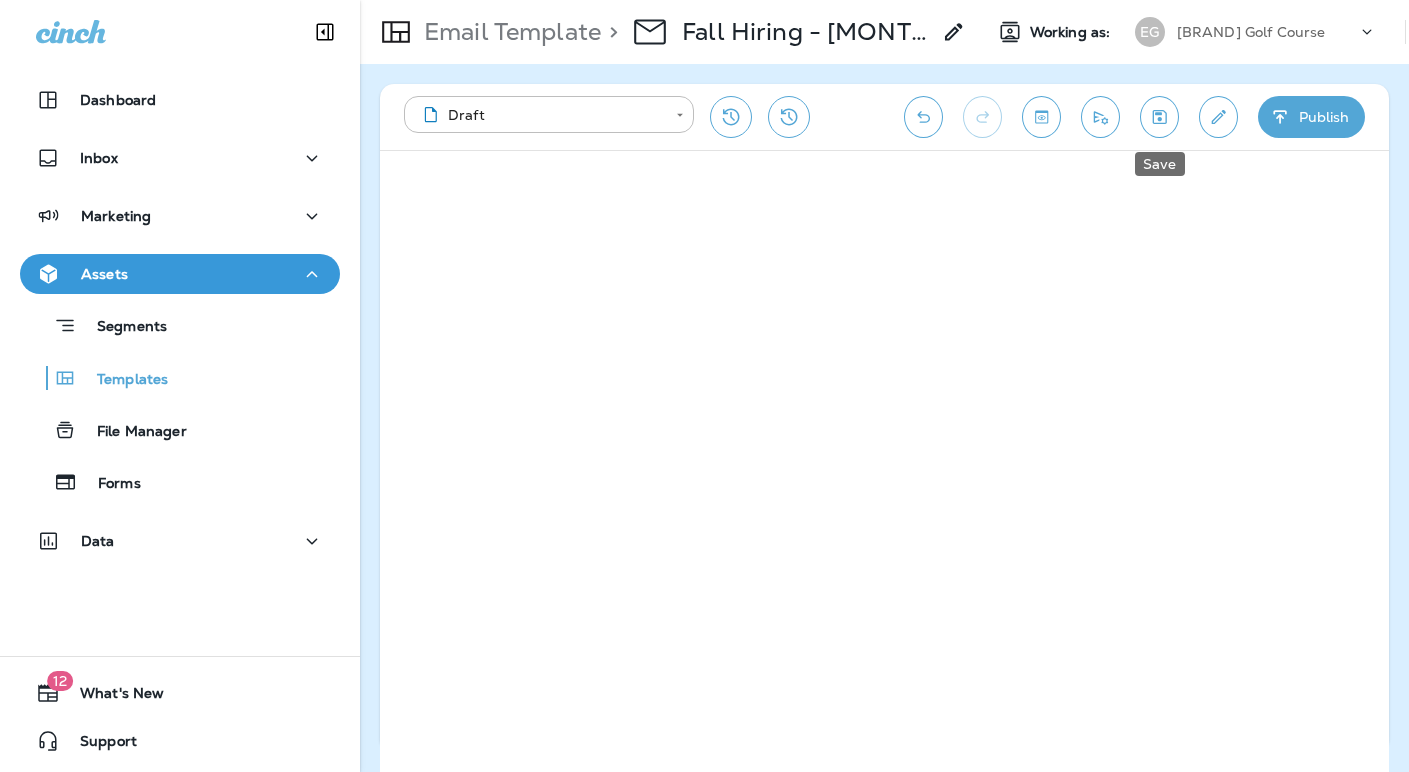 scroll, scrollTop: 0, scrollLeft: 0, axis: both 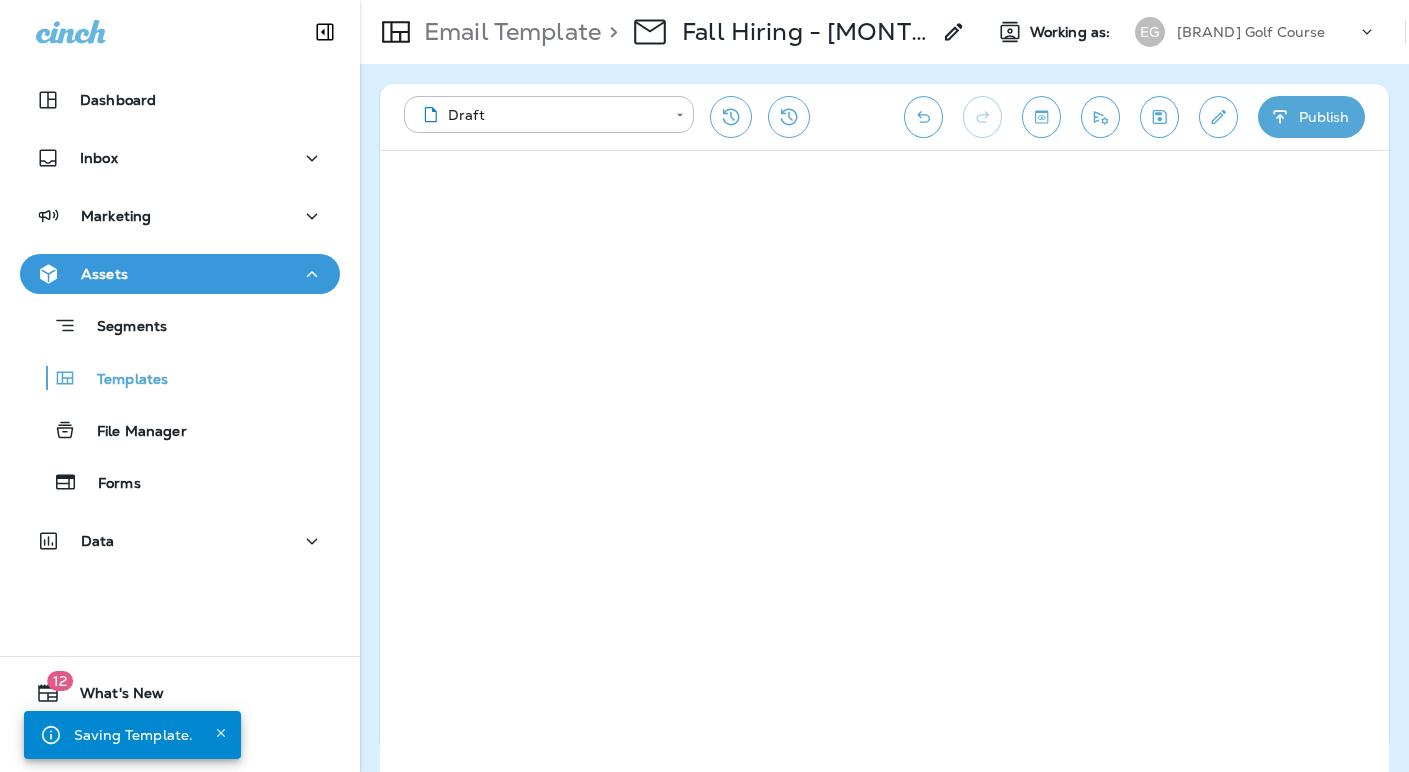 click on "[BRAND] Golf Course" at bounding box center (1251, 32) 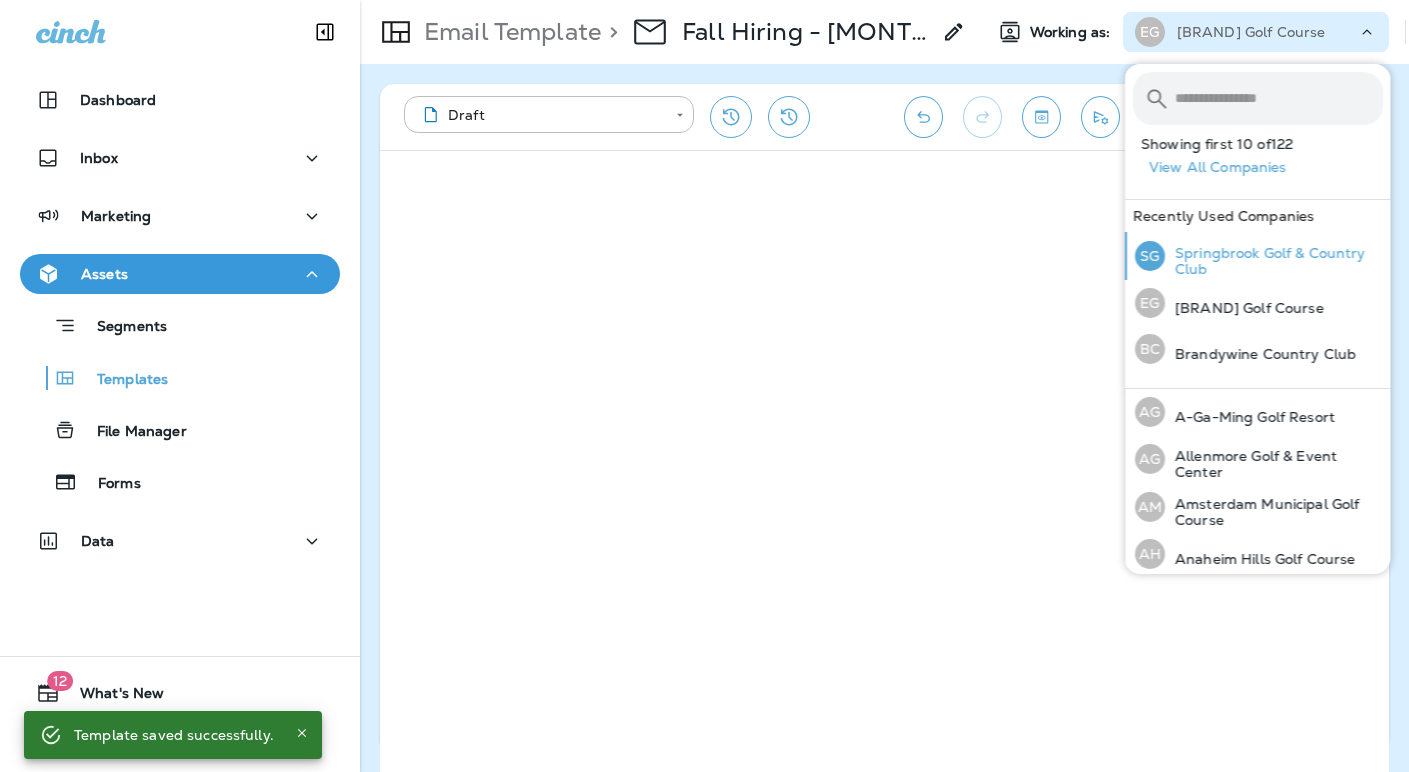 click on "Springbrook Golf & Country Club" at bounding box center (1274, 261) 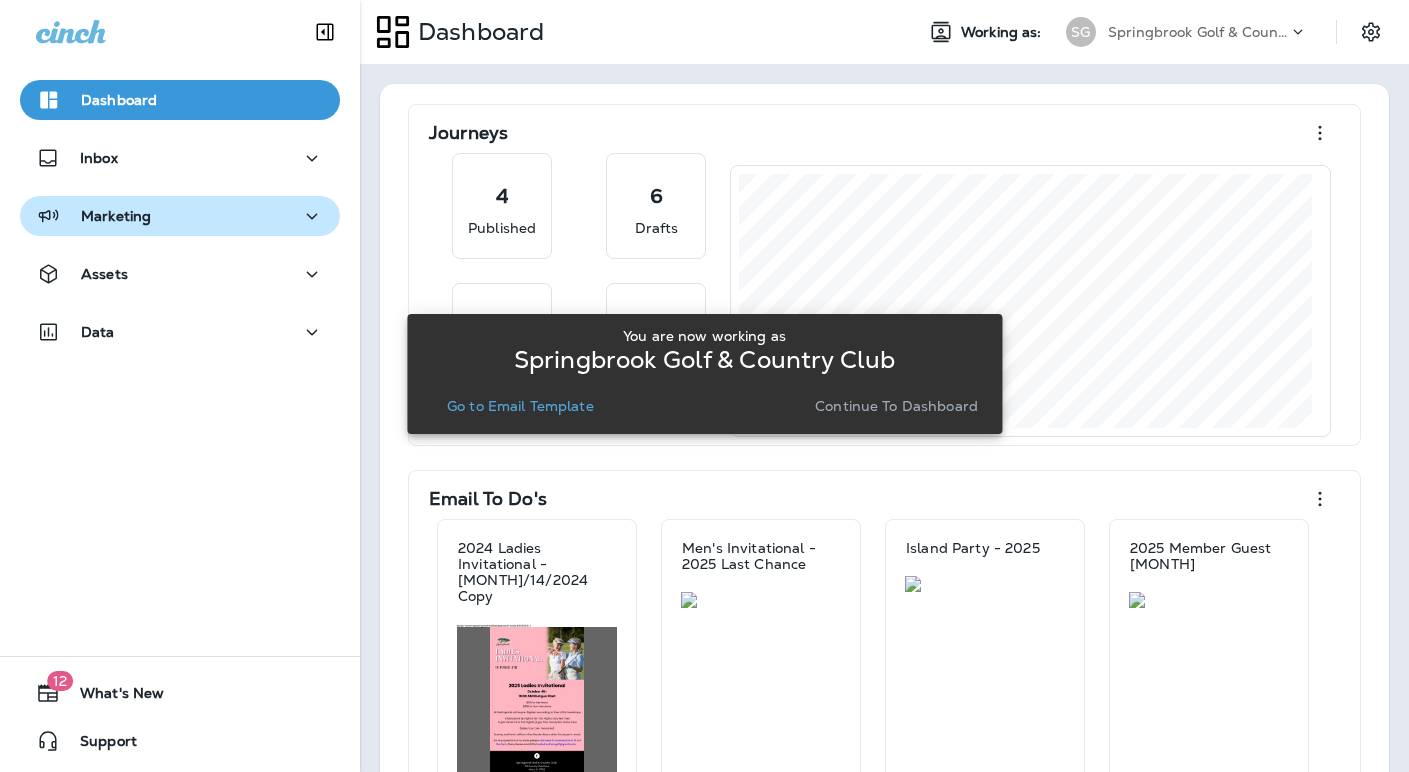 click on "Marketing" at bounding box center (180, 216) 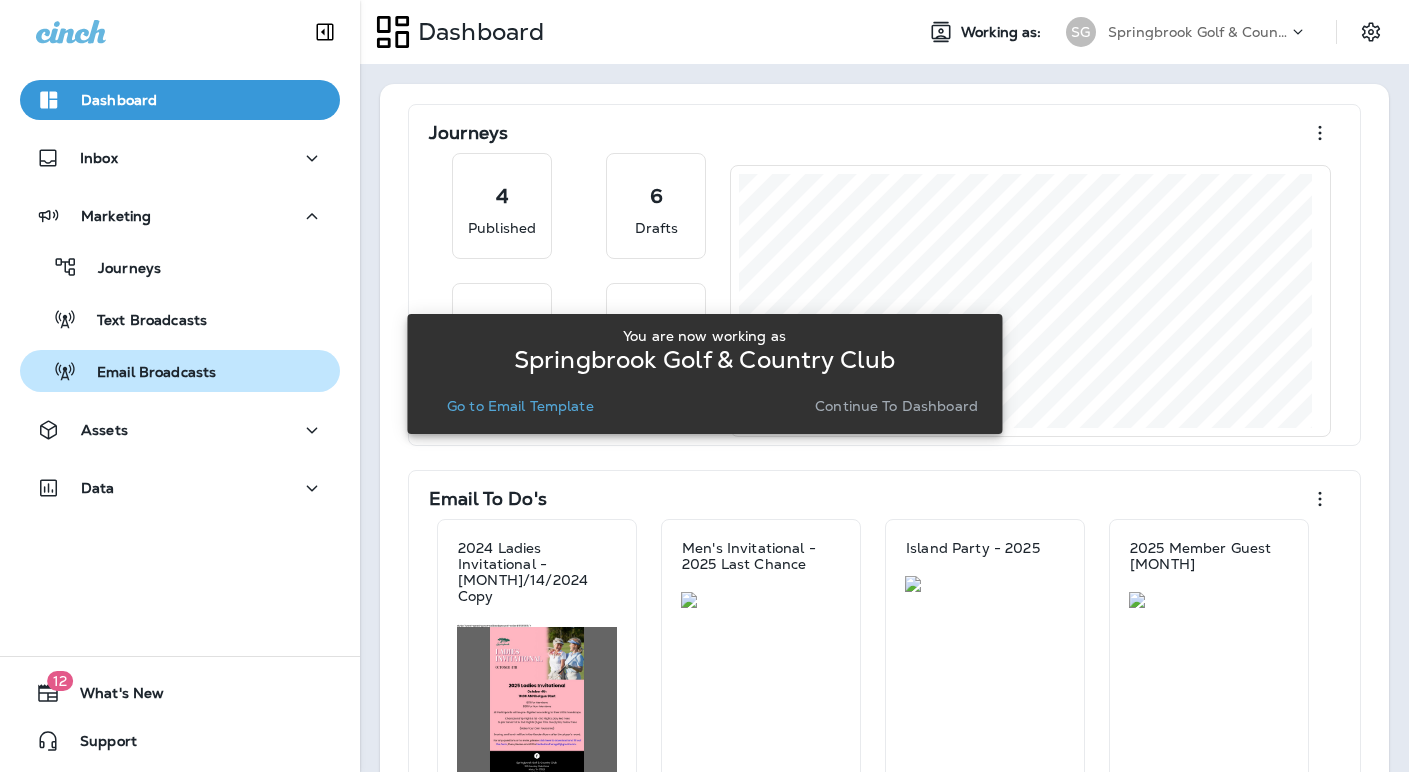 click on "Email Broadcasts" at bounding box center [146, 373] 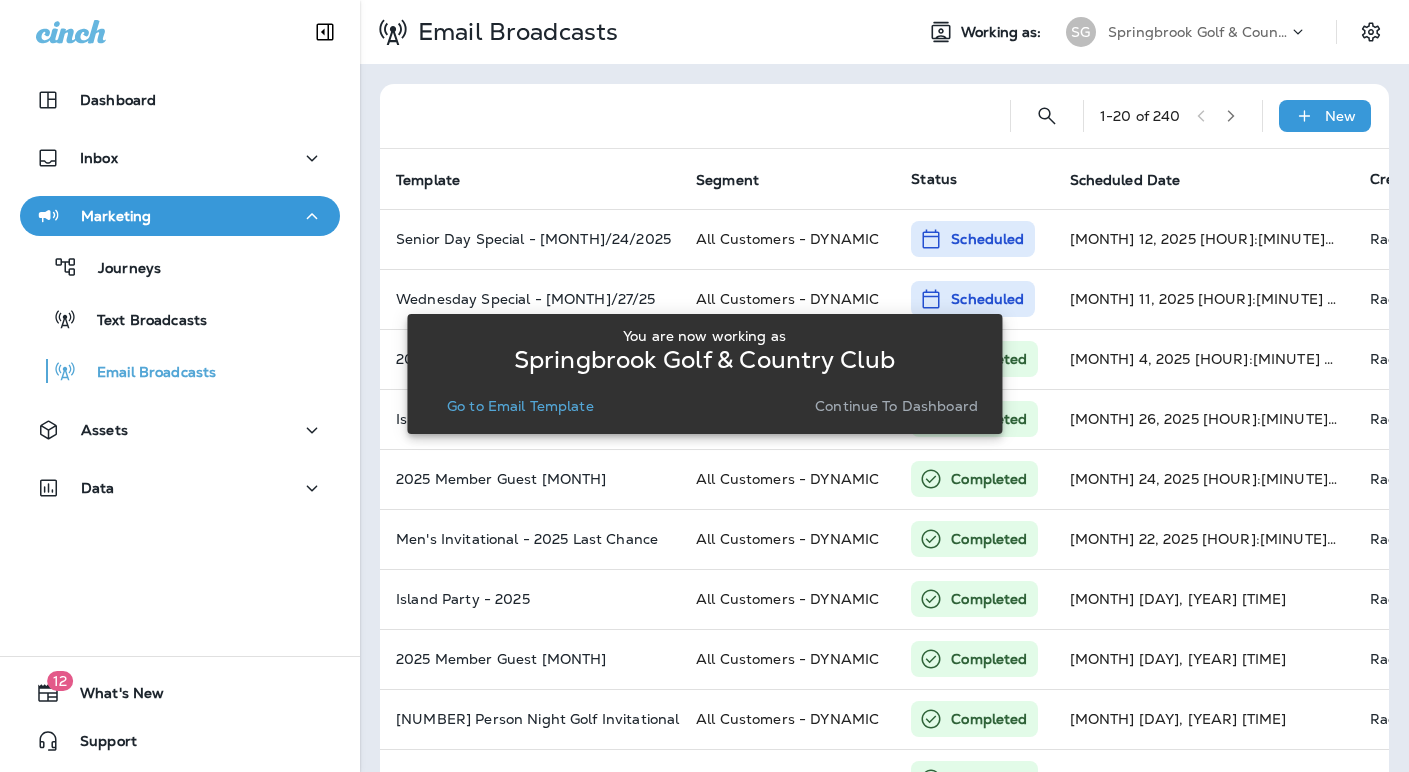 click on "Continue to Dashboard" at bounding box center [896, 406] 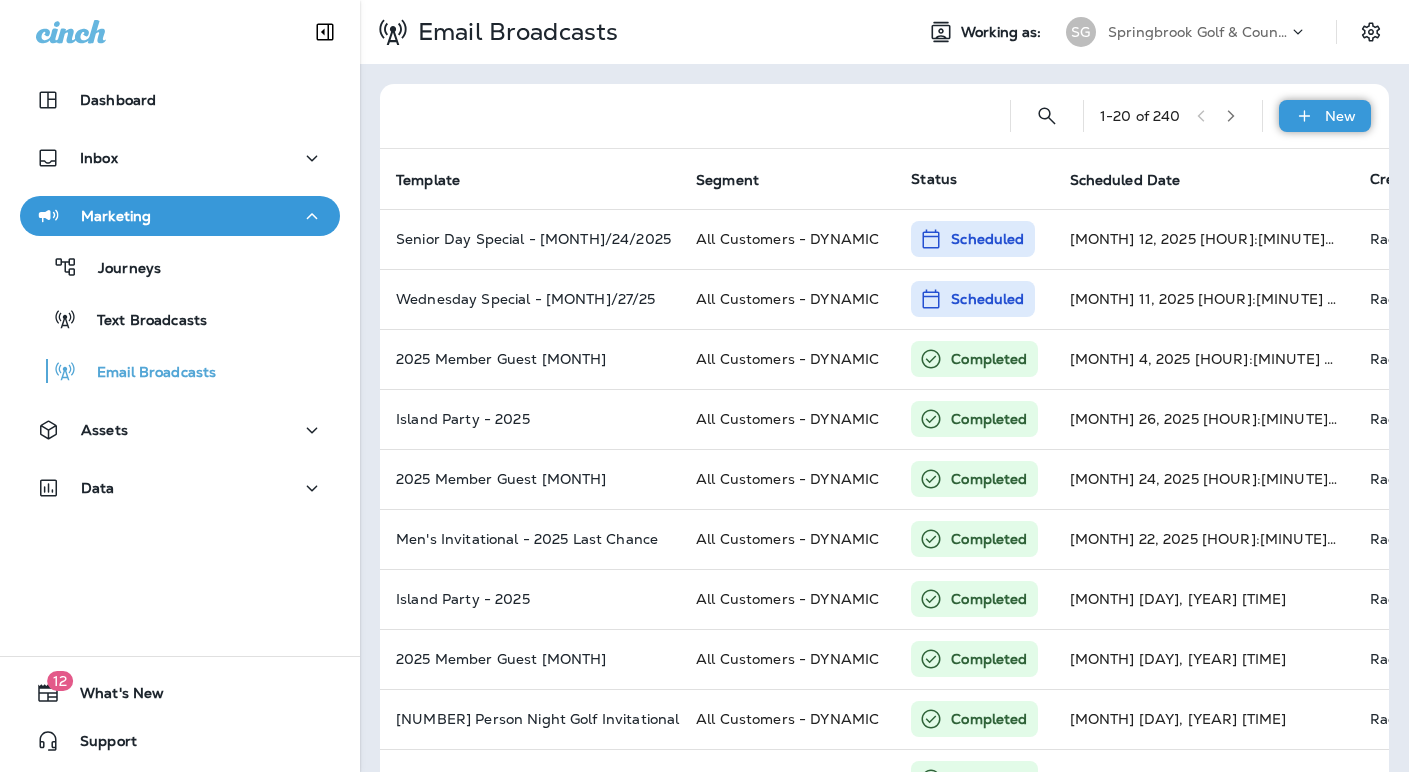 click 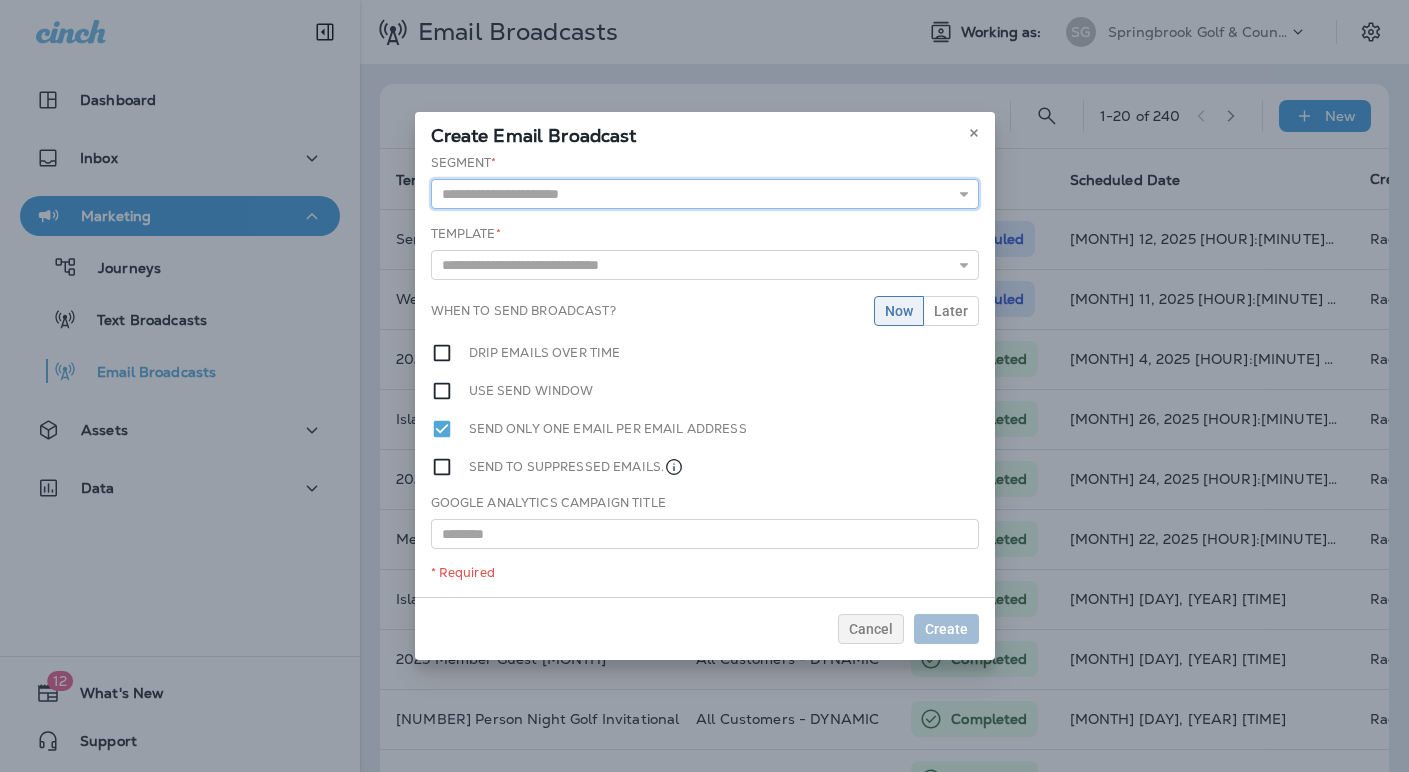 drag, startPoint x: 783, startPoint y: 200, endPoint x: 652, endPoint y: 232, distance: 134.85178 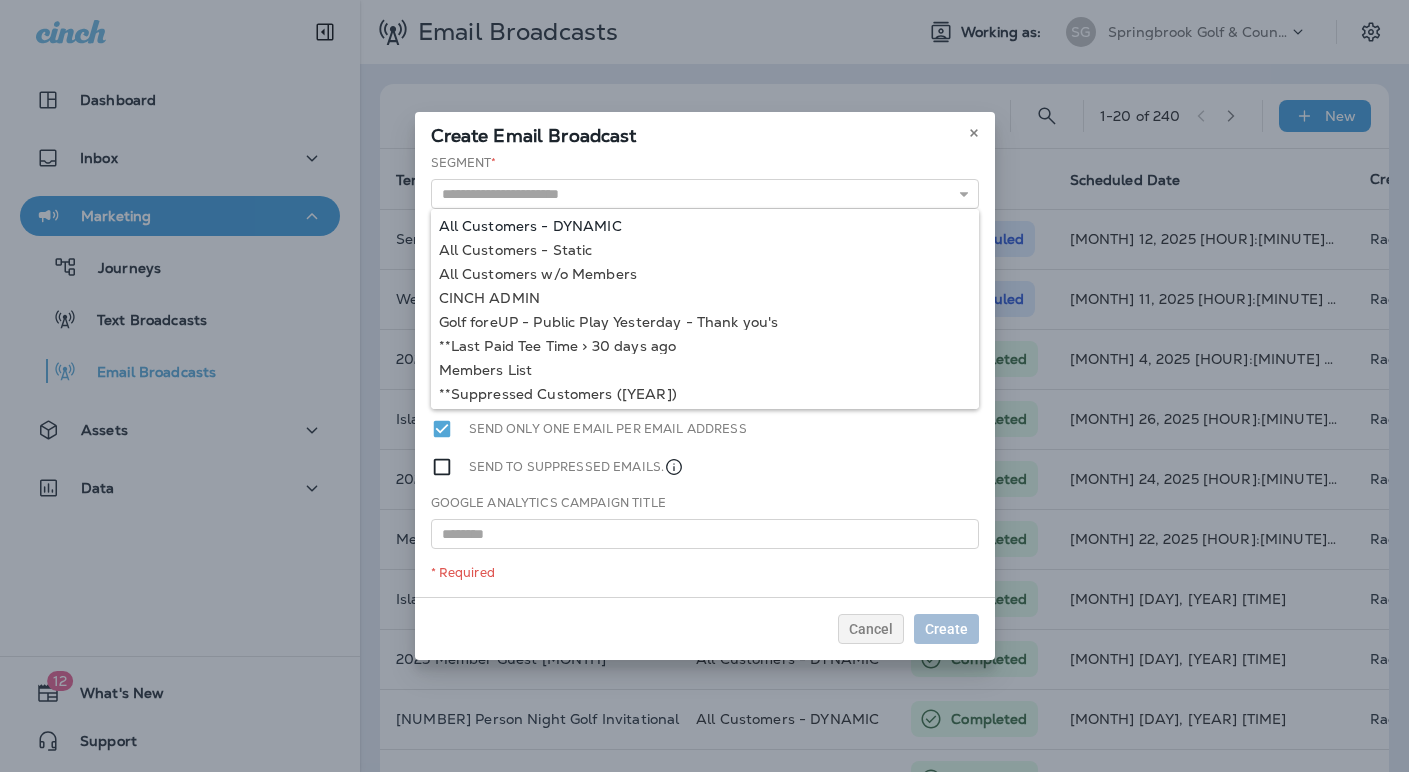 type on "**********" 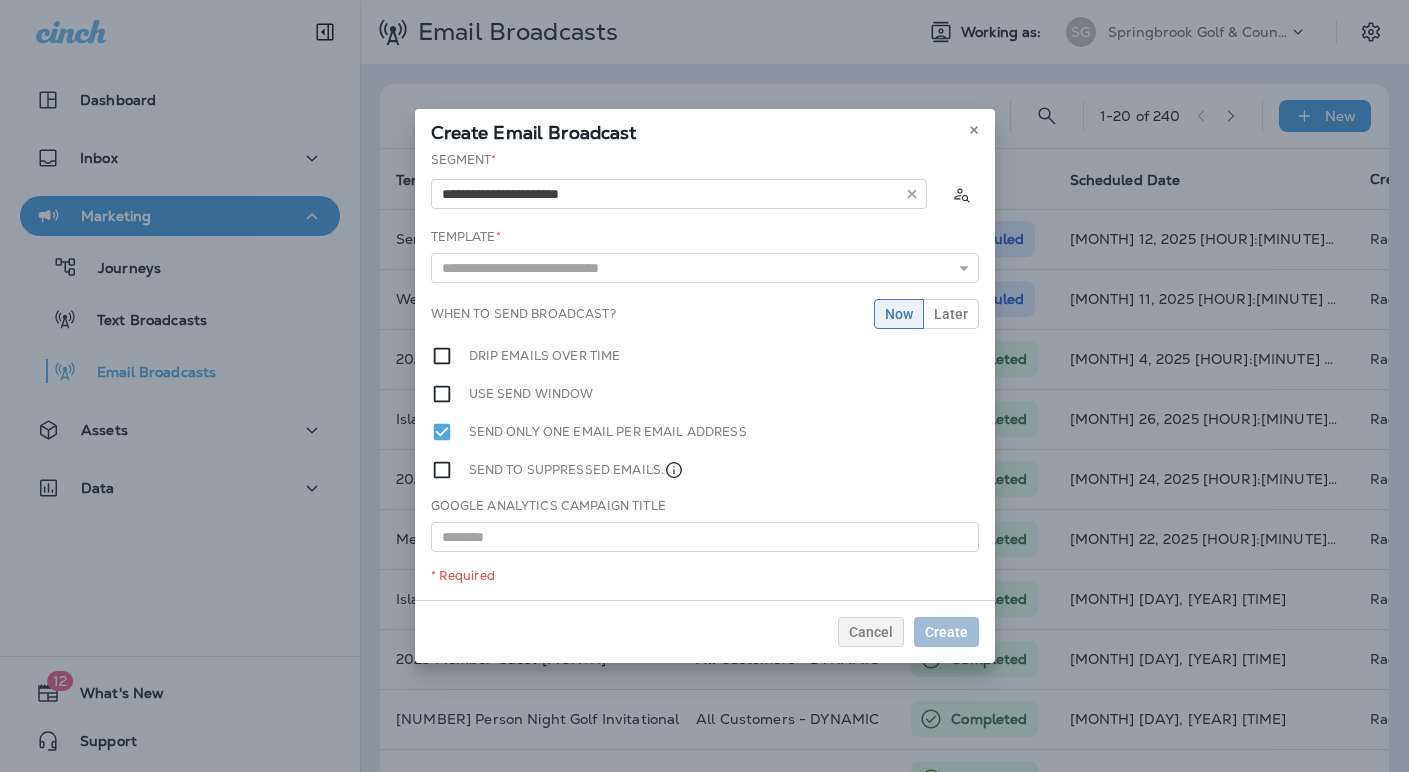 click on "**********" at bounding box center [705, 375] 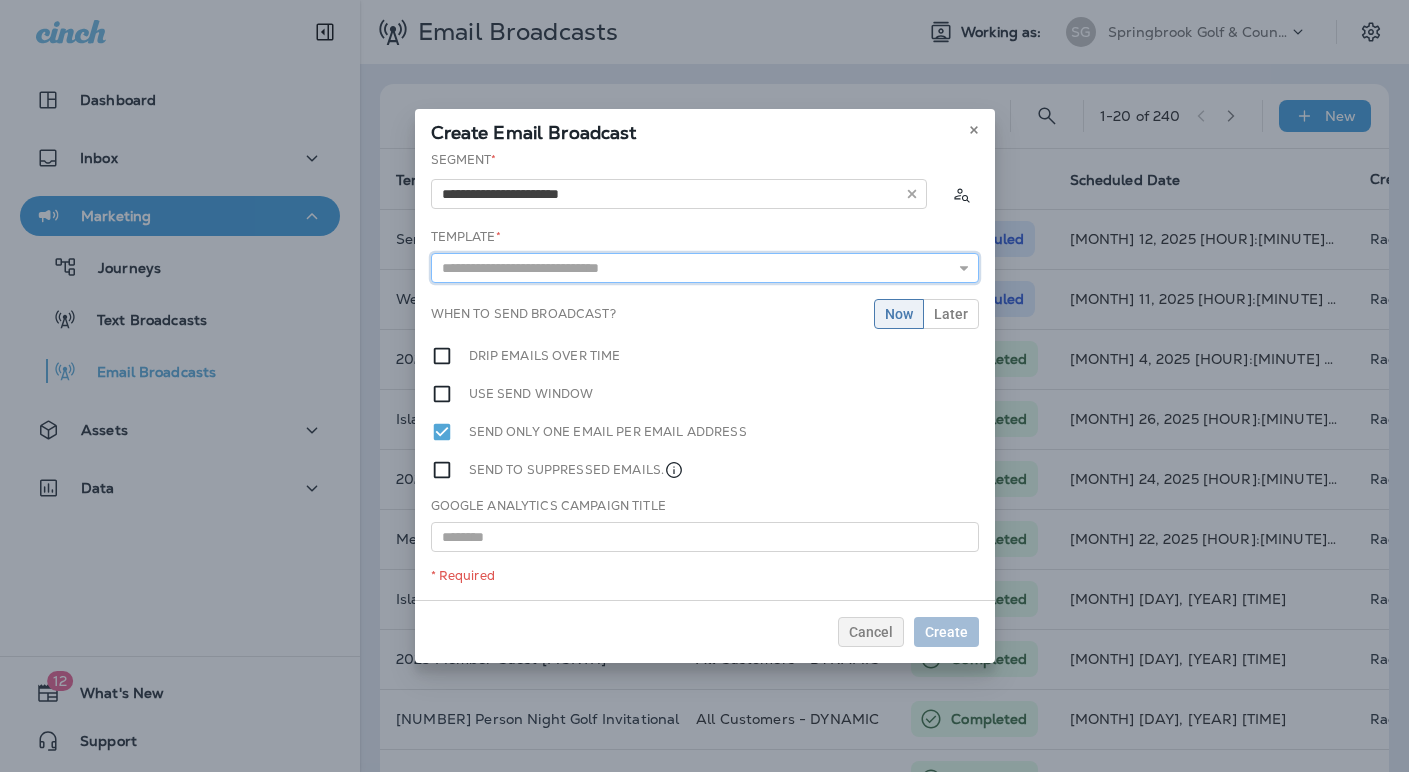 click at bounding box center [705, 268] 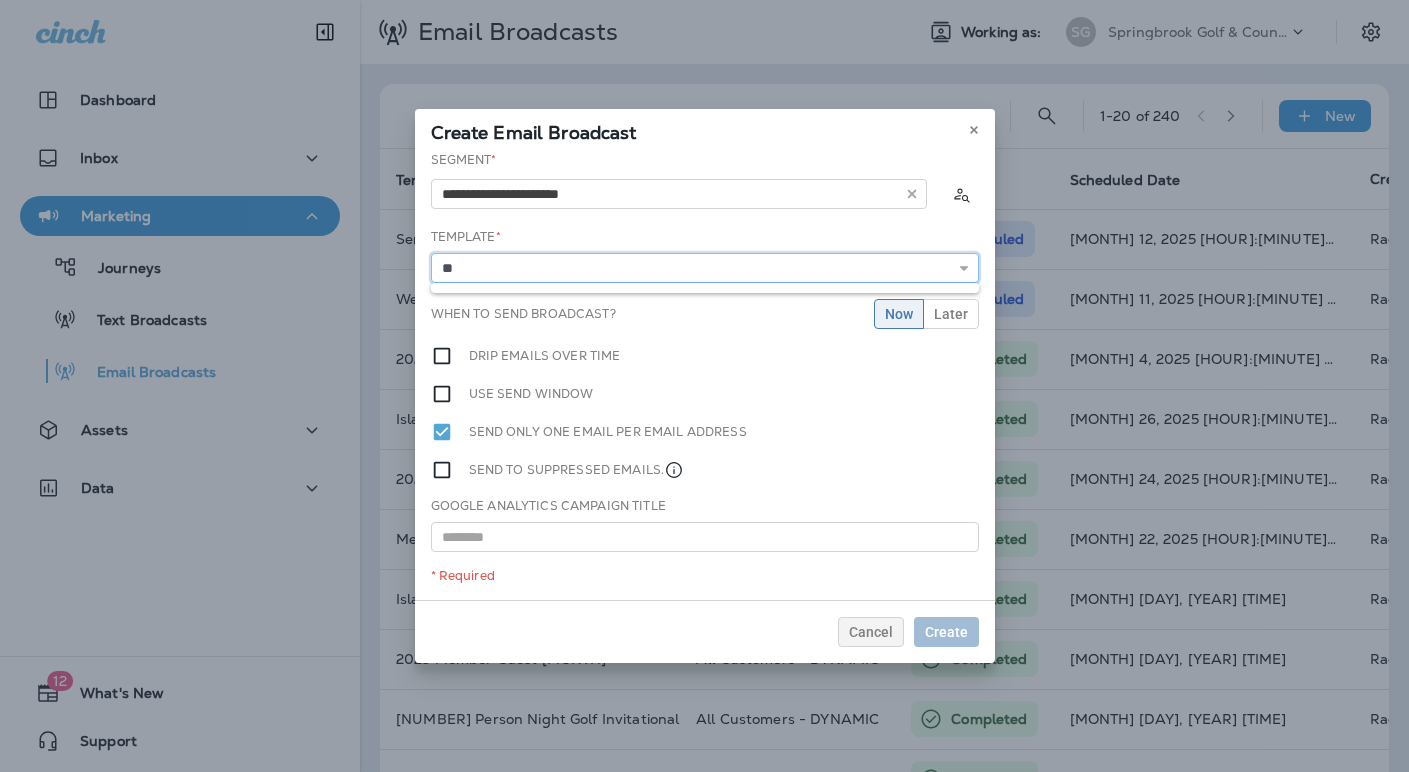 type on "*" 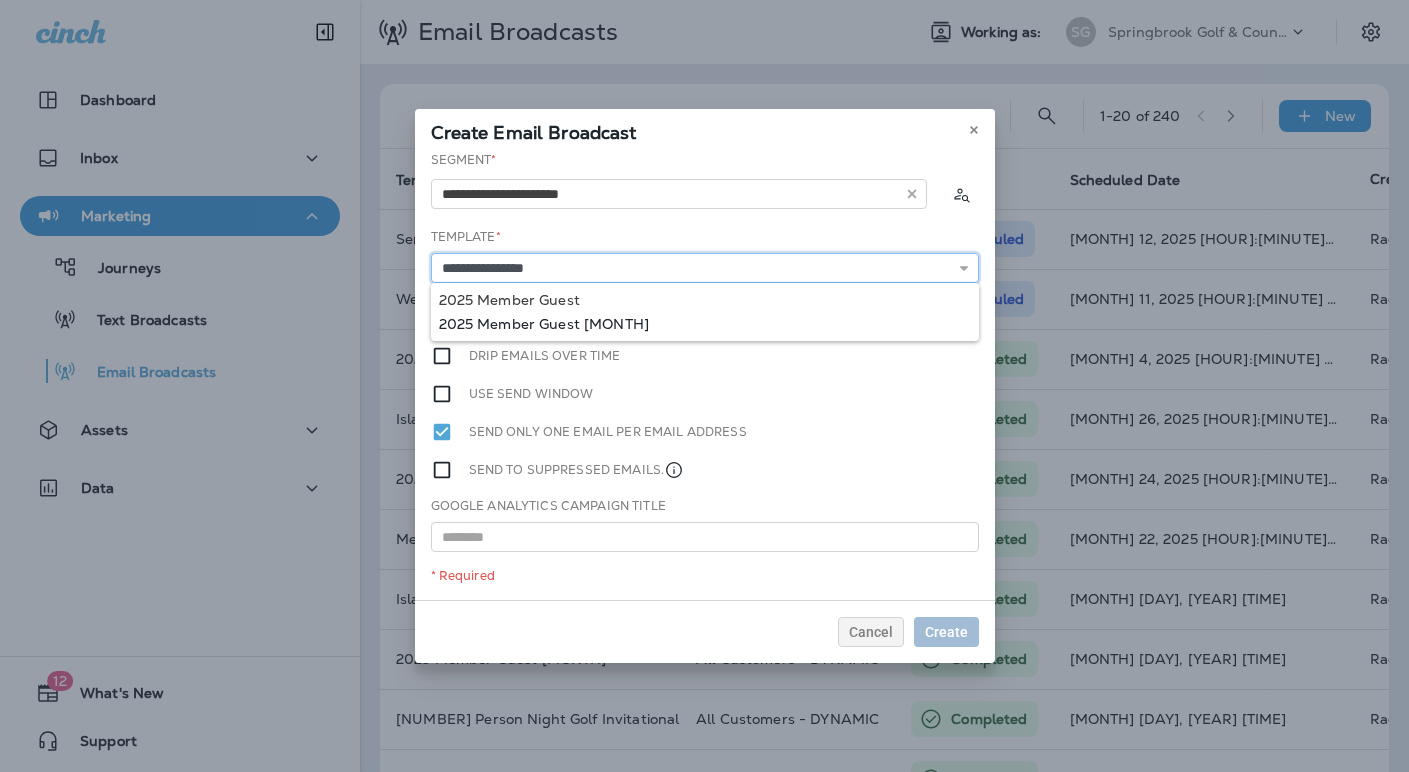 type on "**********" 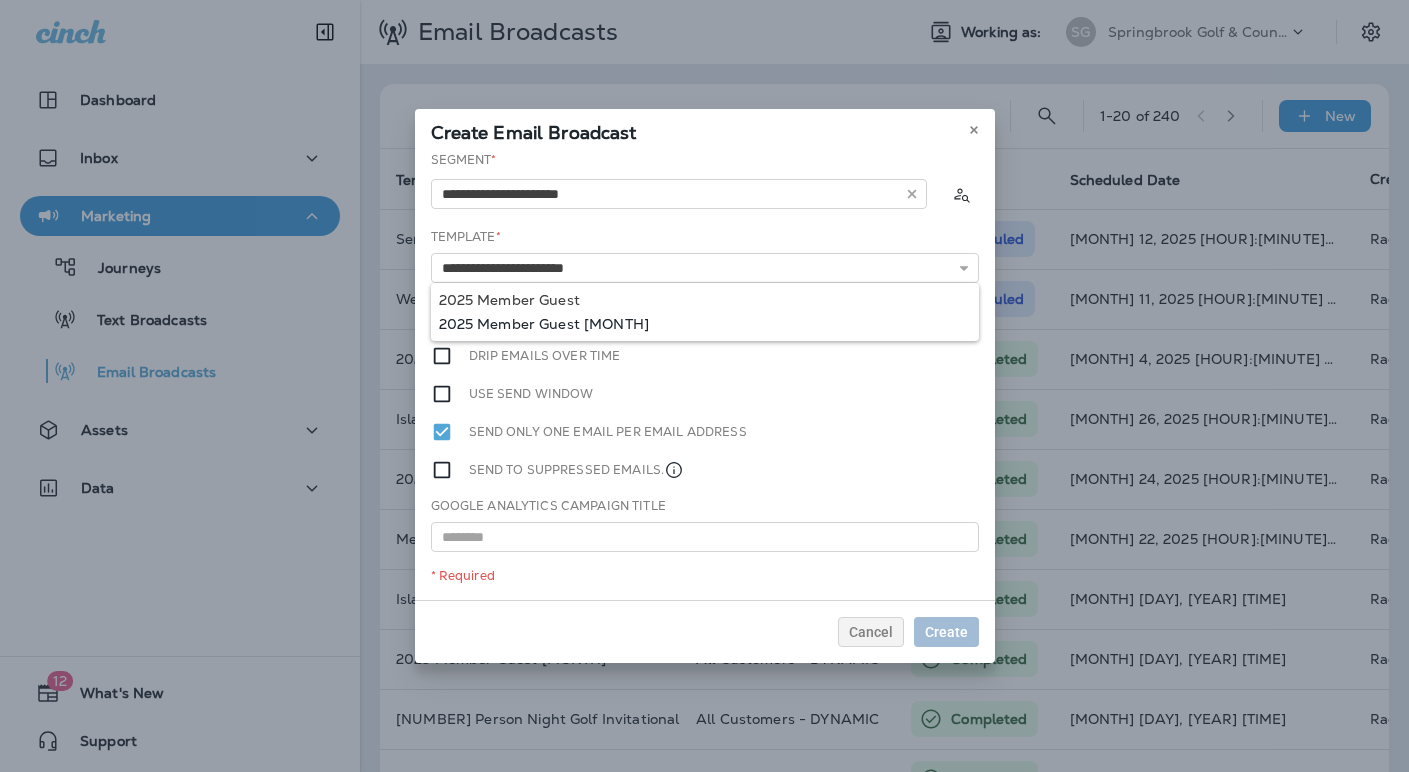 click on "**********" at bounding box center [705, 375] 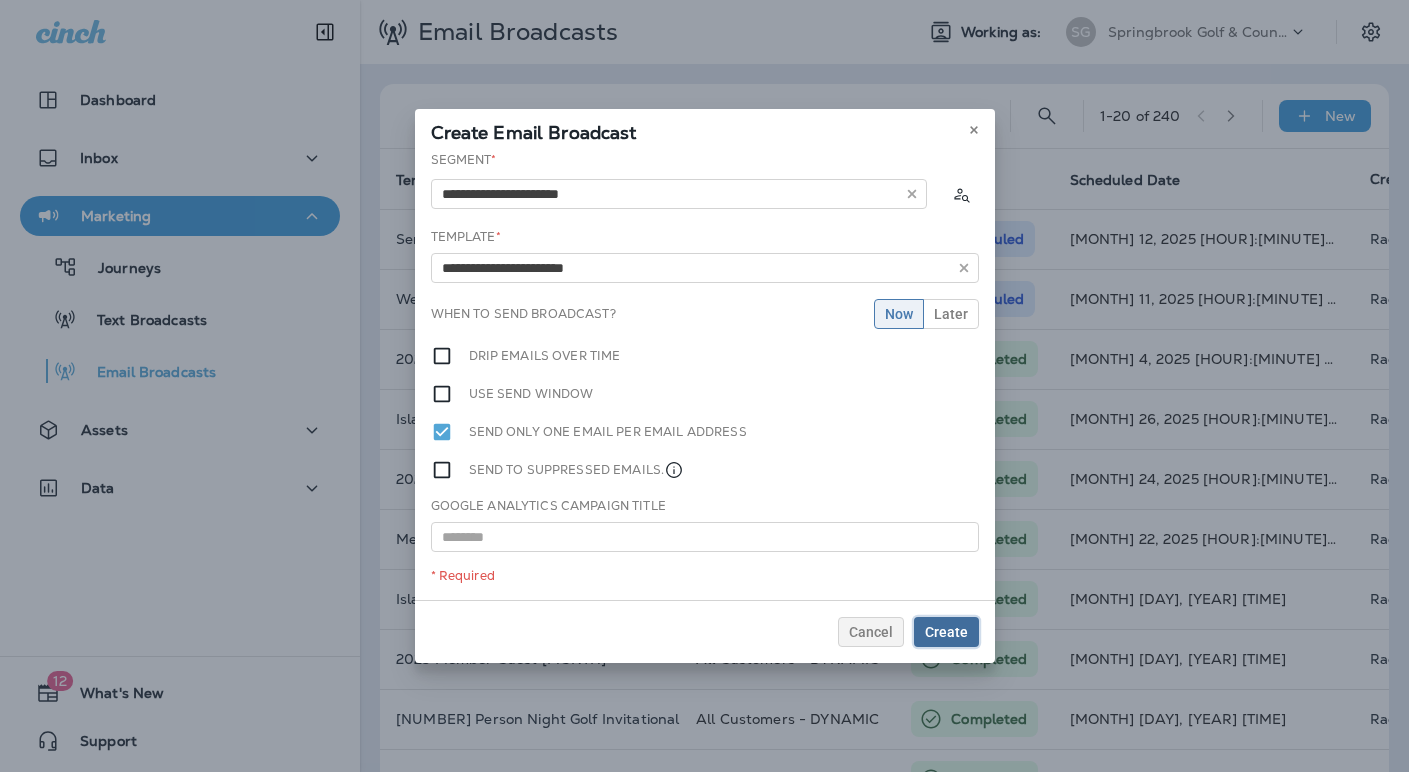 click on "Create" at bounding box center (946, 632) 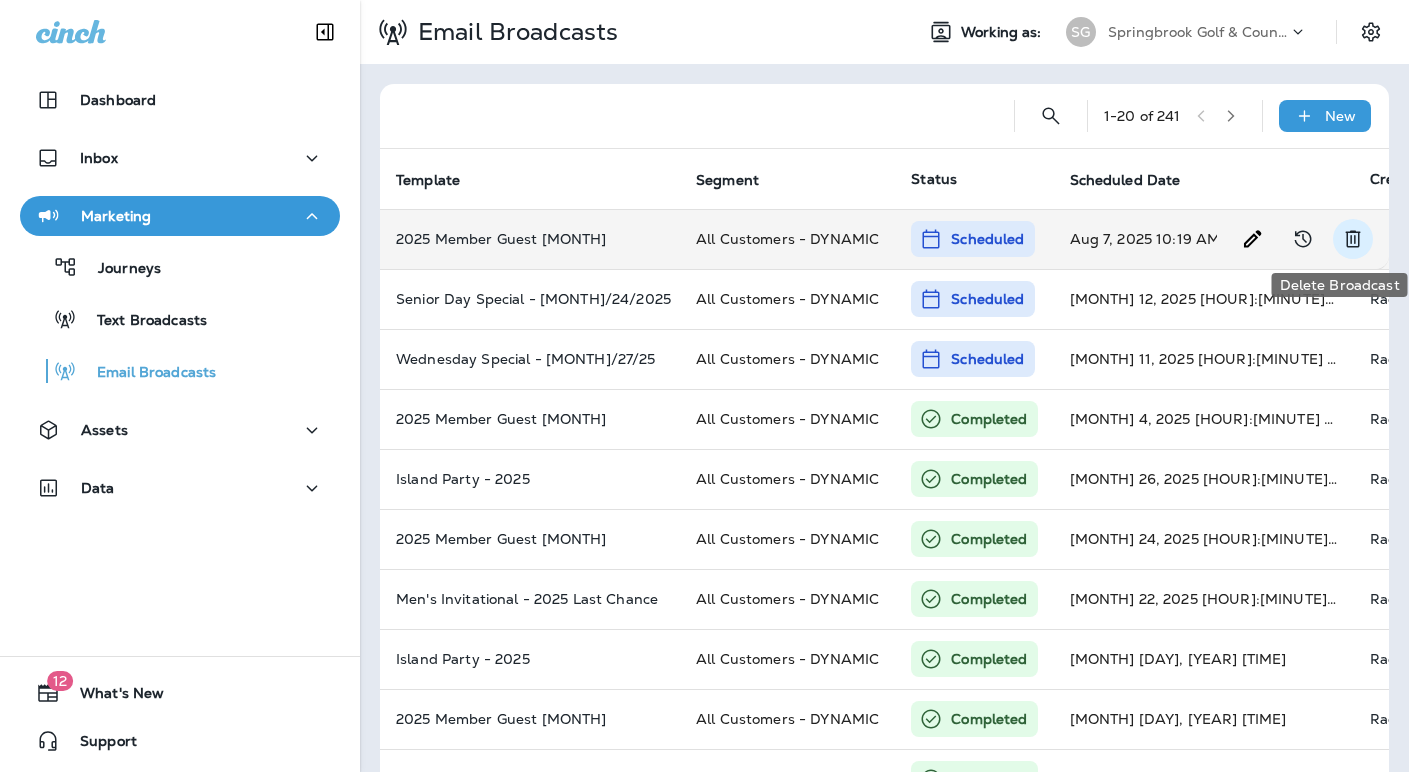 click 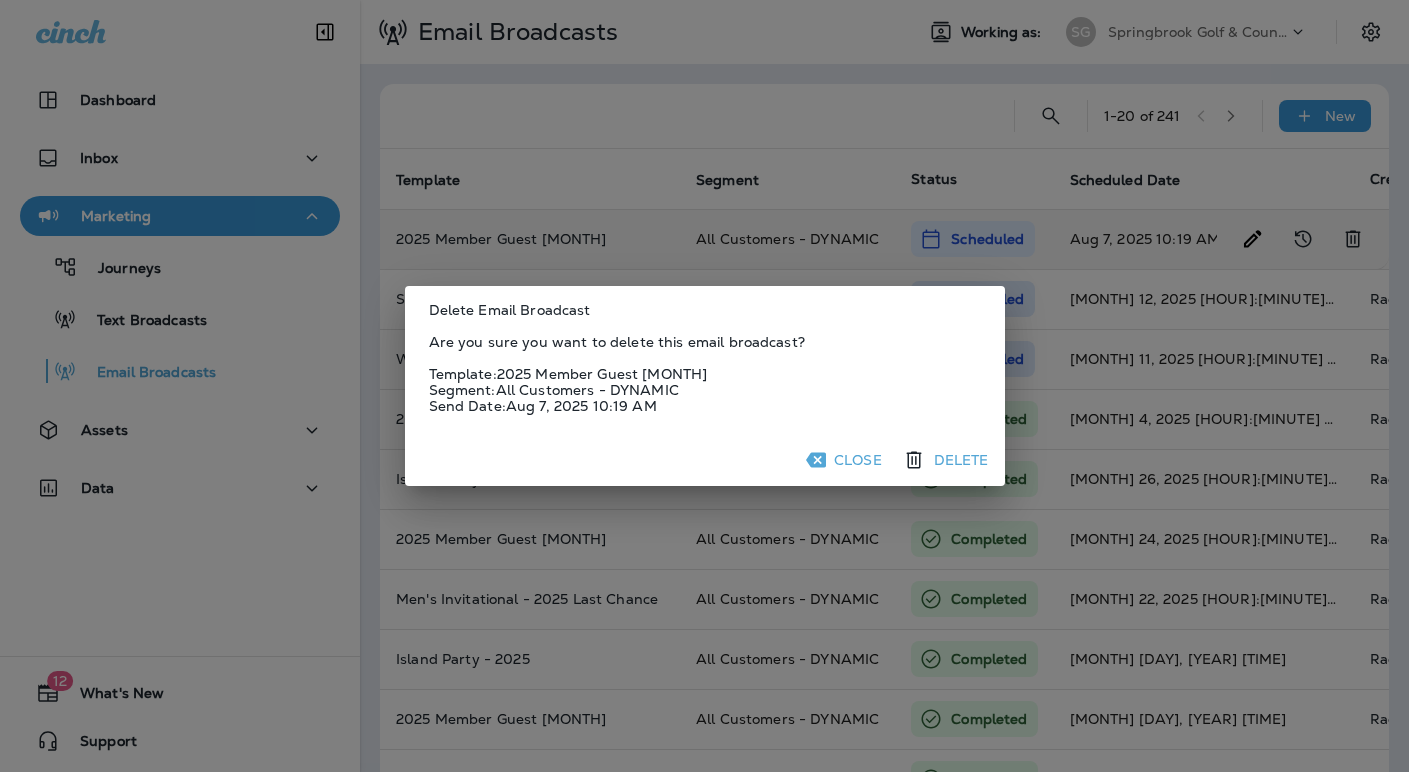 click on "Delete" at bounding box center [947, 460] 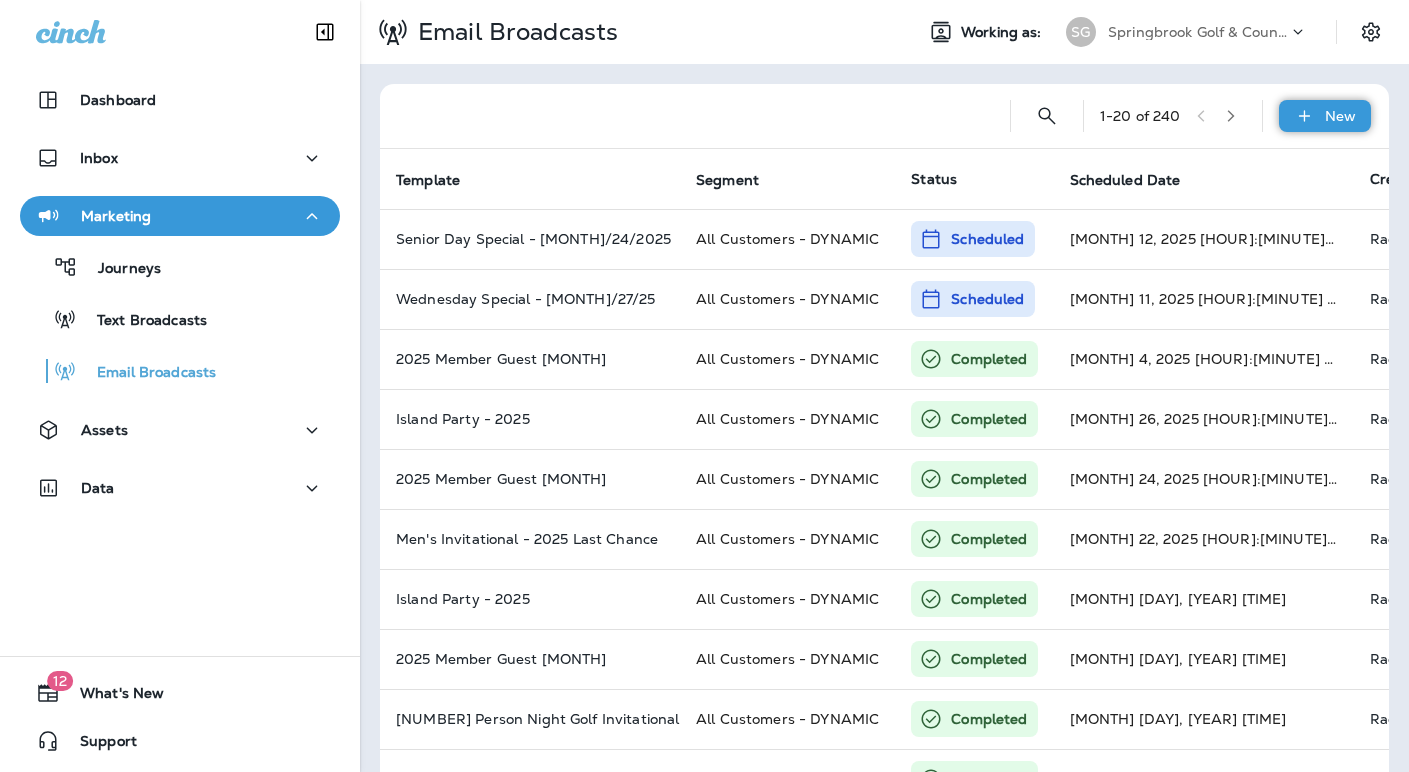 click 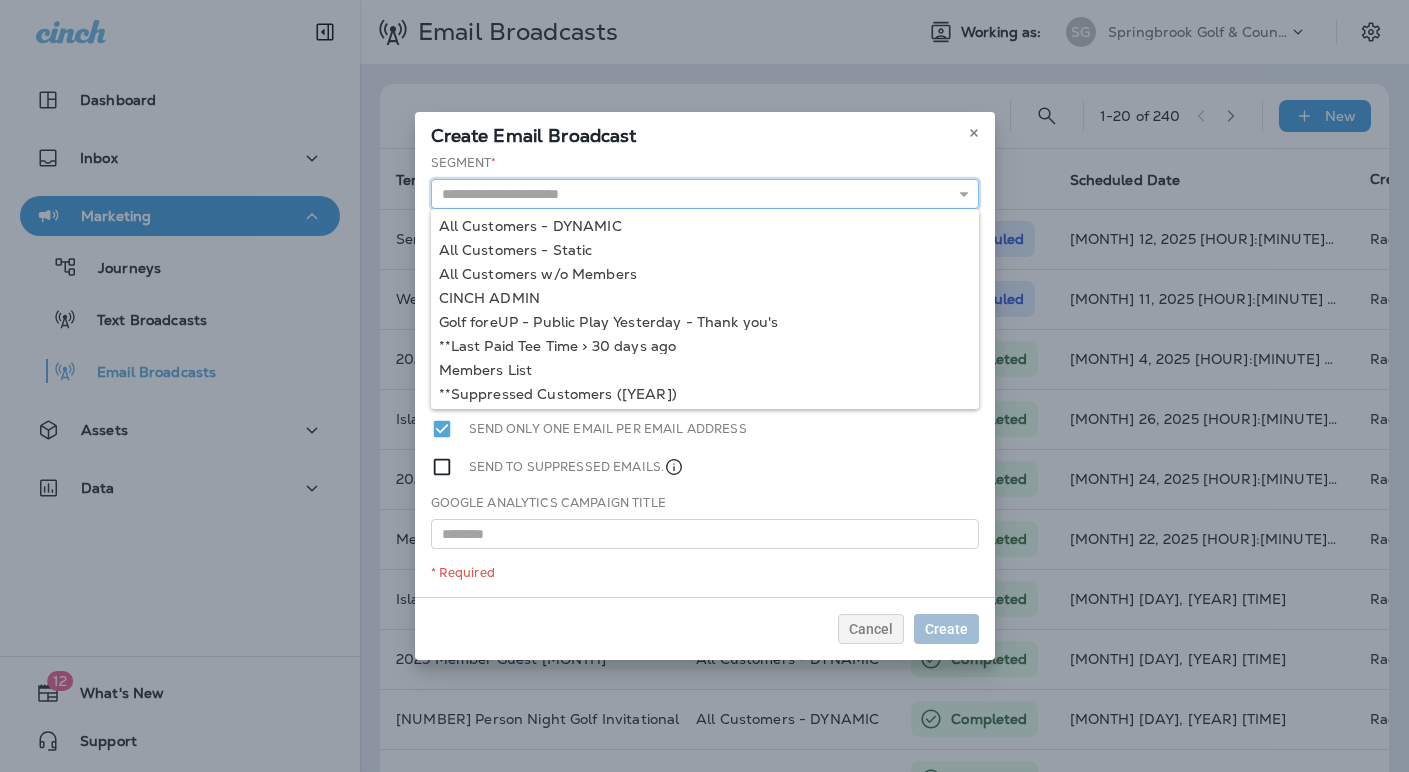 click at bounding box center [705, 194] 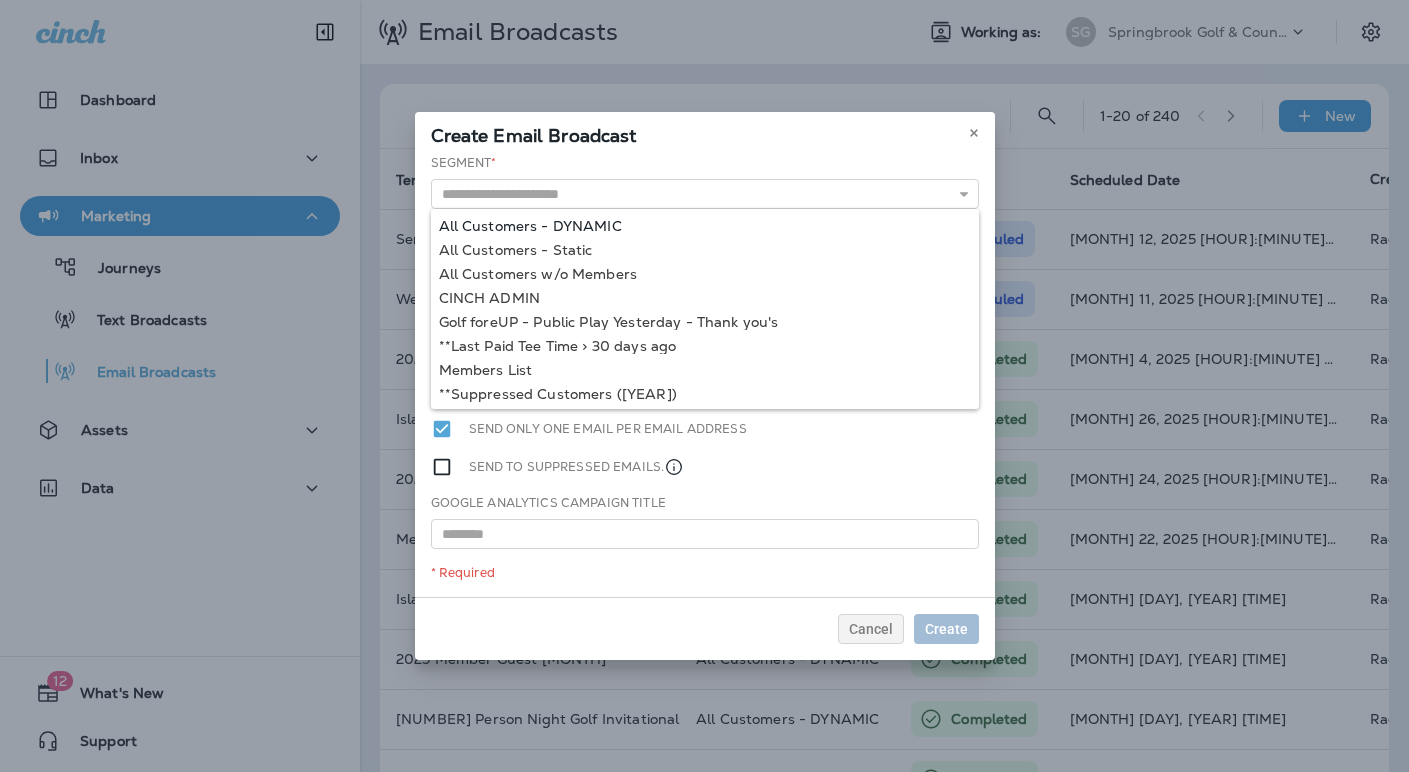 type on "**********" 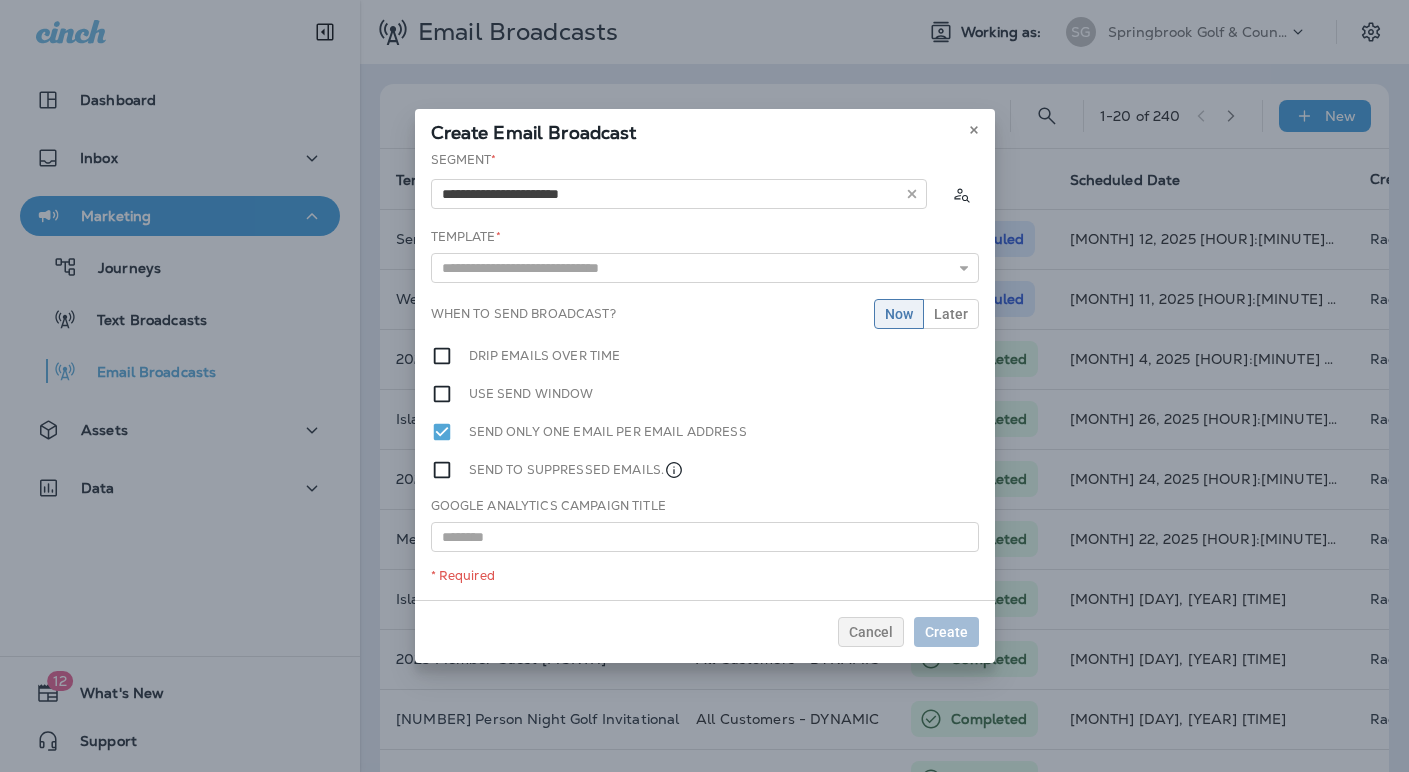 click on "**********" at bounding box center (705, 375) 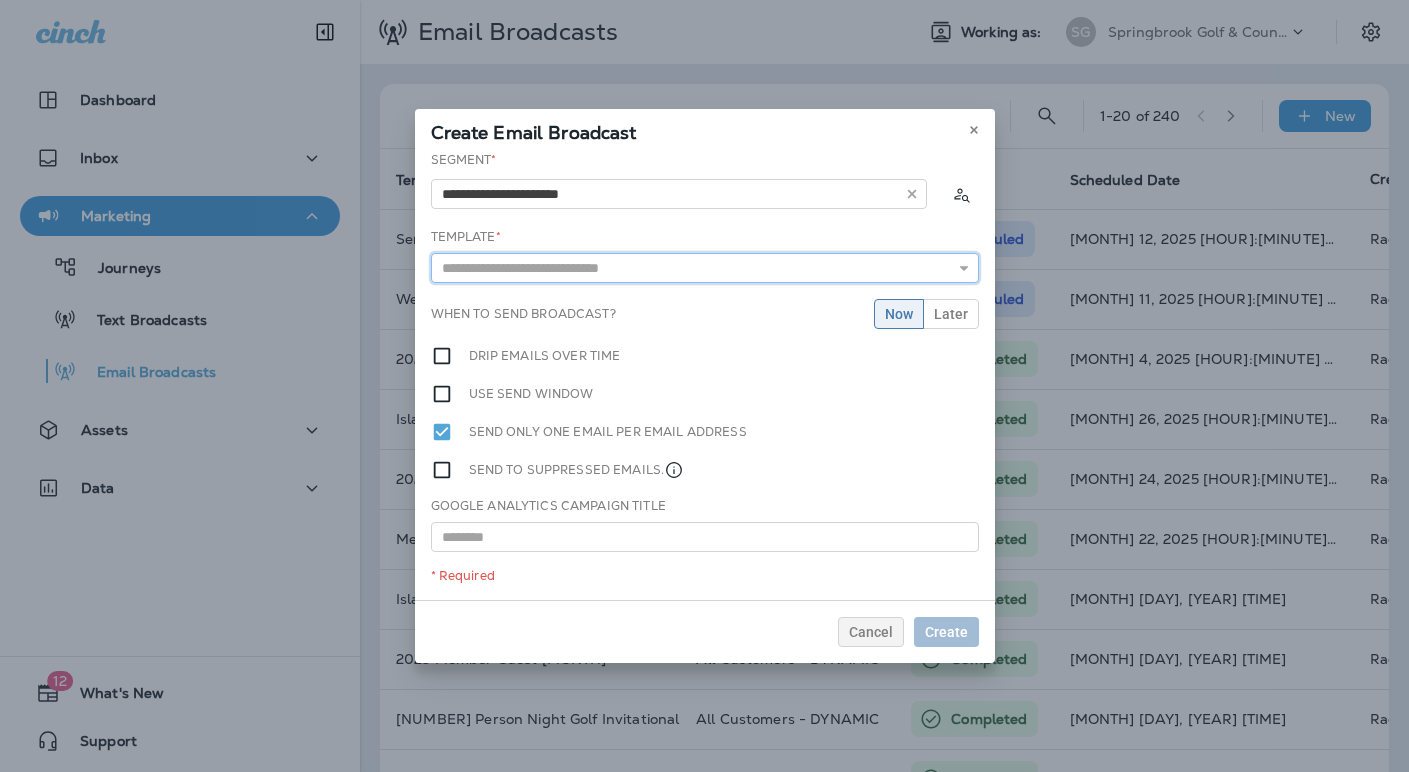 click at bounding box center [705, 268] 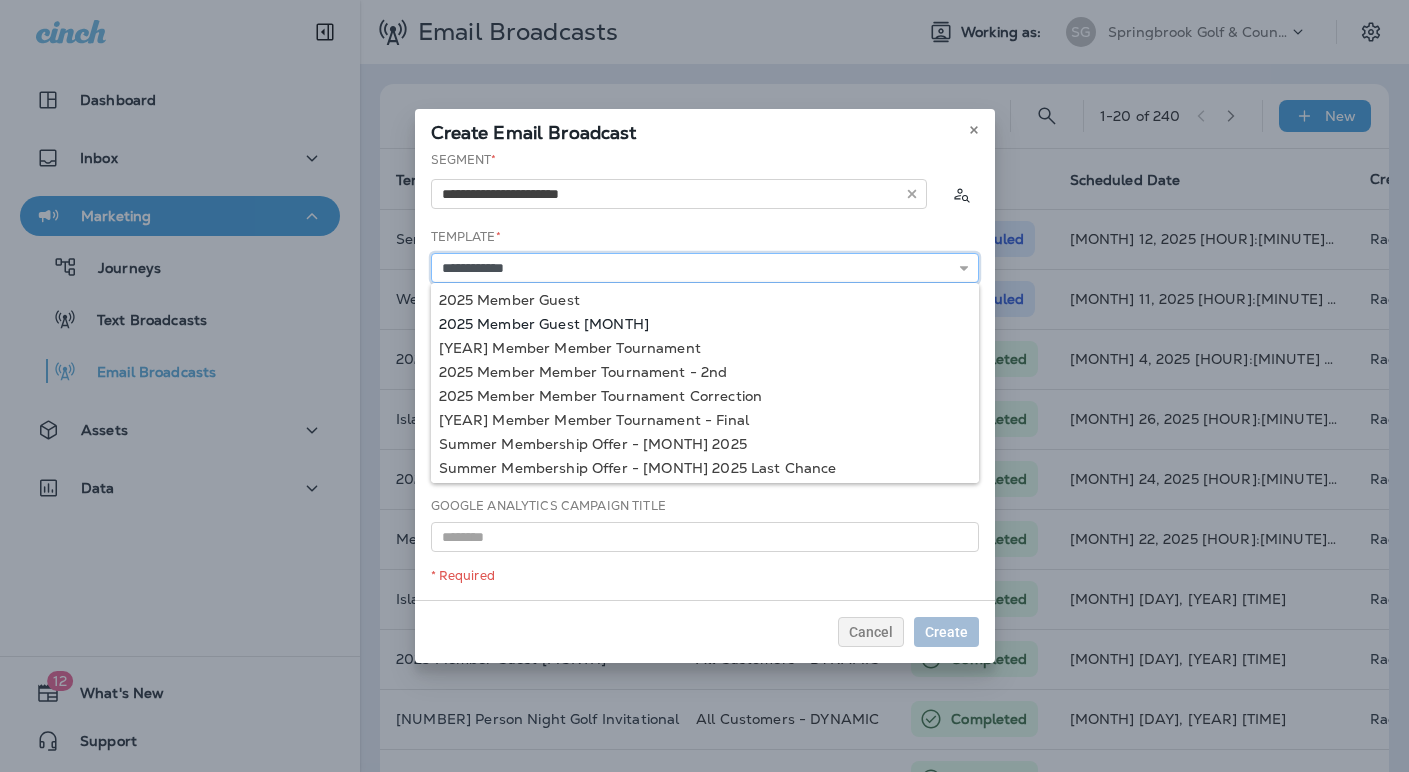 type on "**********" 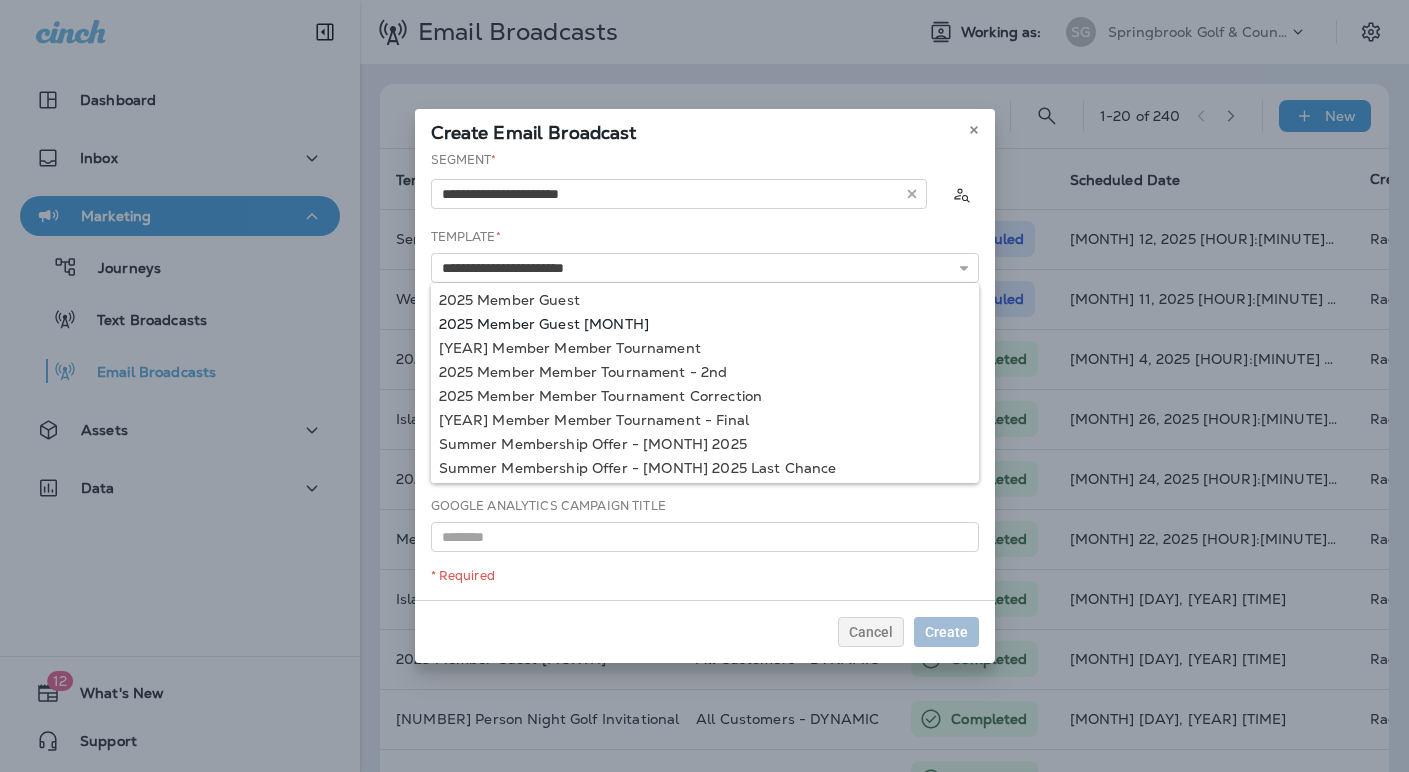 click on "**********" at bounding box center (705, 375) 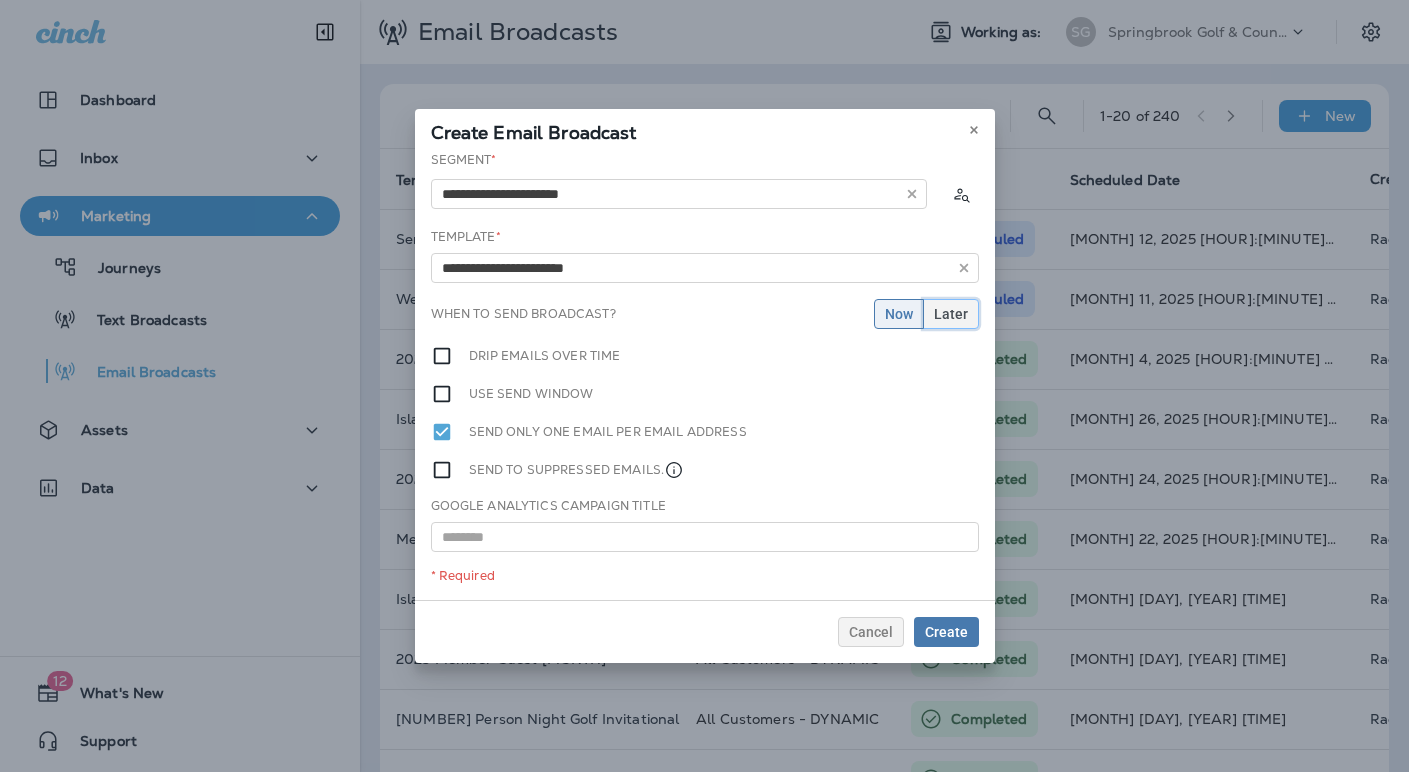 click on "Later" at bounding box center [951, 314] 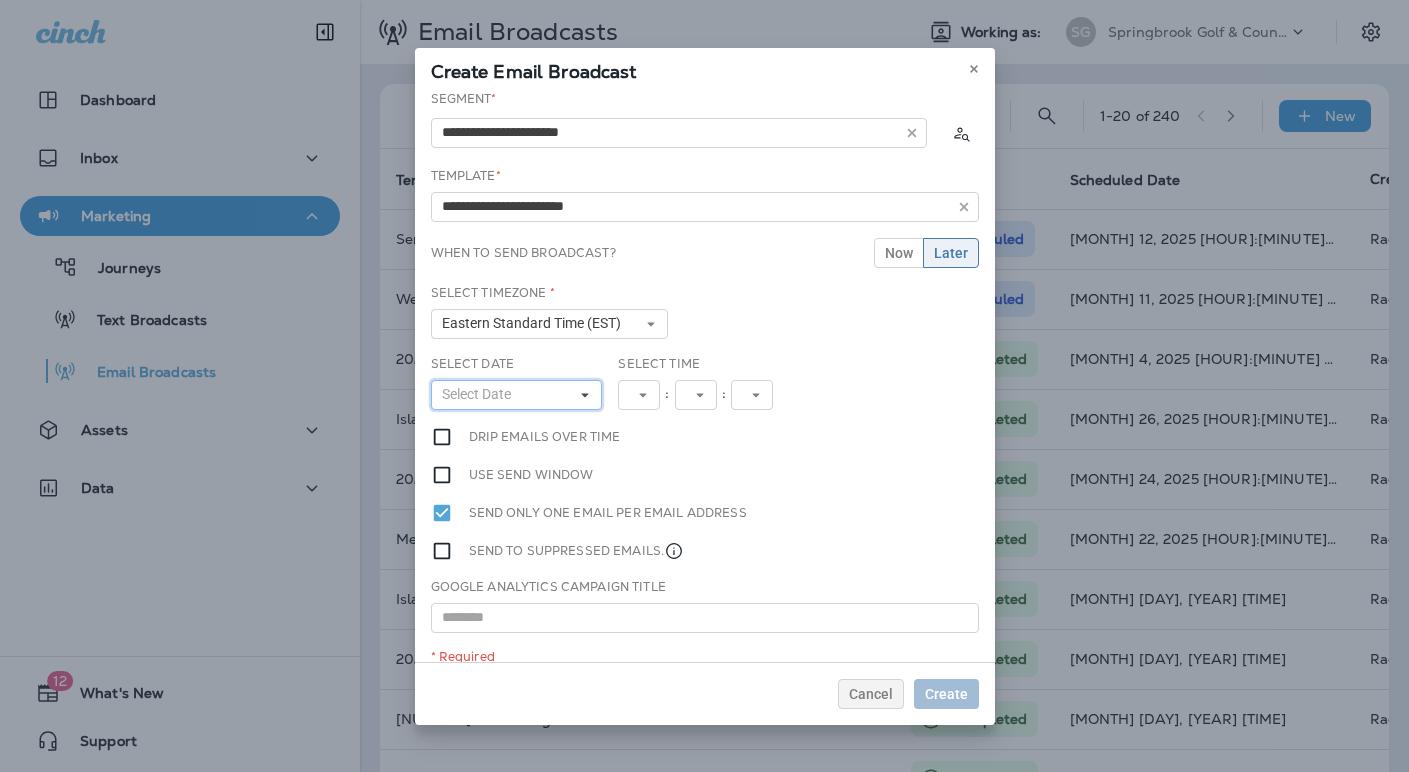 click on "Select Date" at bounding box center (517, 395) 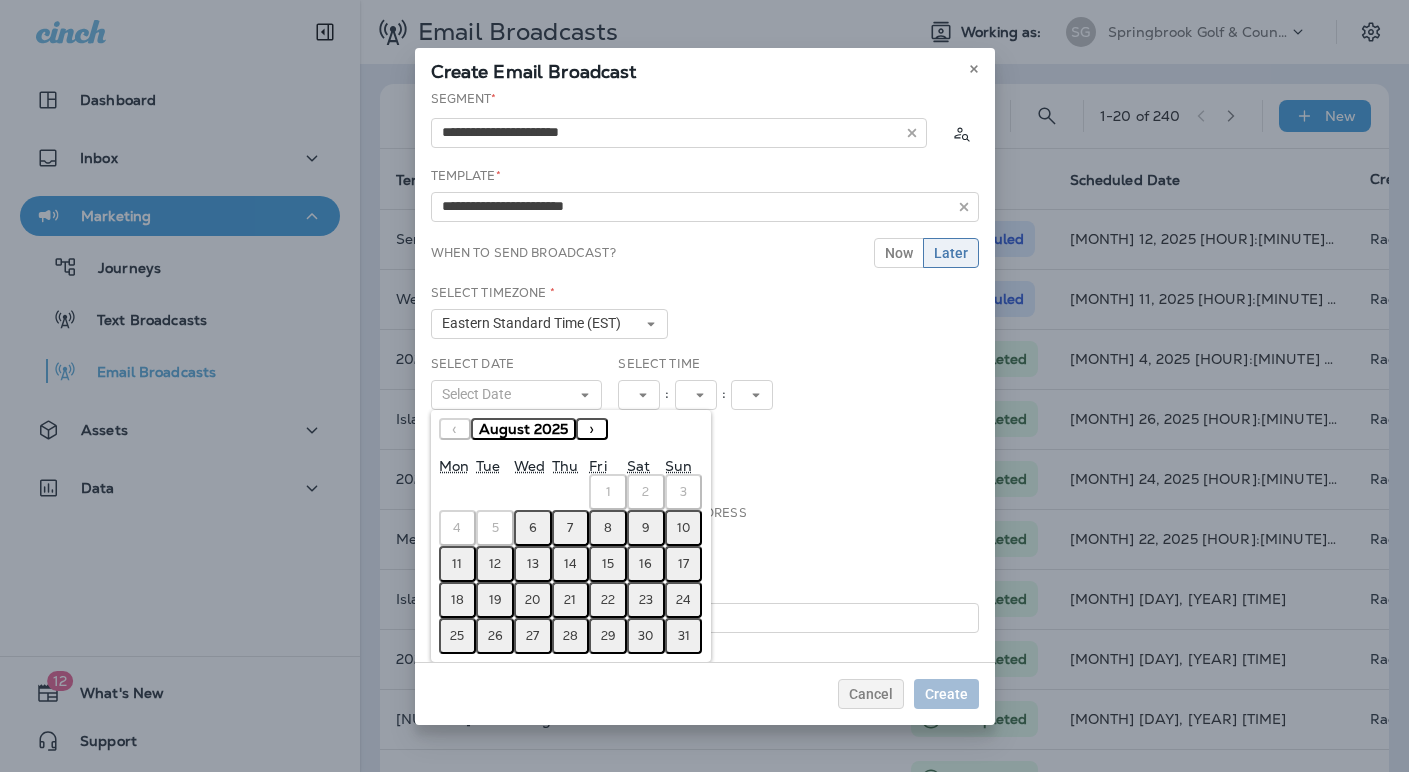 click on "10" at bounding box center (683, 528) 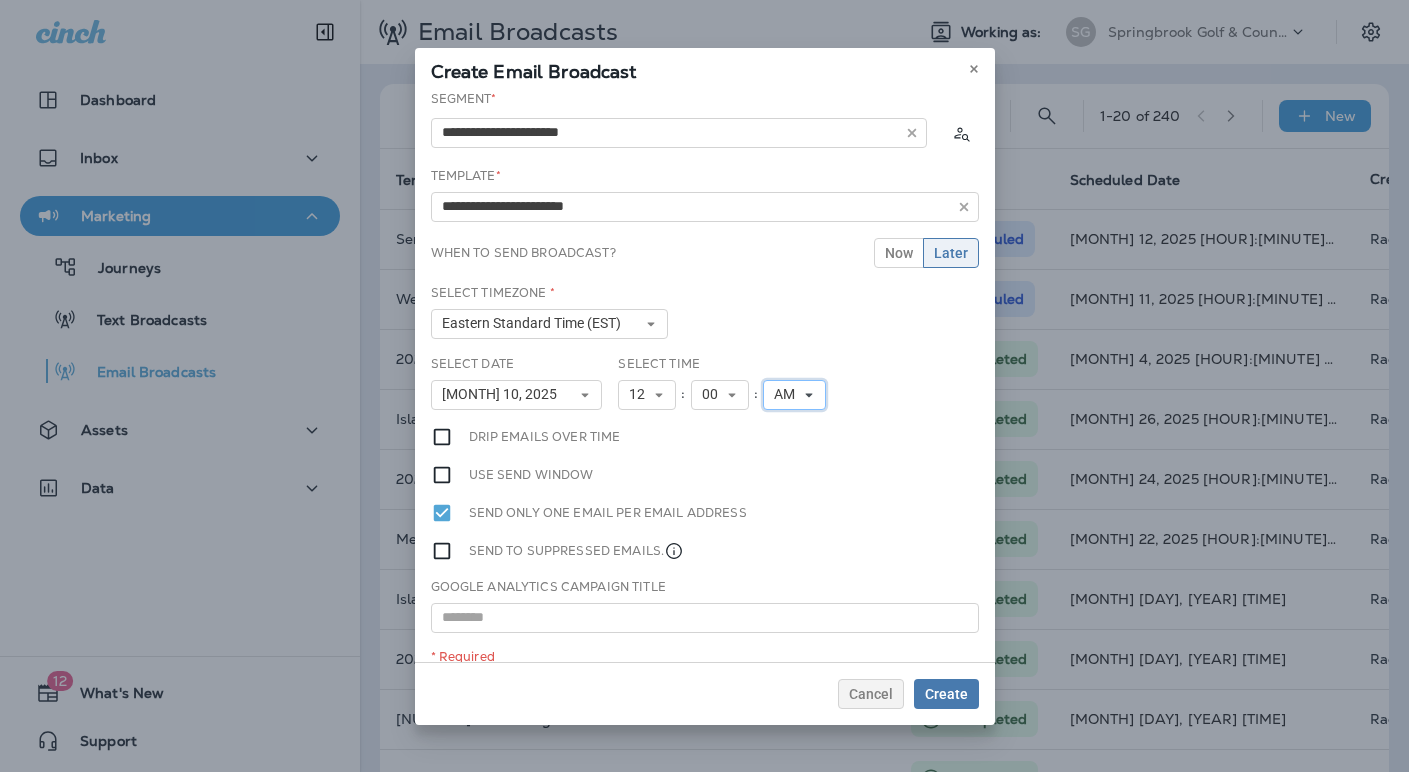 click 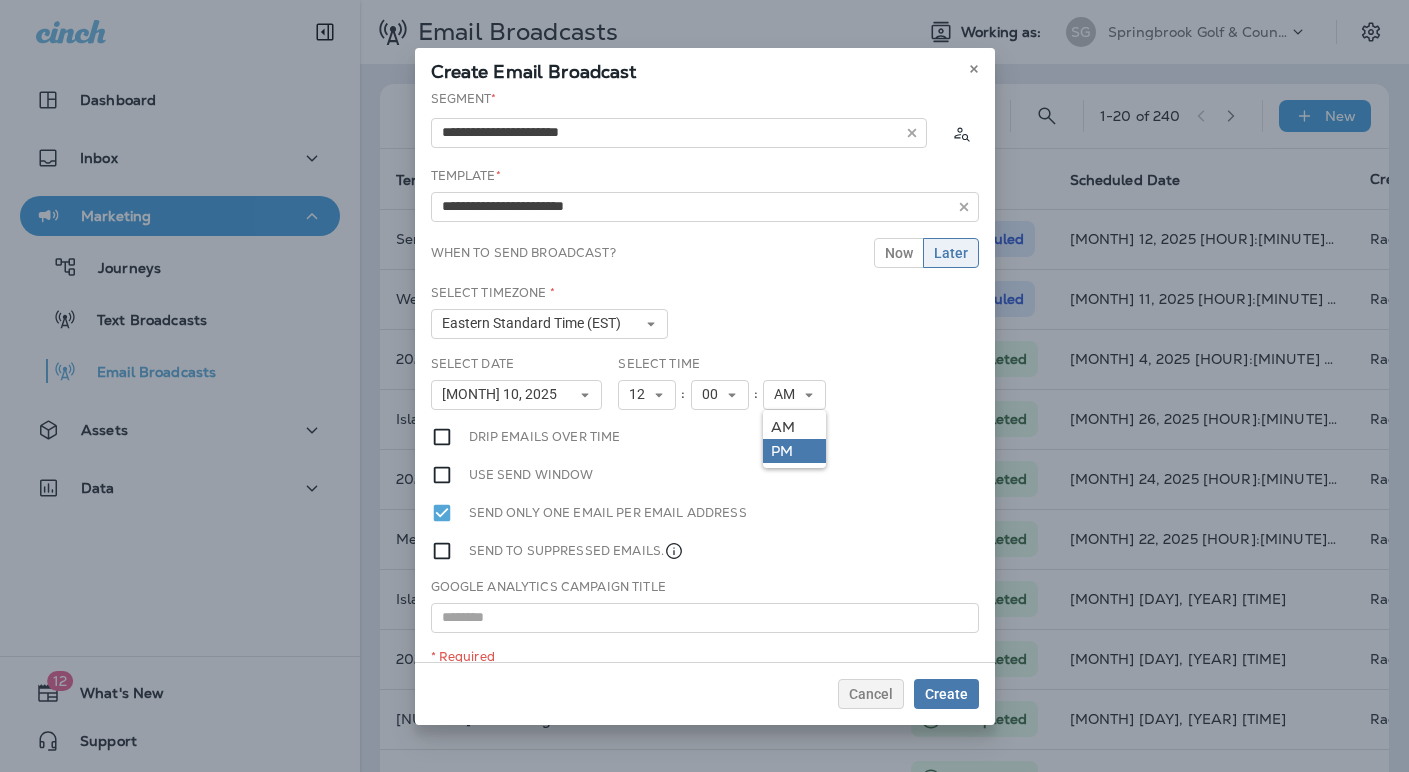 click on "PM" at bounding box center (794, 451) 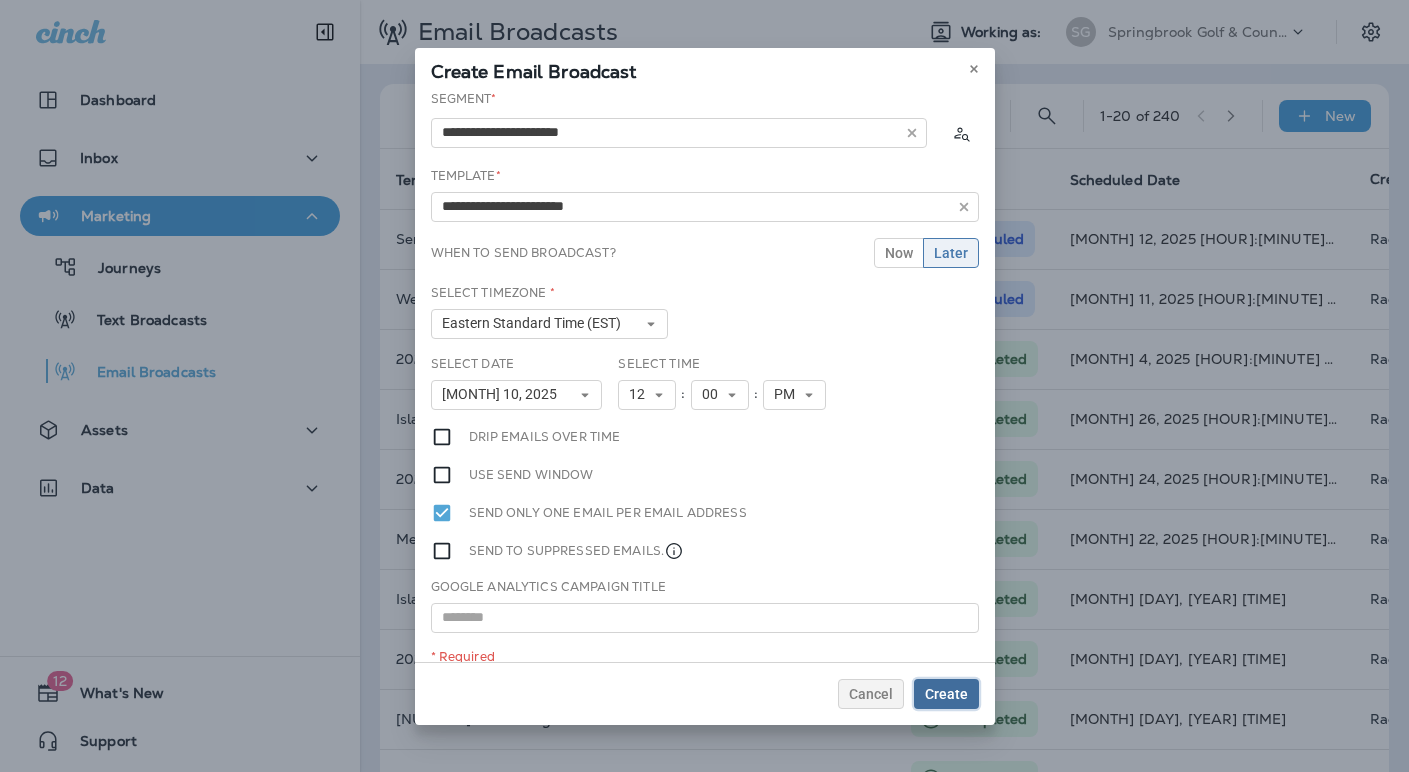 click on "Create" at bounding box center [946, 694] 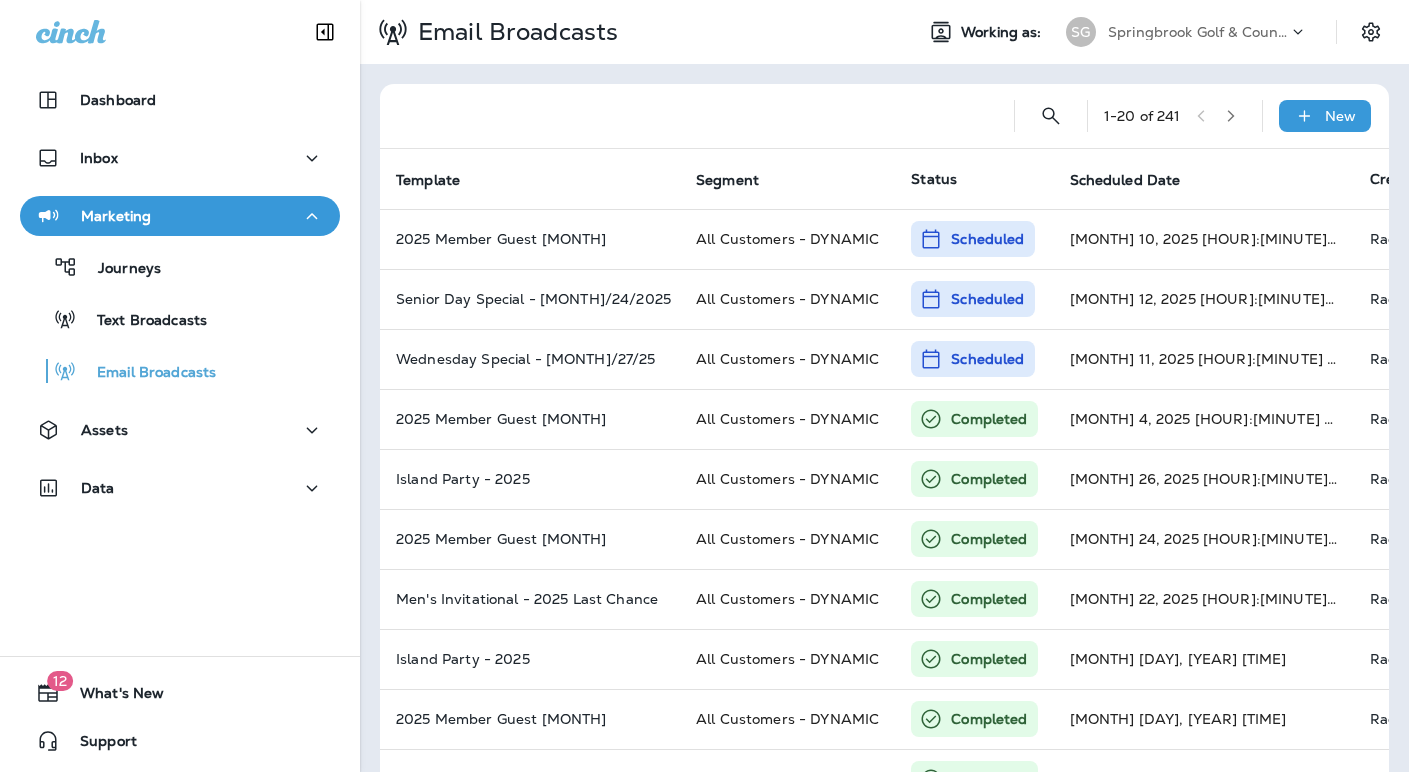 click on "Springbrook Golf & Country Club" at bounding box center [1198, 32] 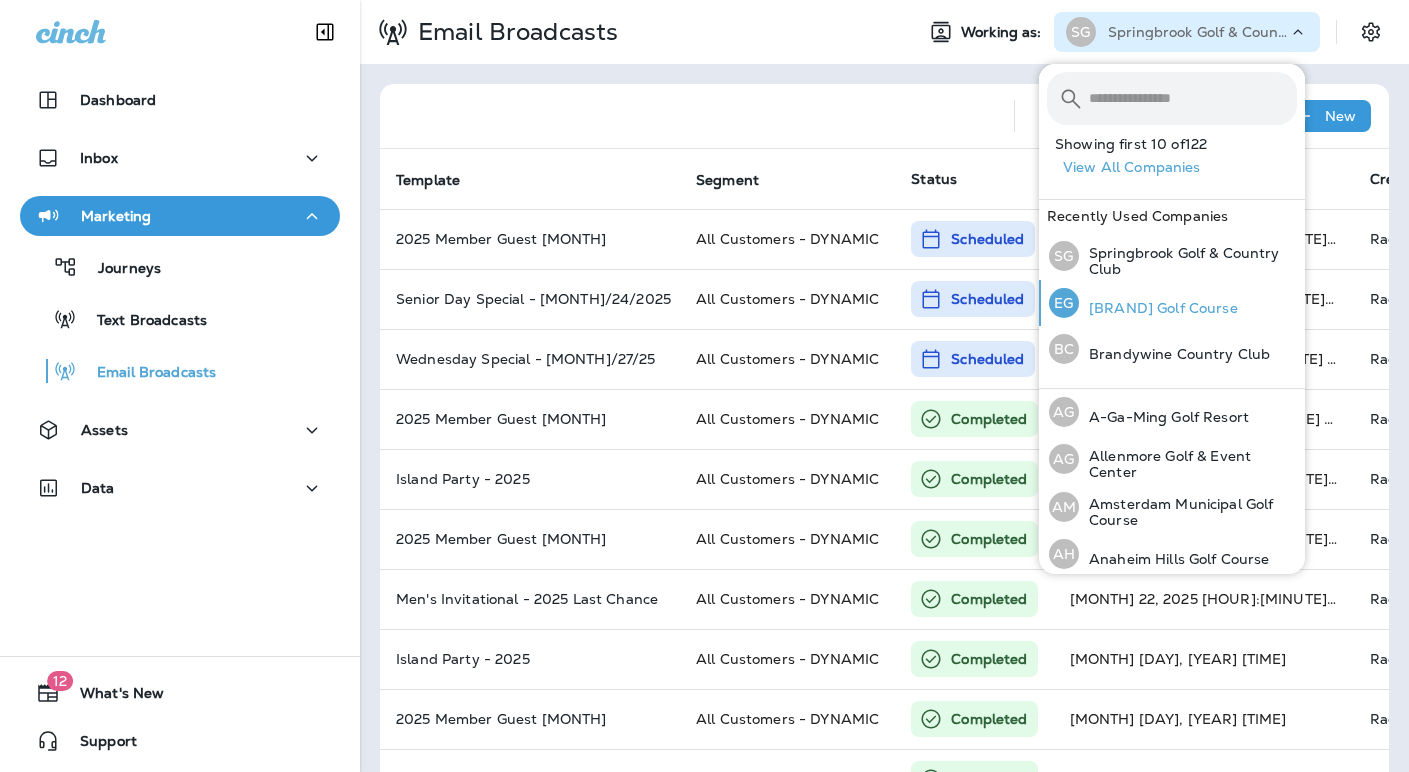 click on "[BRAND] Golf Course" at bounding box center (1158, 308) 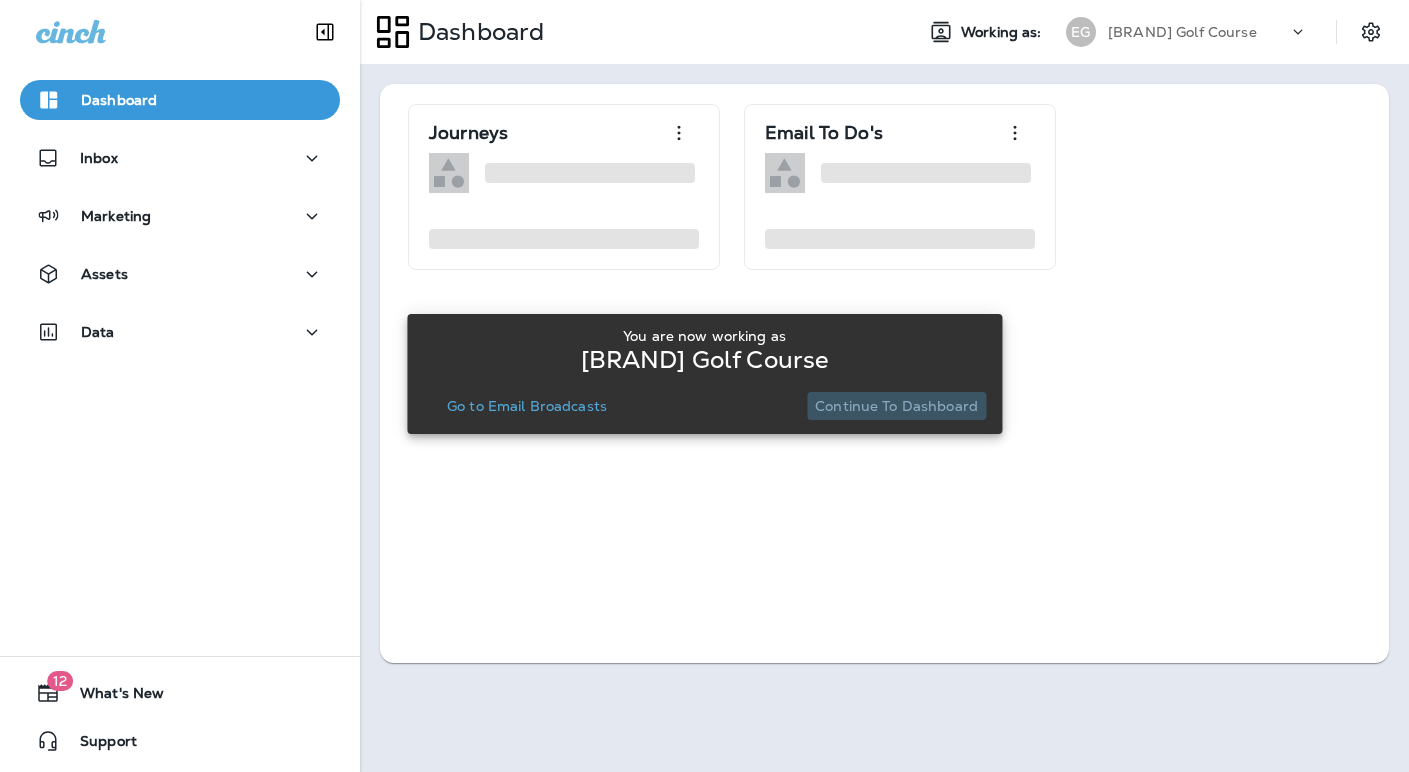 click on "Continue to Dashboard" at bounding box center [896, 406] 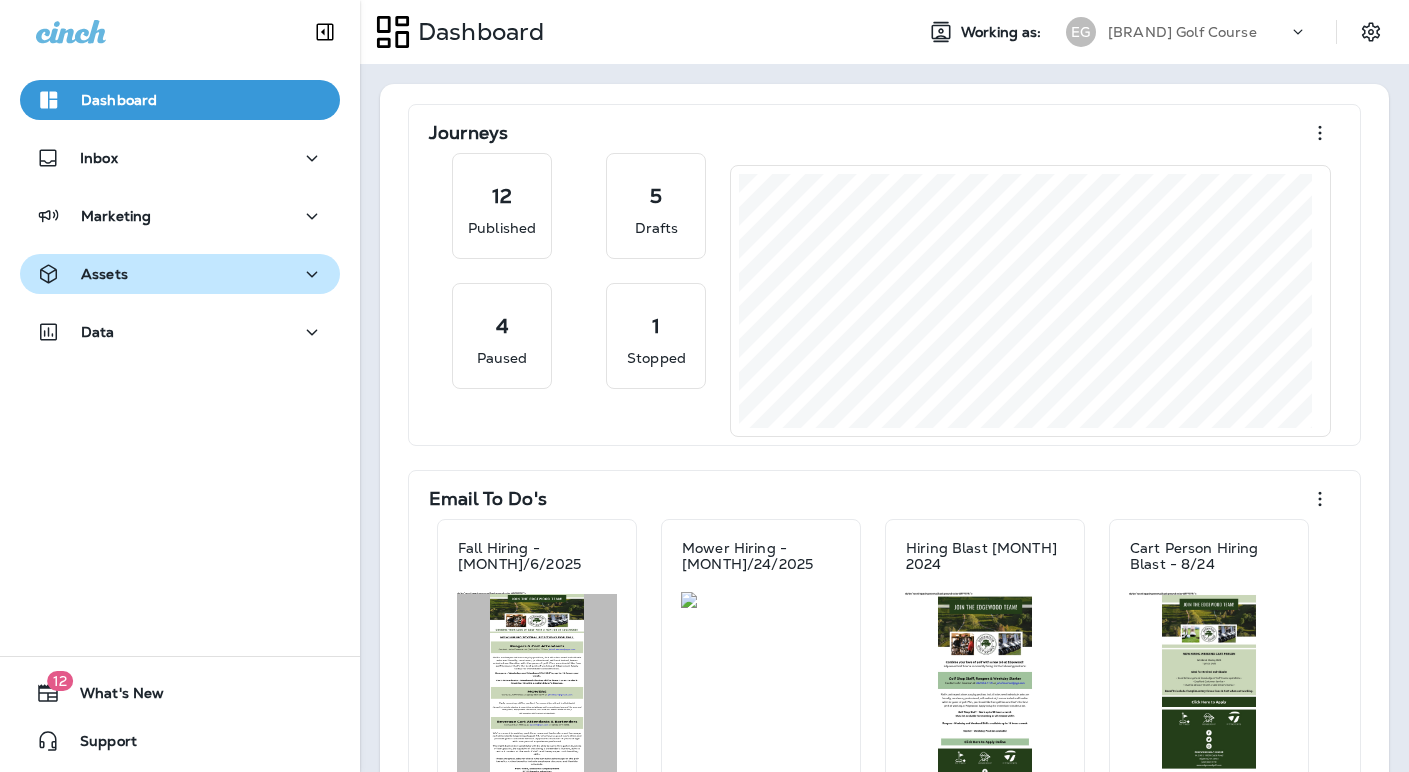 click on "Assets" at bounding box center [180, 274] 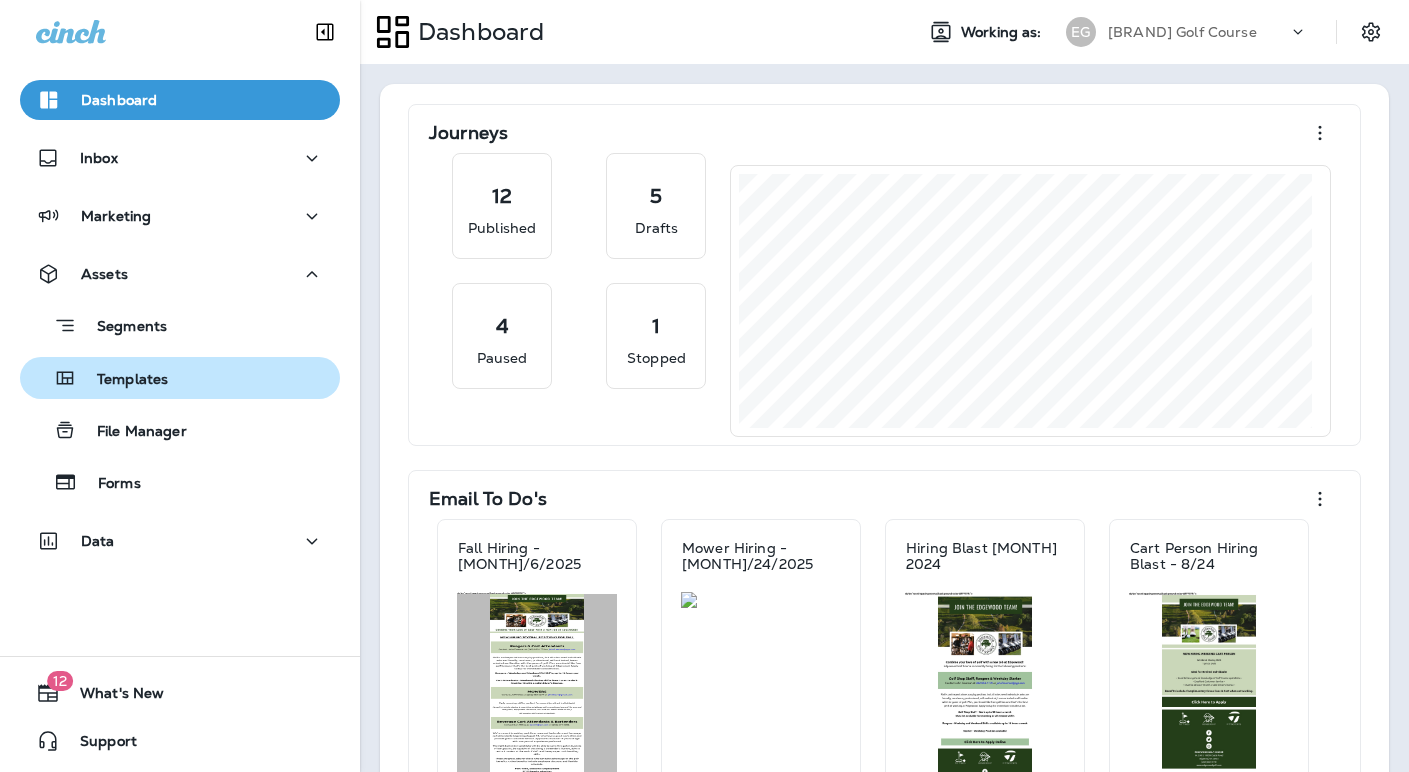 click on "Templates" at bounding box center (122, 380) 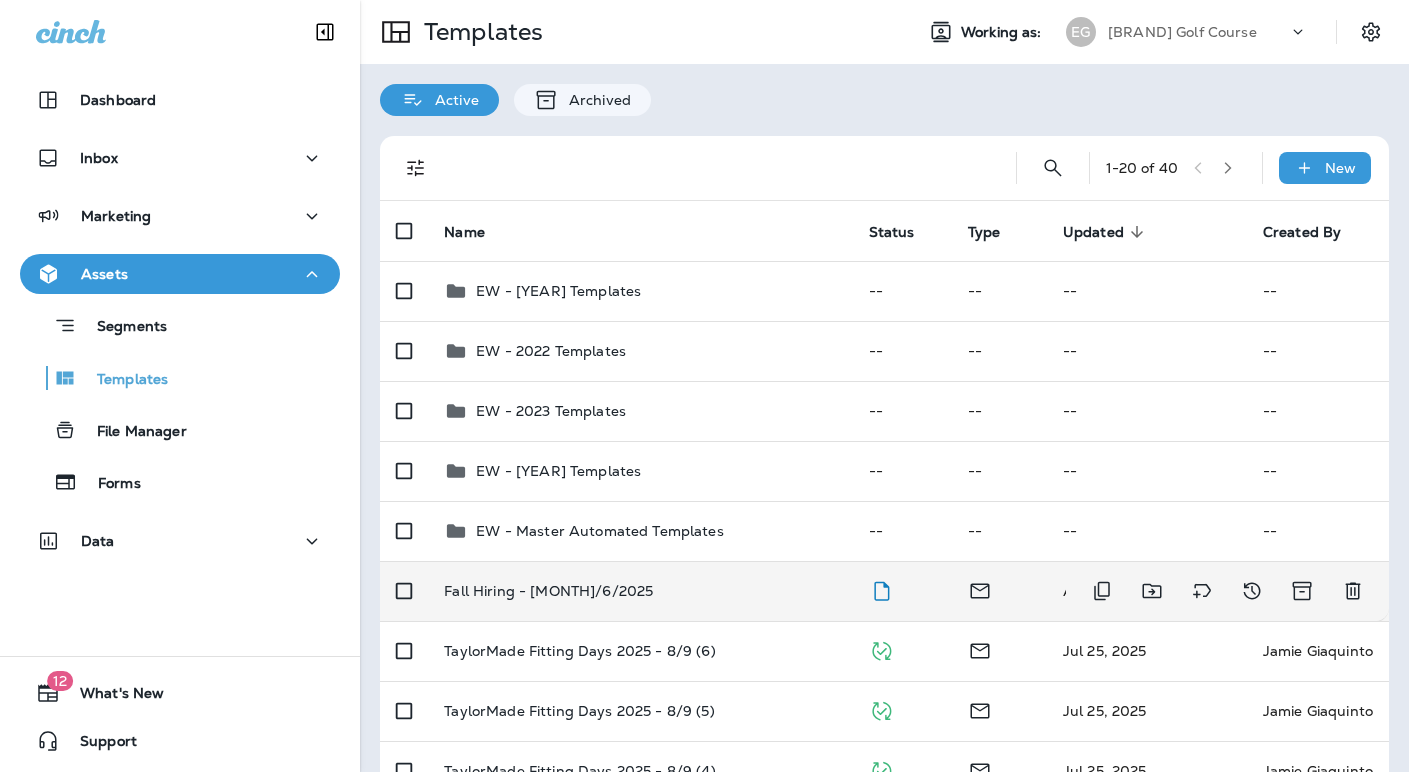 click on "Fall Hiring - [MONTH]/6/2025" at bounding box center [548, 591] 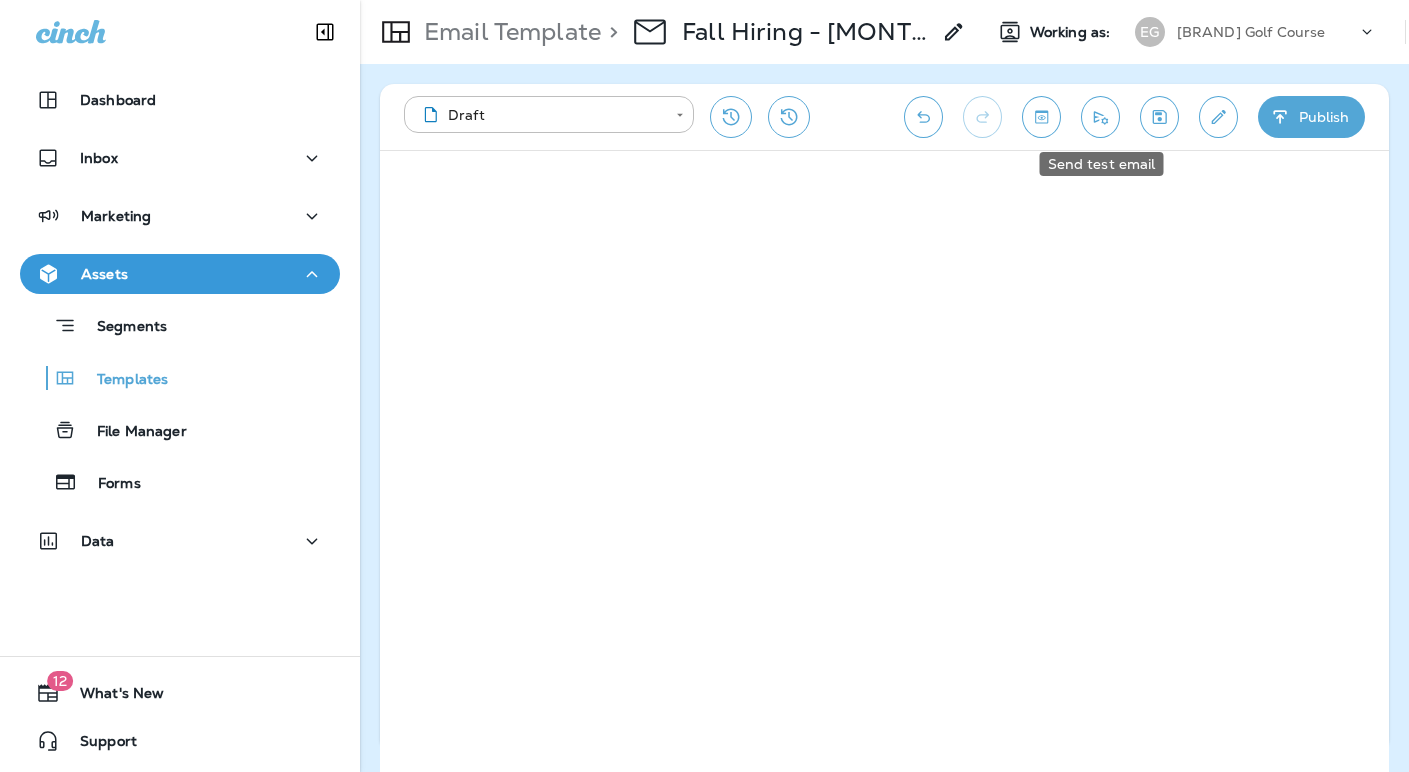 click 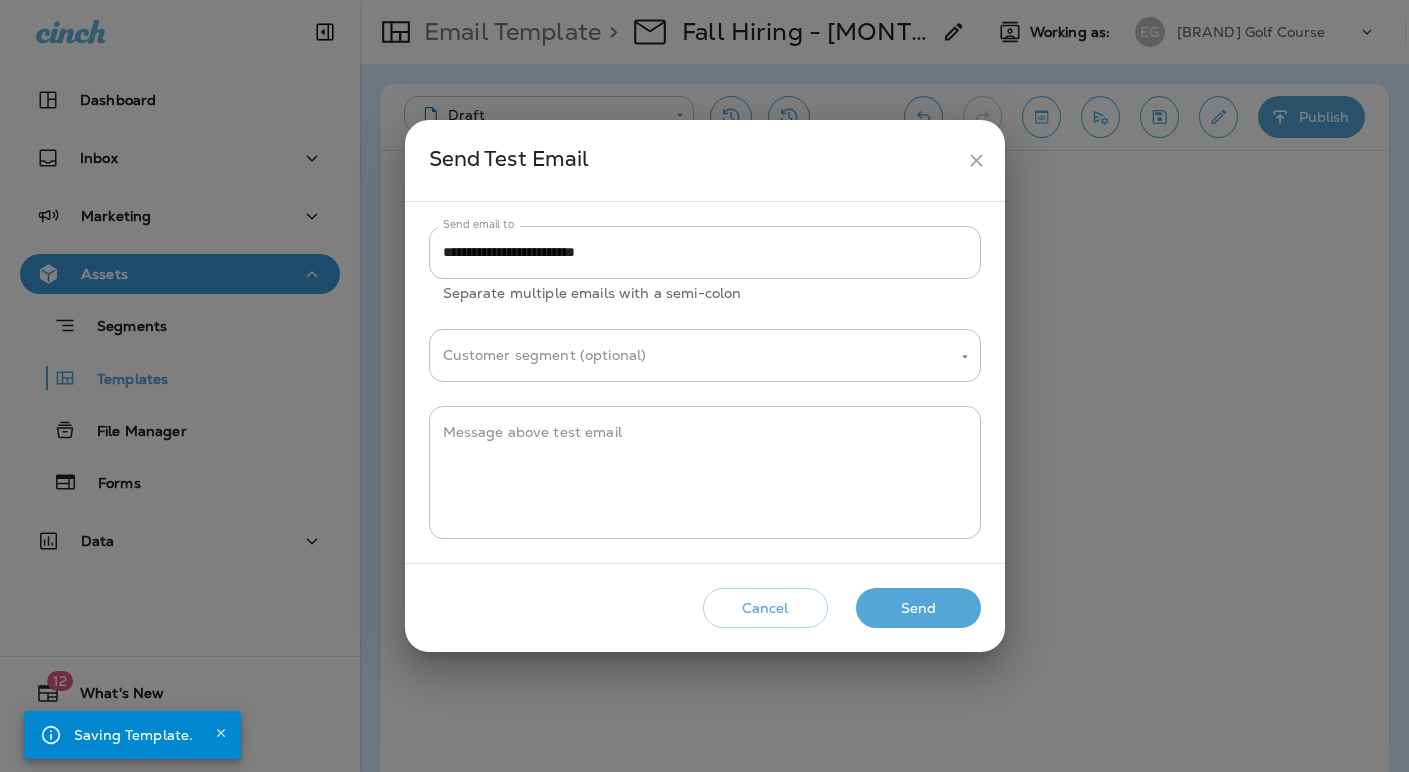 click 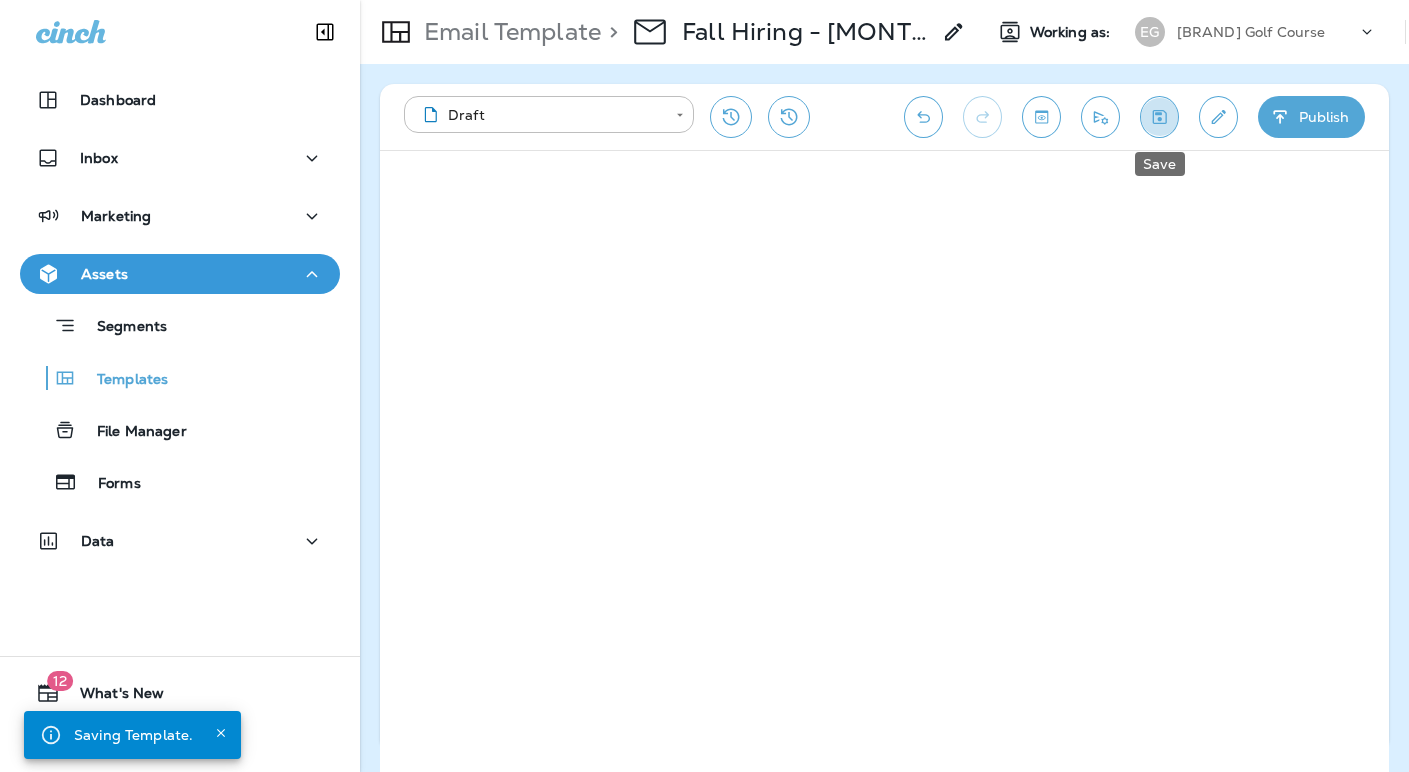 click 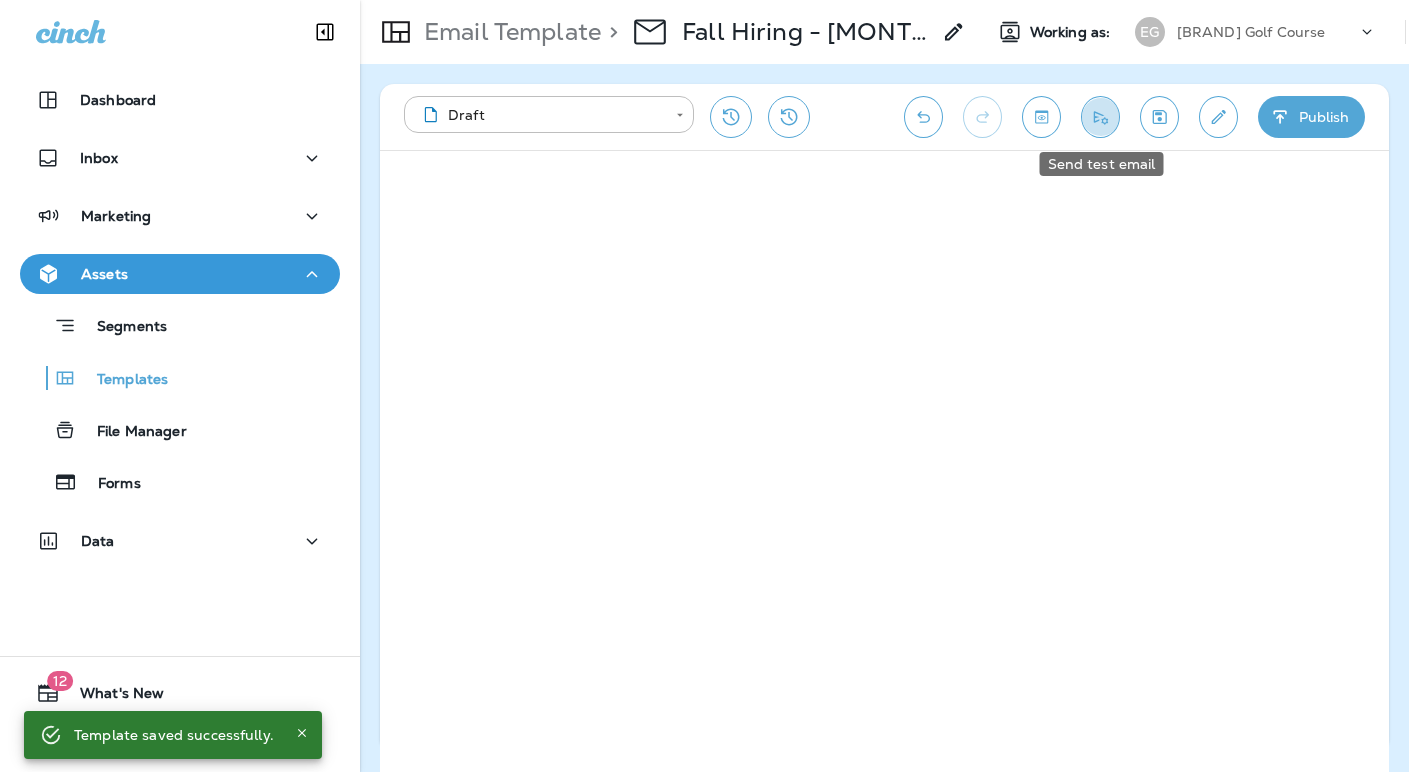click 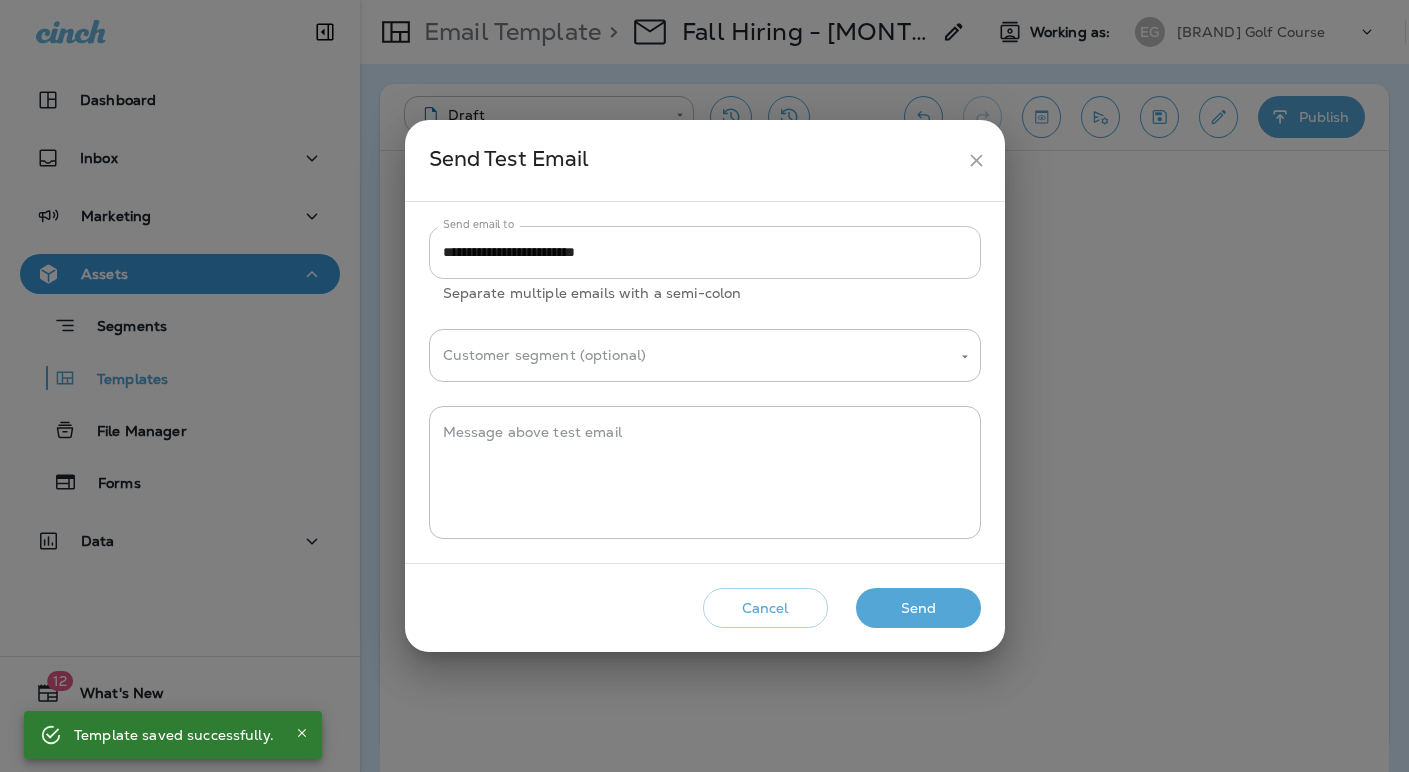 drag, startPoint x: 547, startPoint y: 250, endPoint x: 557, endPoint y: 256, distance: 11.661903 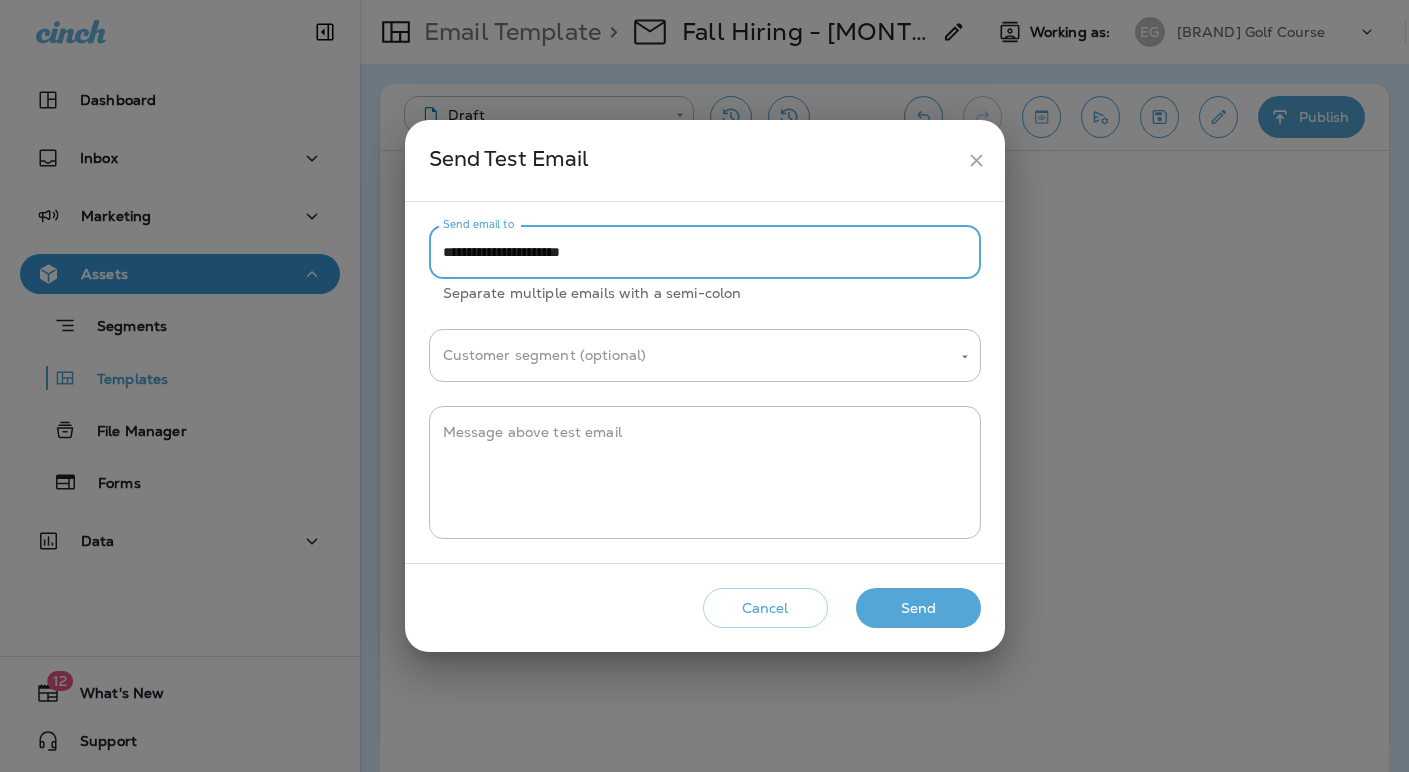 type on "**********" 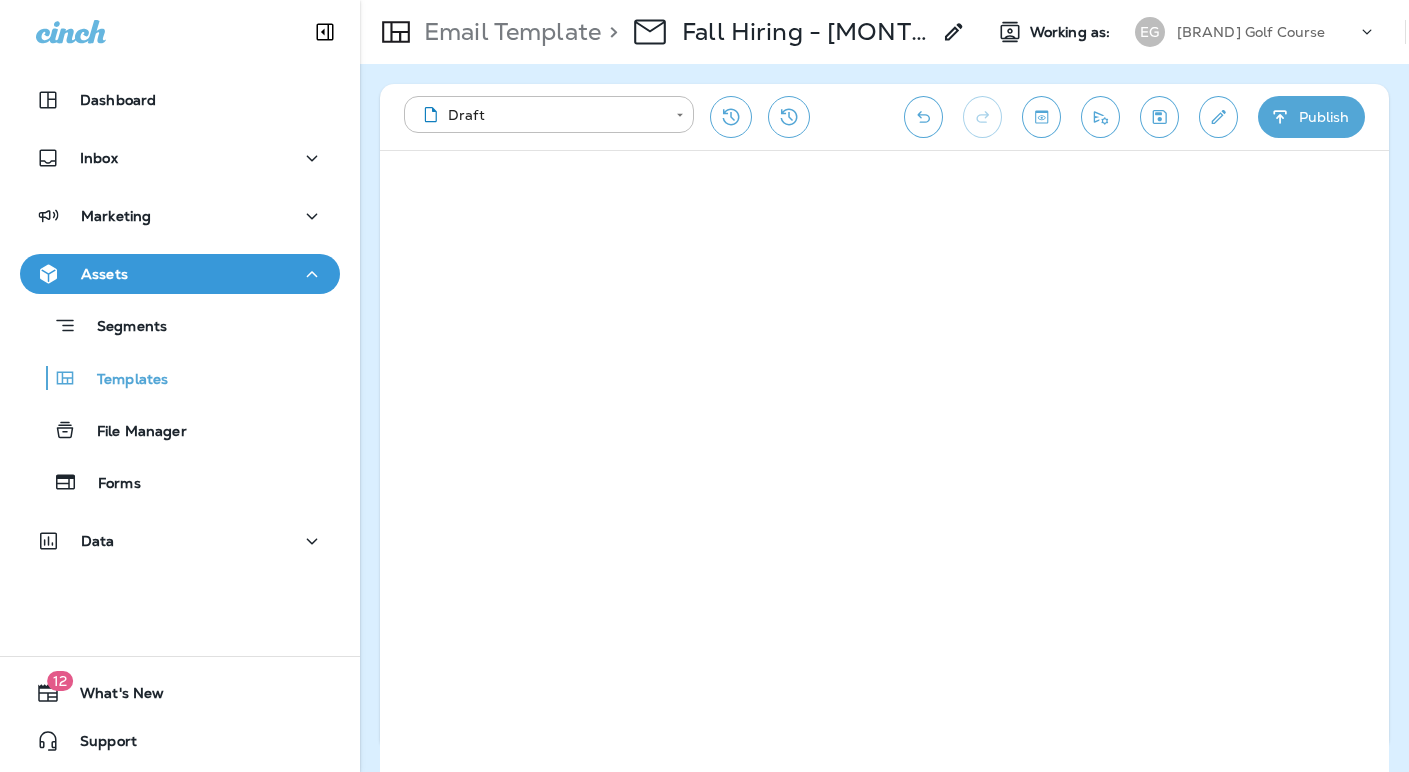 click on "[BRAND] Golf Course" at bounding box center (1251, 32) 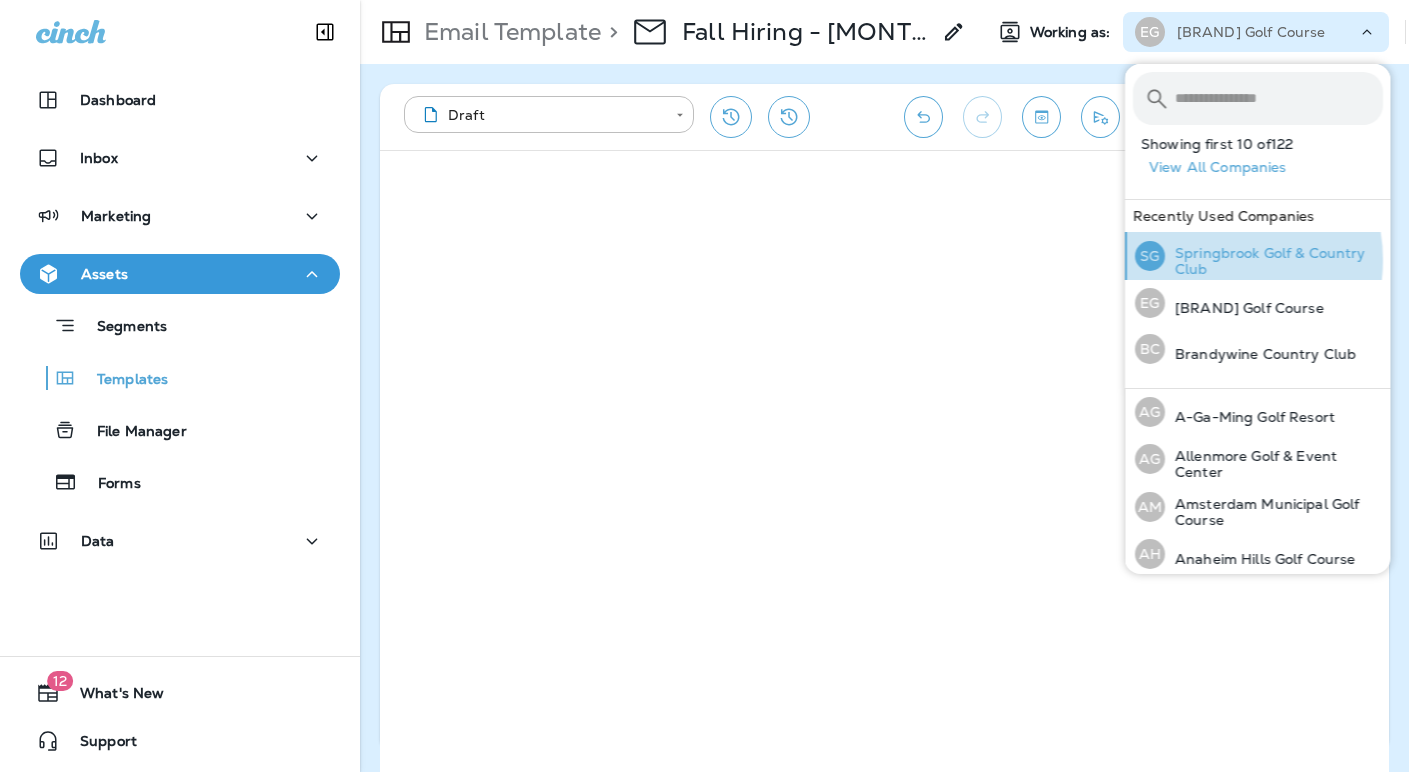 click on "Springbrook Golf & Country Club" at bounding box center (1274, 261) 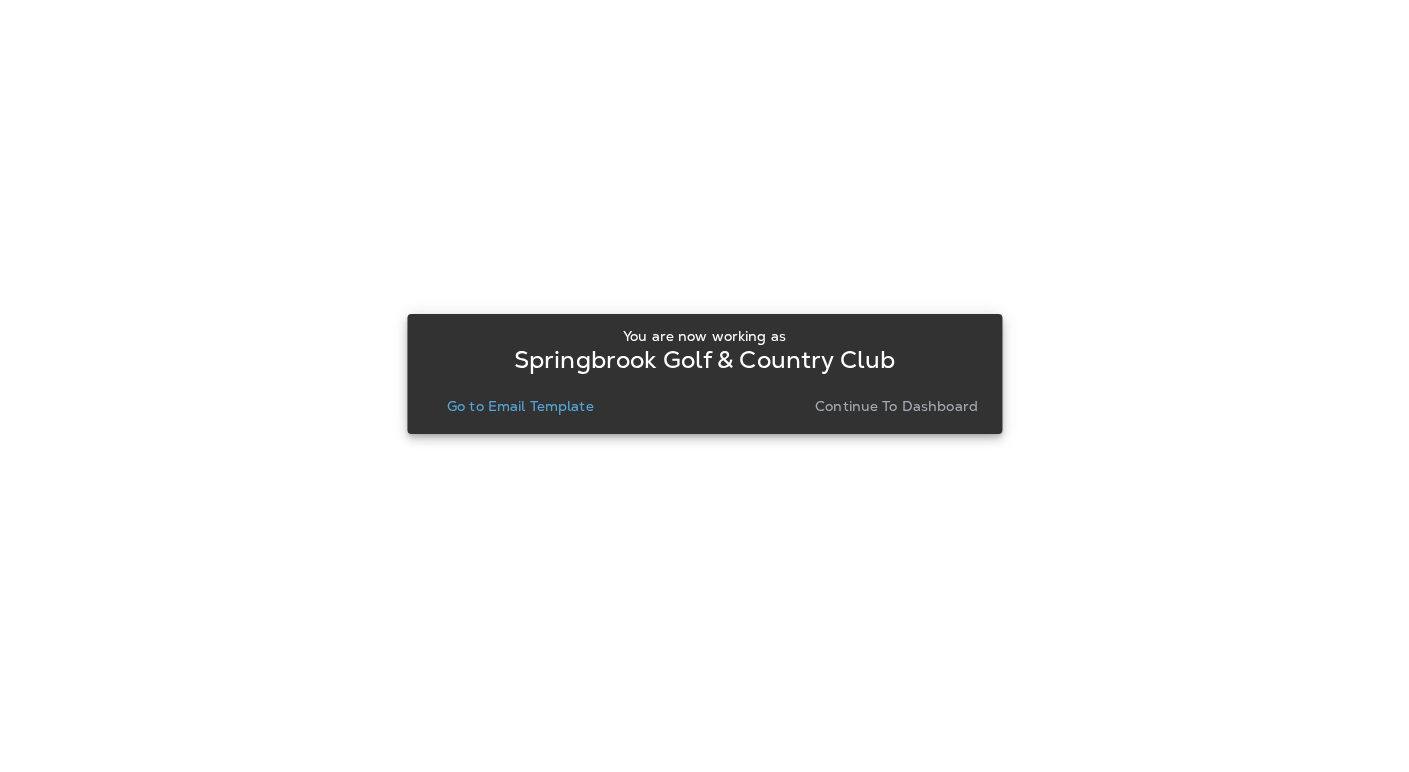 click on "Continue to Dashboard" at bounding box center [896, 406] 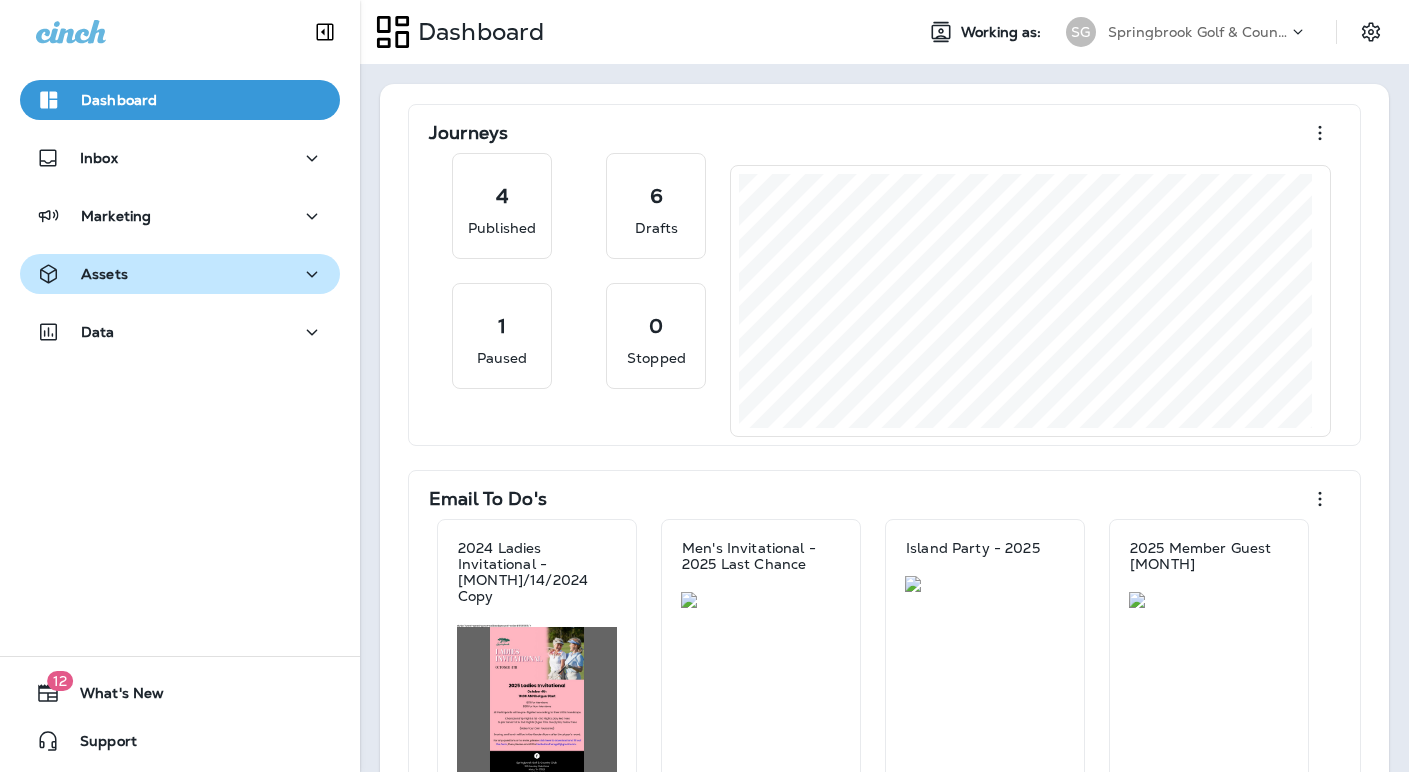 click on "Assets" at bounding box center (104, 274) 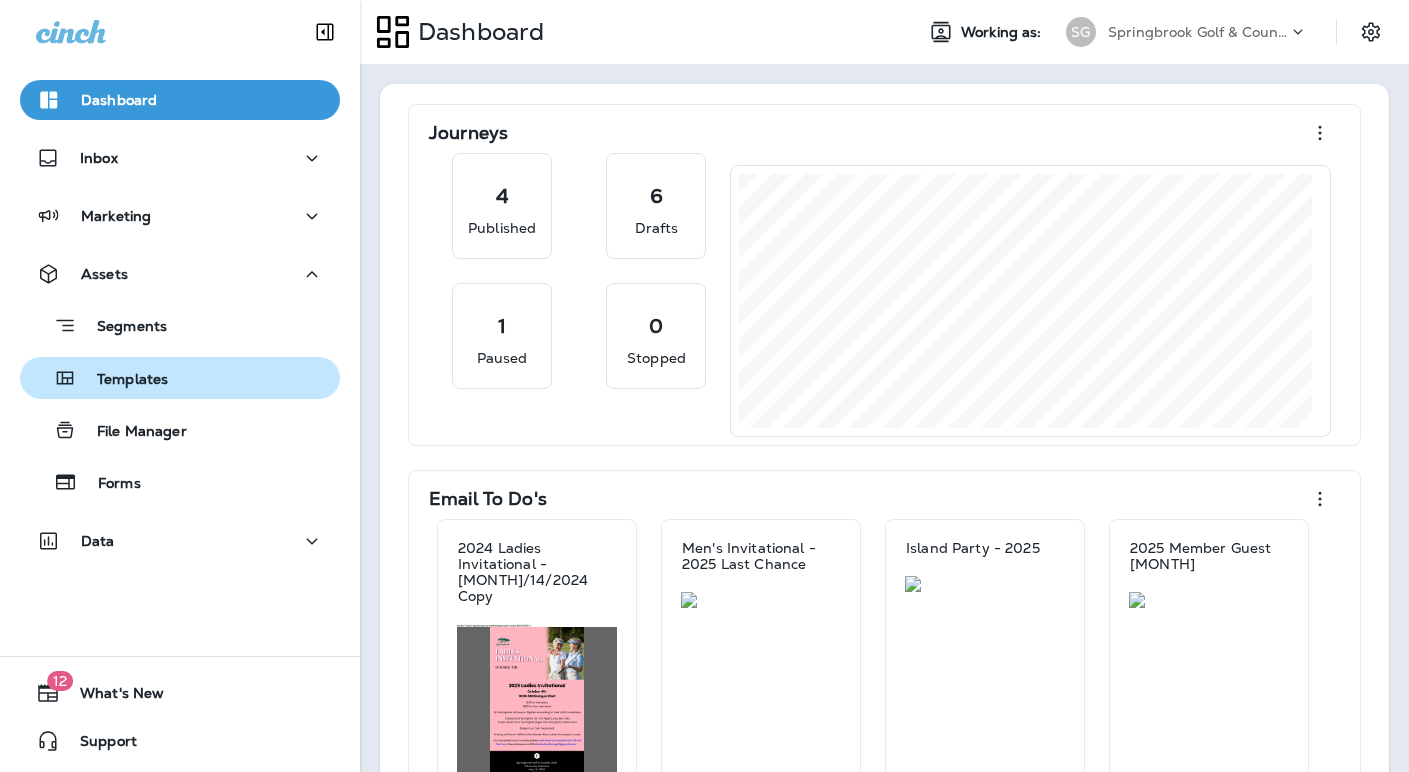 click on "Templates" at bounding box center (122, 380) 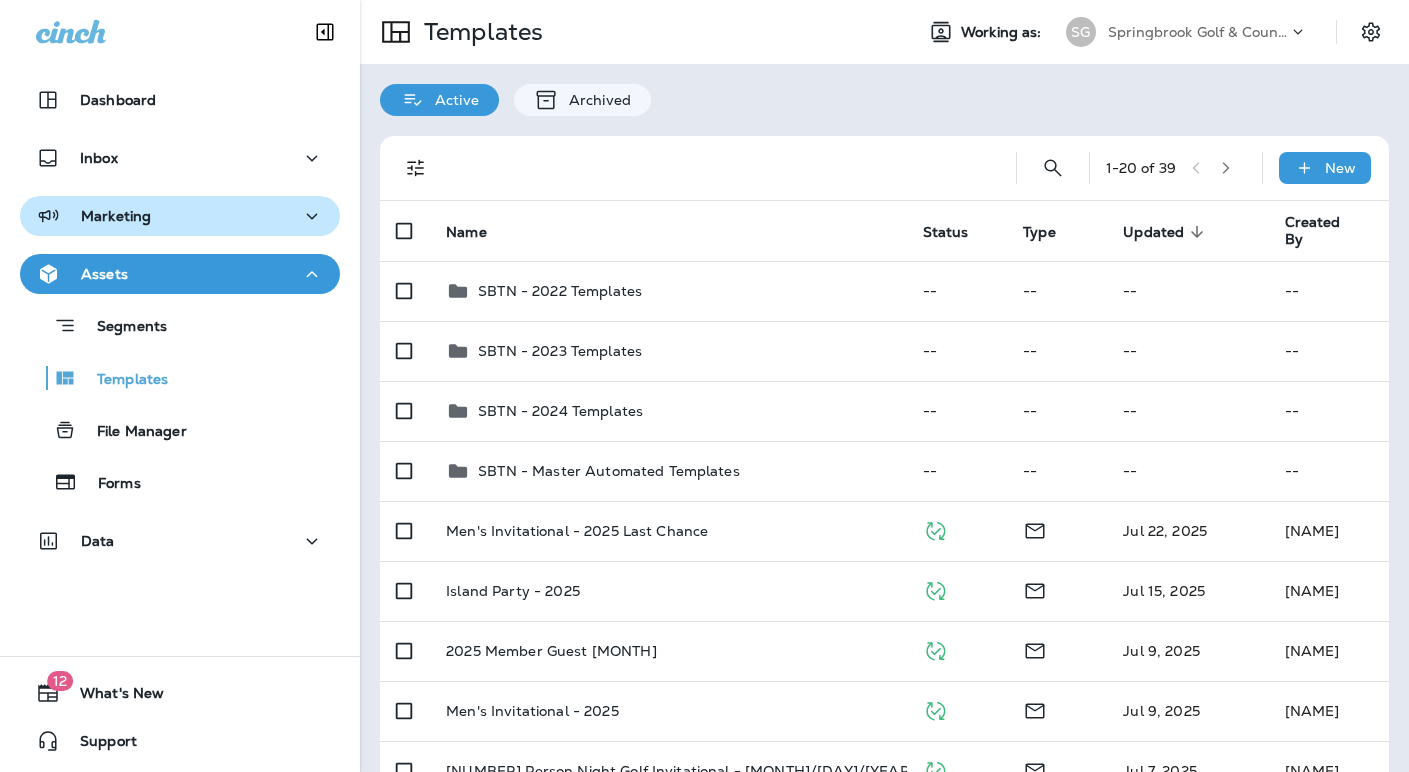 click on "Marketing" at bounding box center [116, 216] 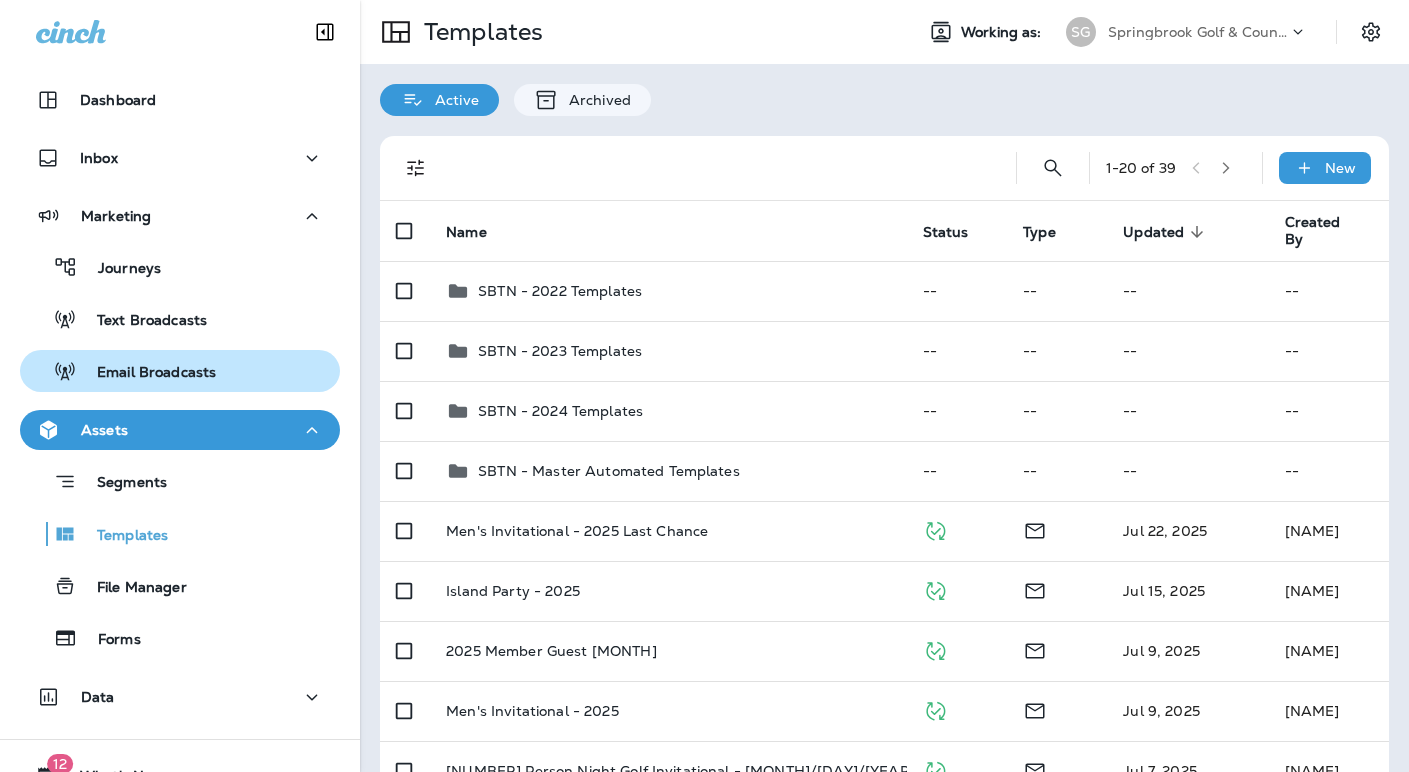 click on "Email Broadcasts" at bounding box center [146, 373] 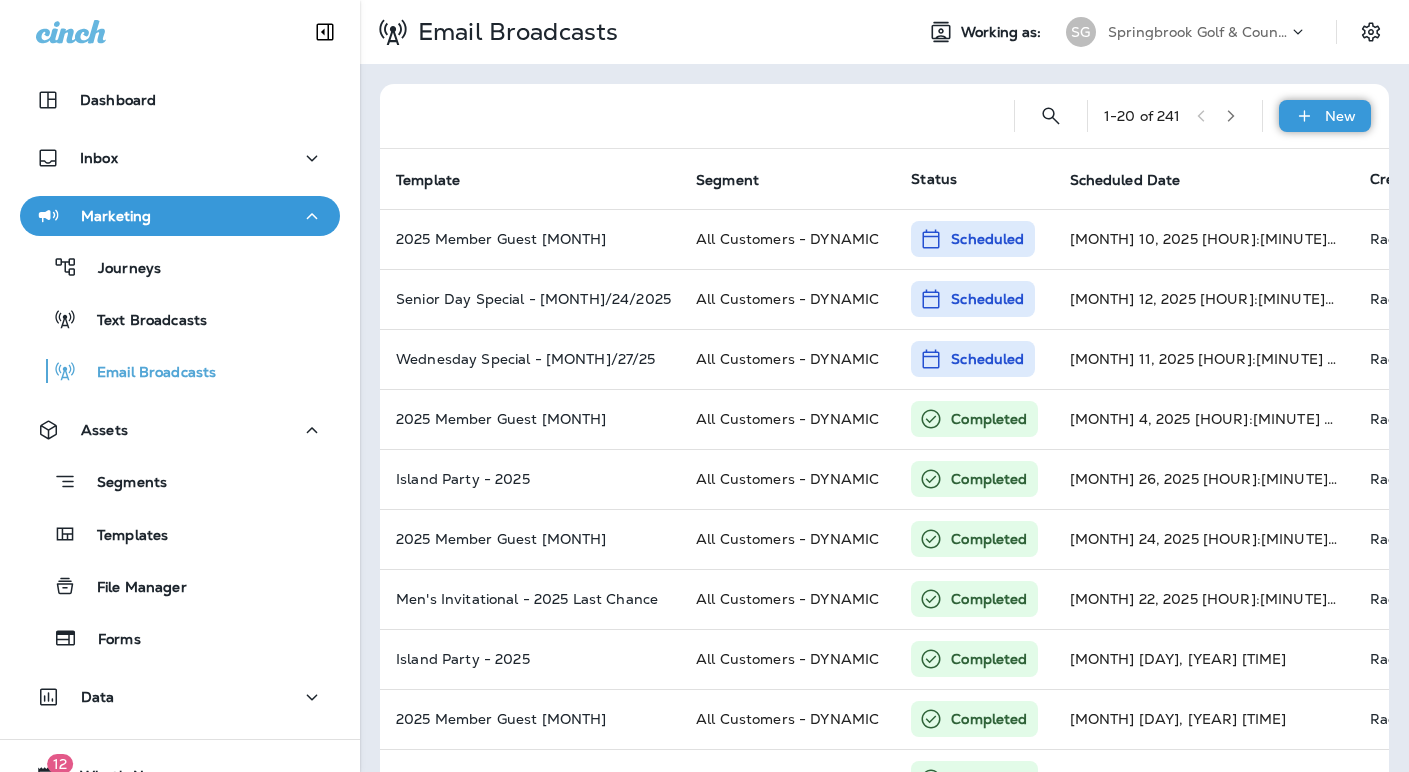 click on "New" at bounding box center [1325, 116] 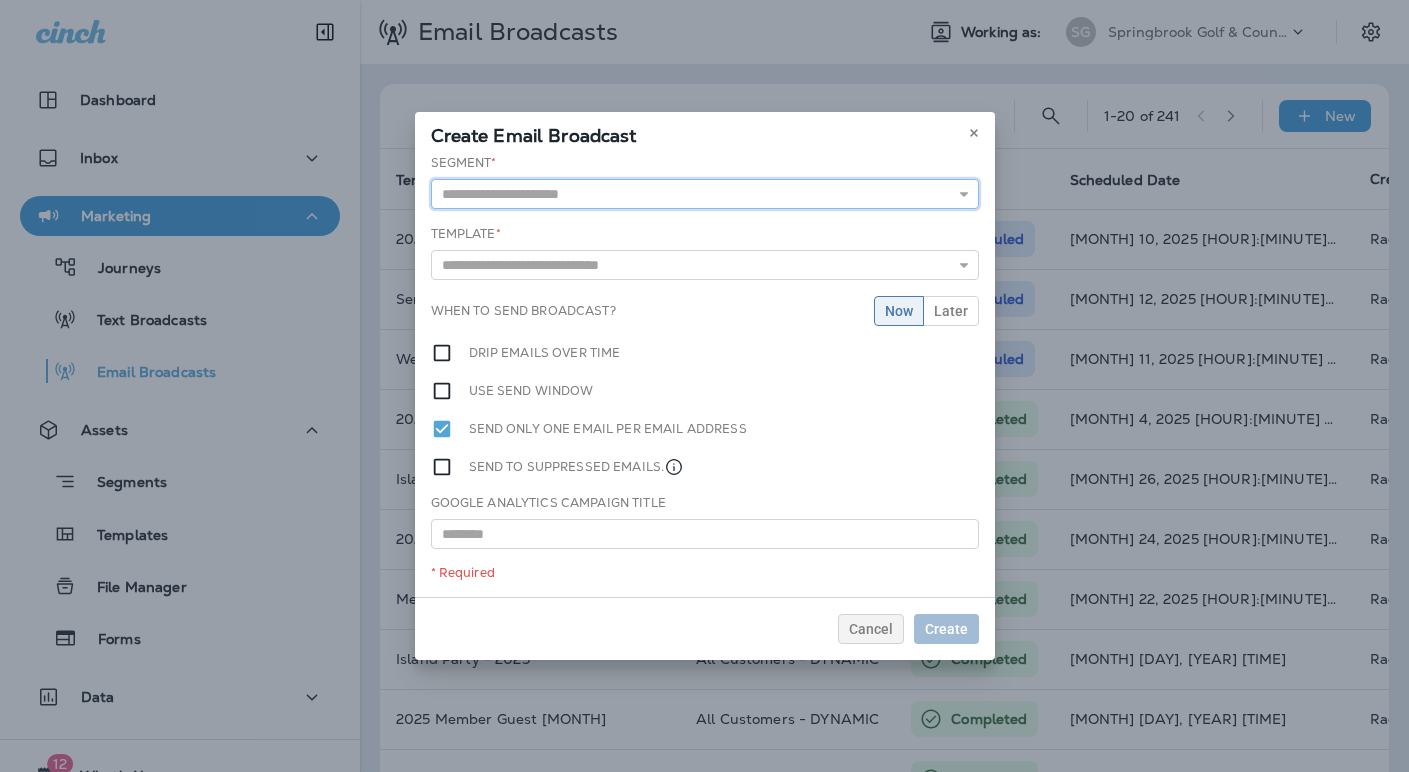 click at bounding box center [705, 194] 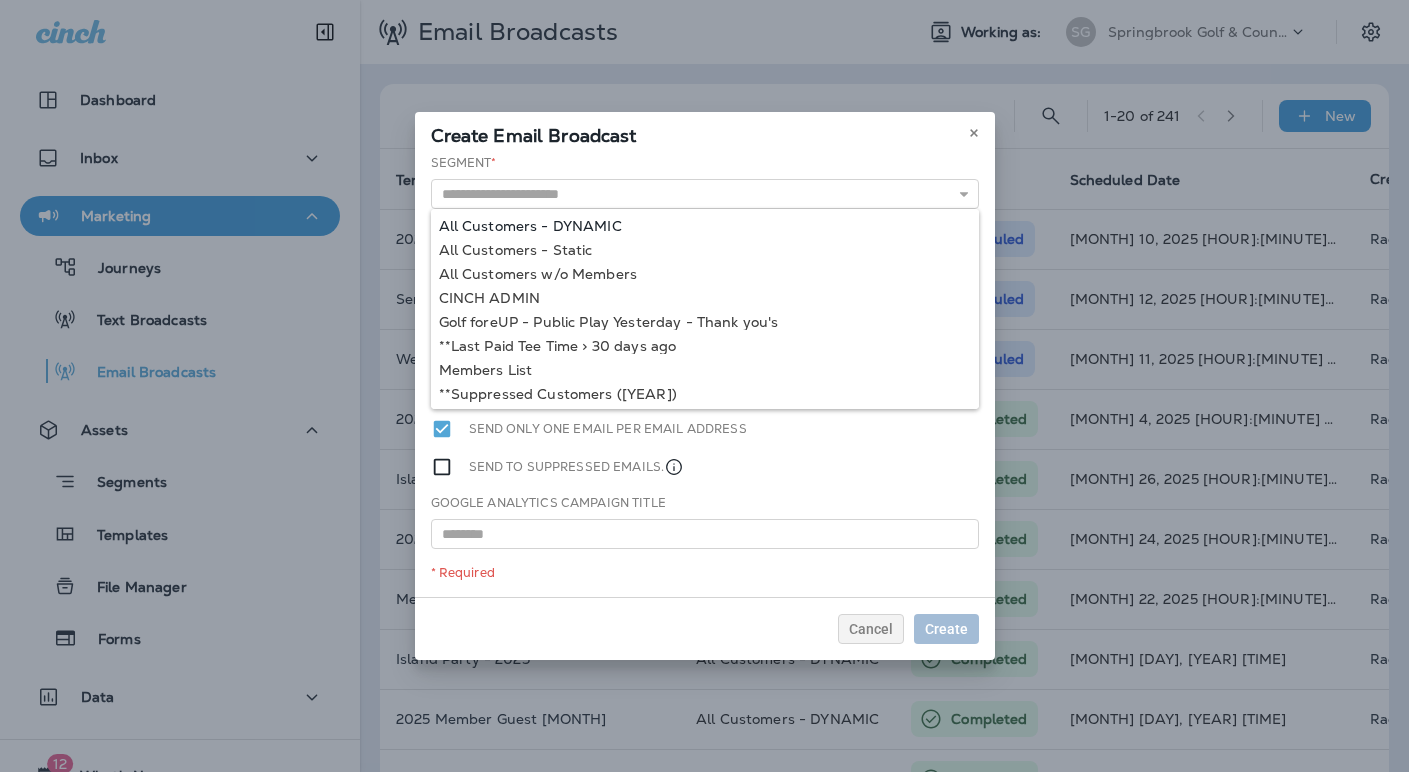 type on "**********" 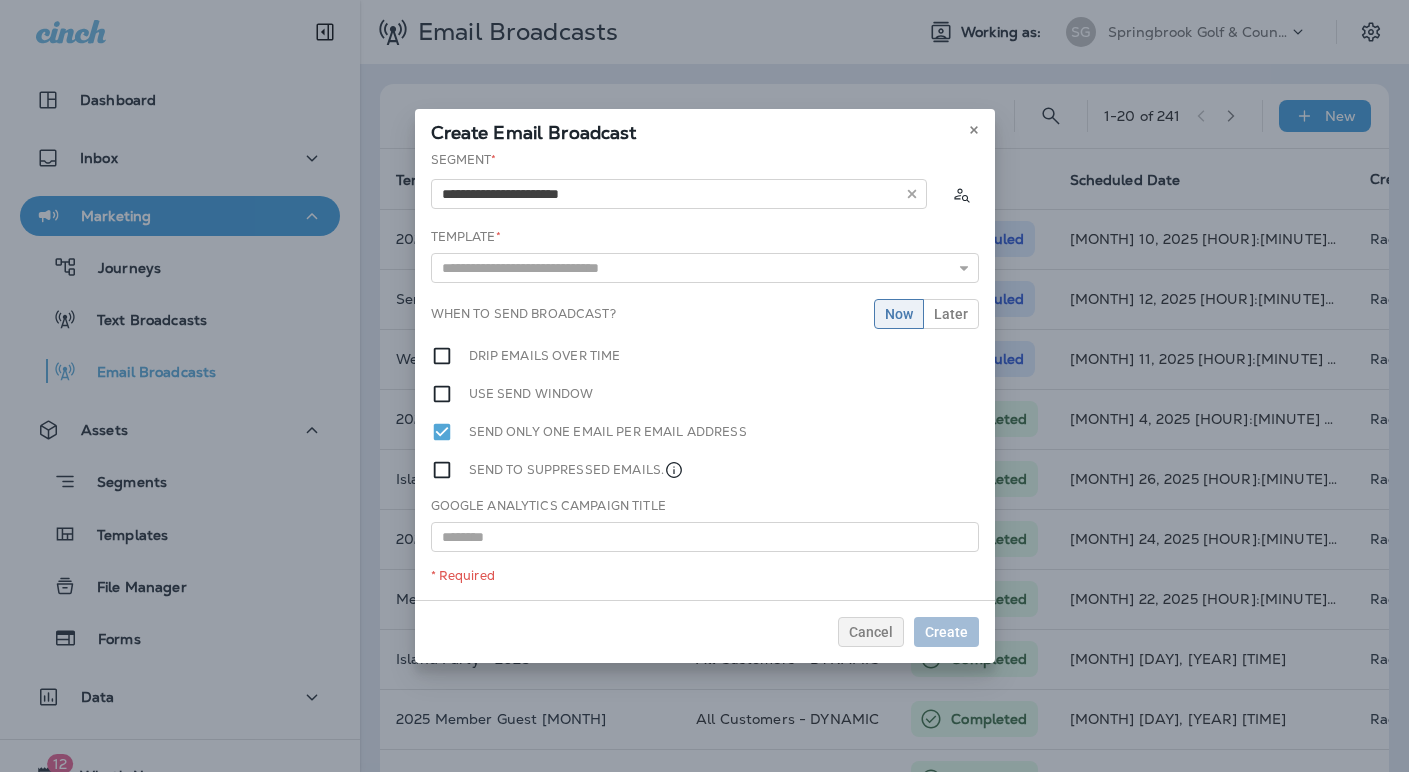 click on "**********" at bounding box center (705, 375) 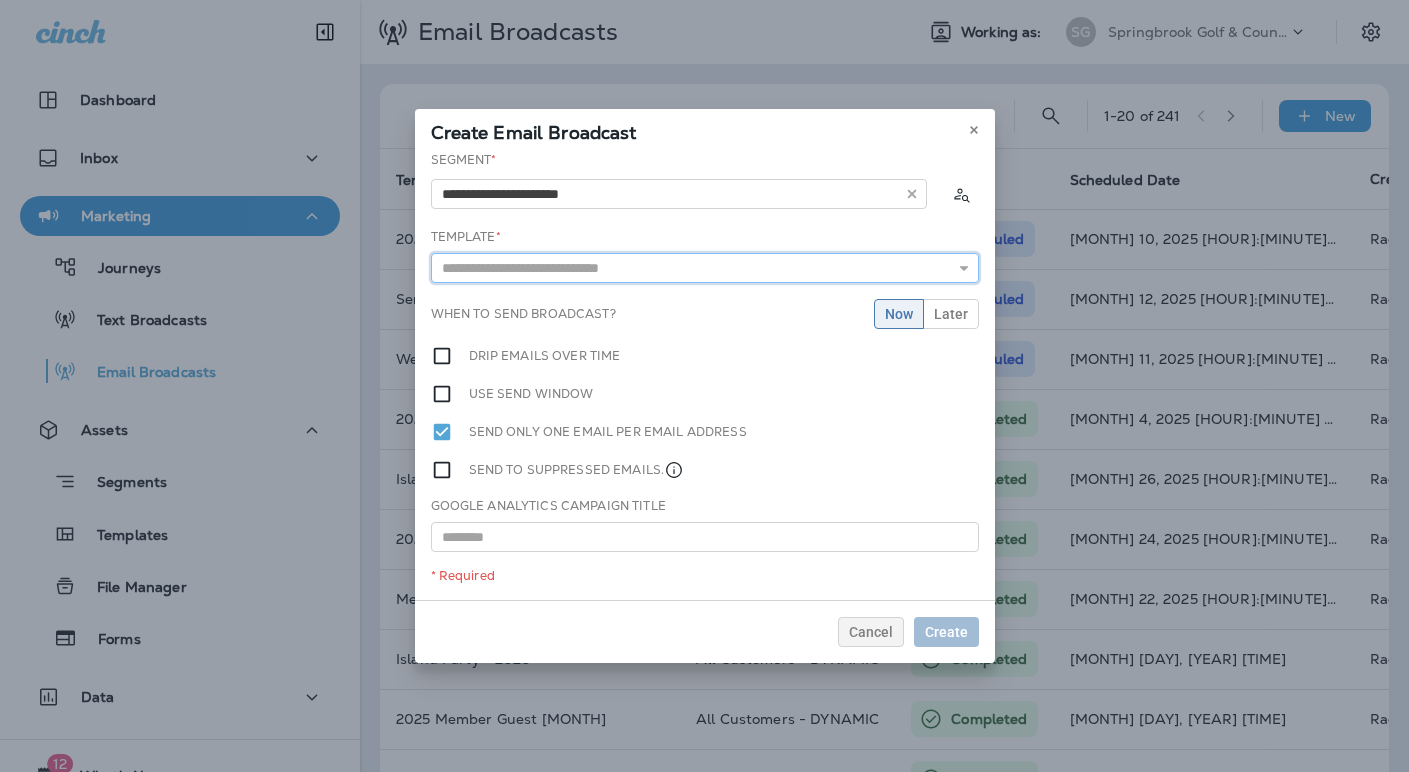 click at bounding box center (705, 268) 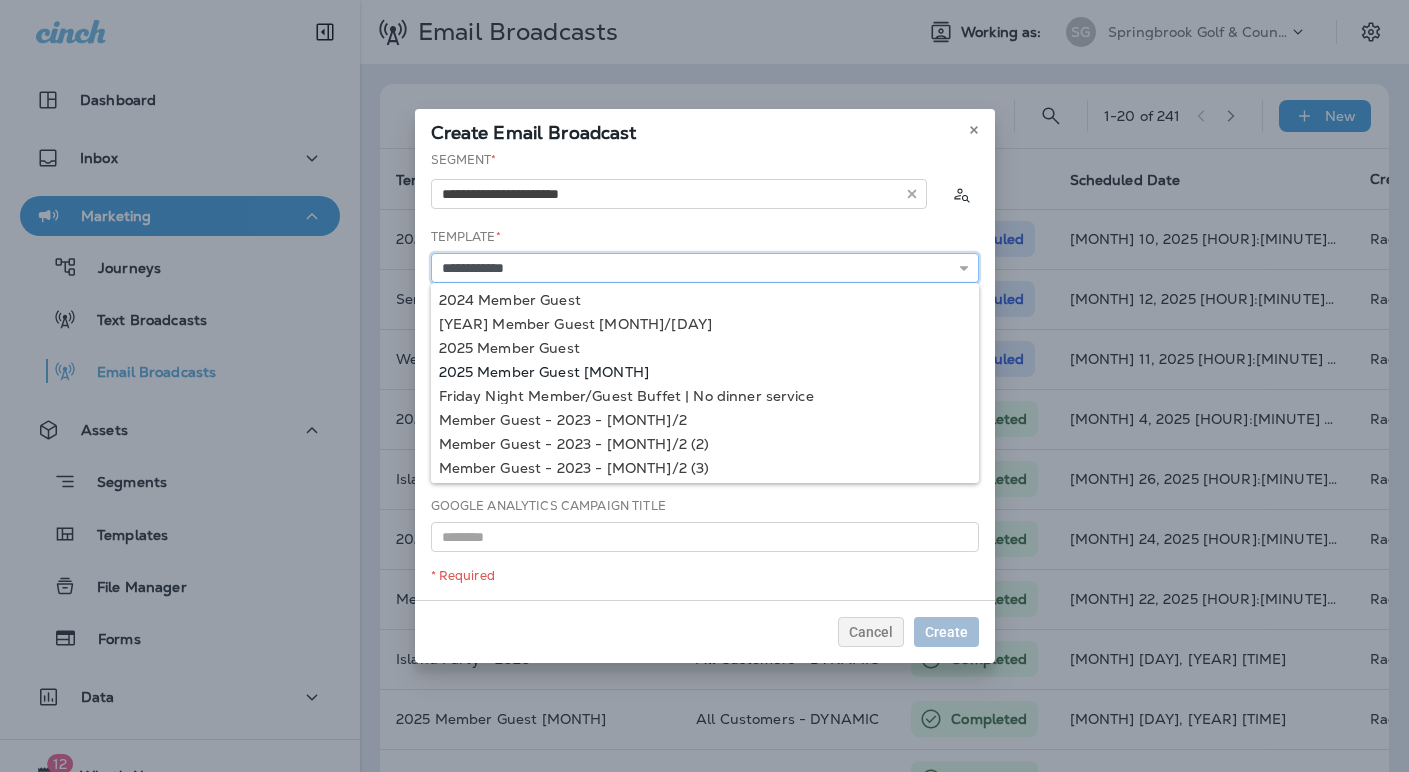 type on "**********" 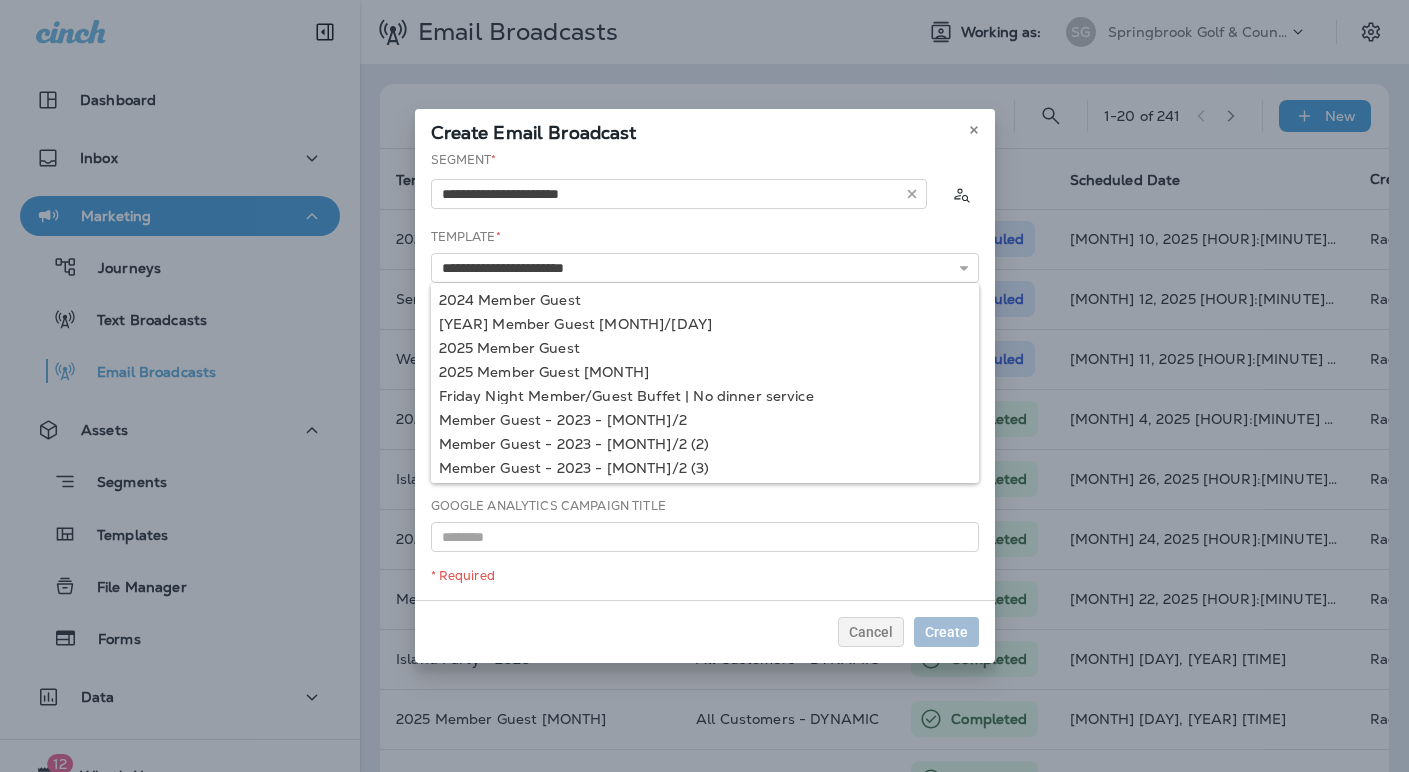 click on "**********" at bounding box center [705, 375] 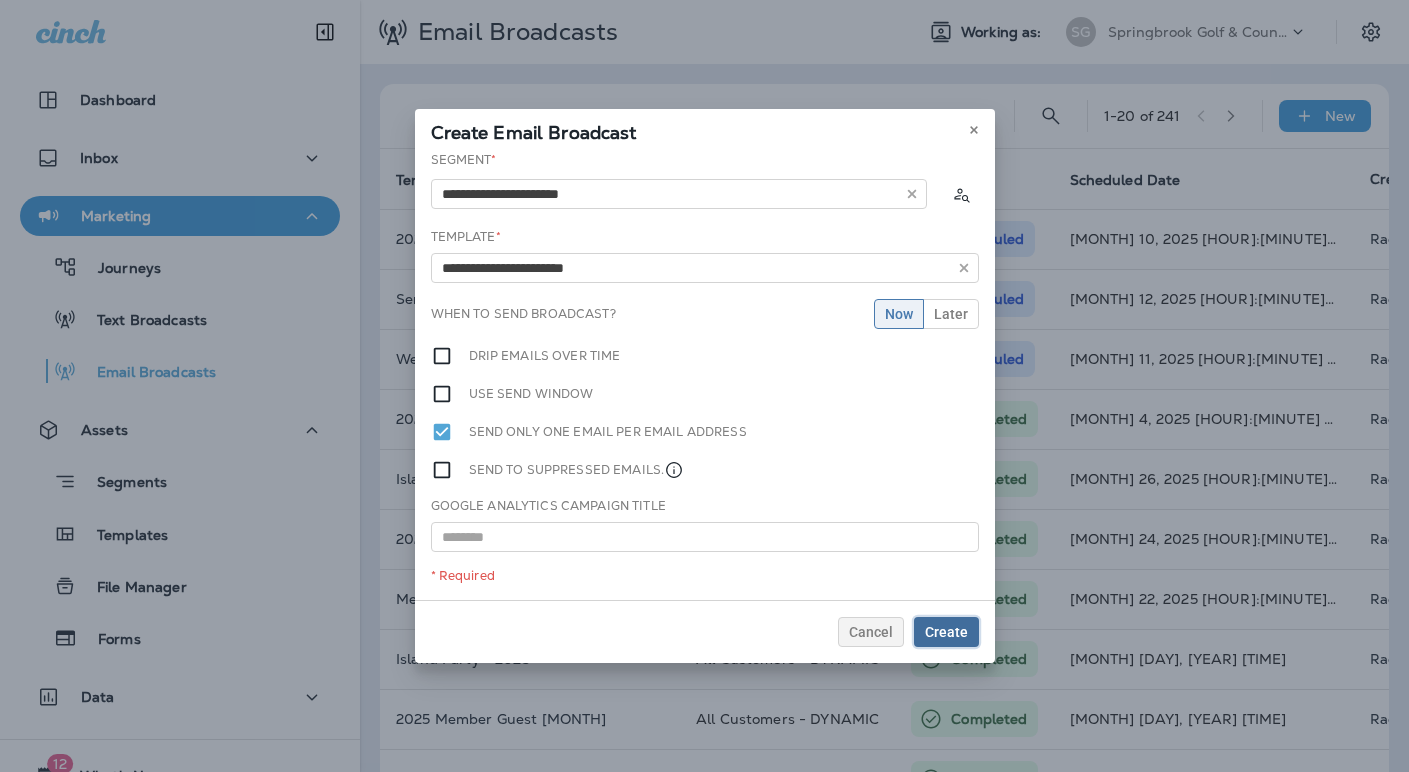 click on "Create" at bounding box center [946, 632] 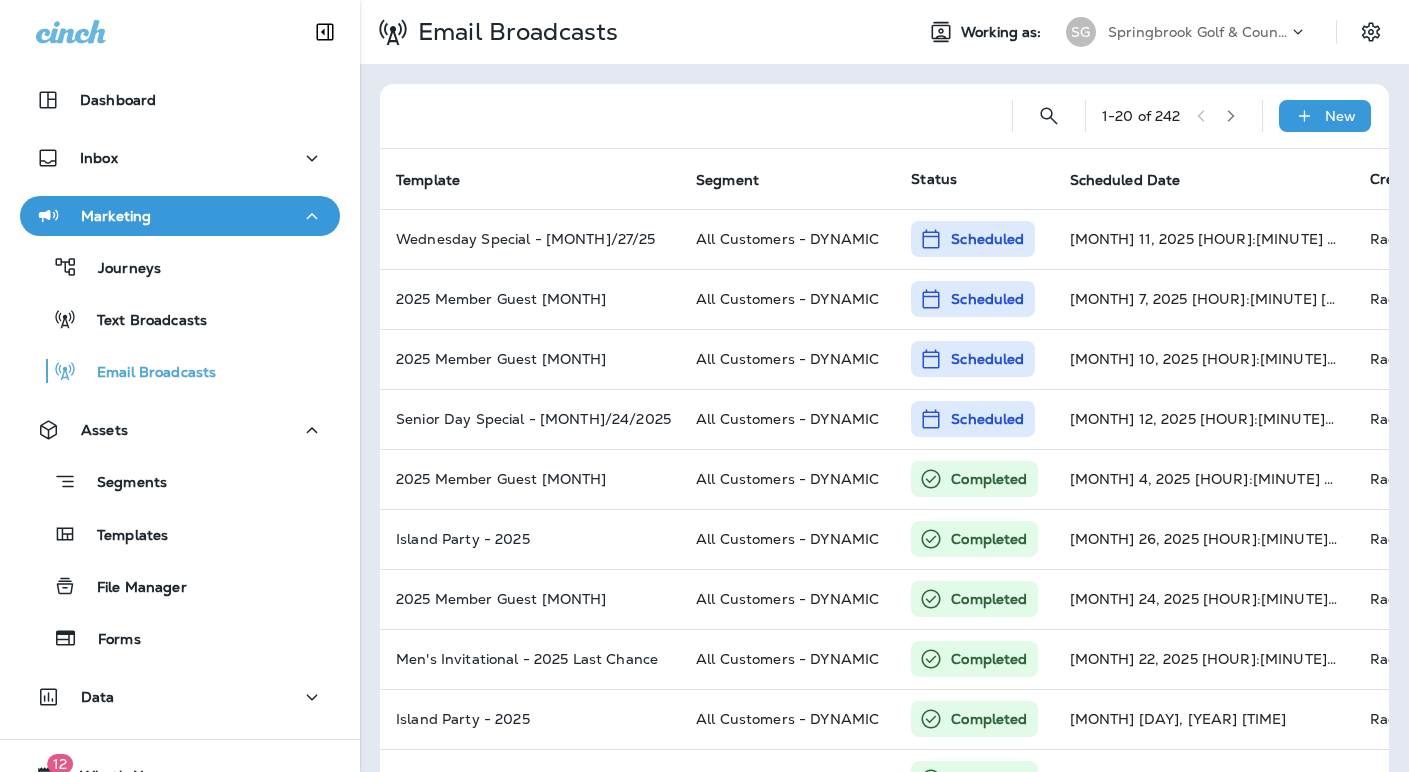 click on "Springbrook Golf & Country Club" at bounding box center [1198, 32] 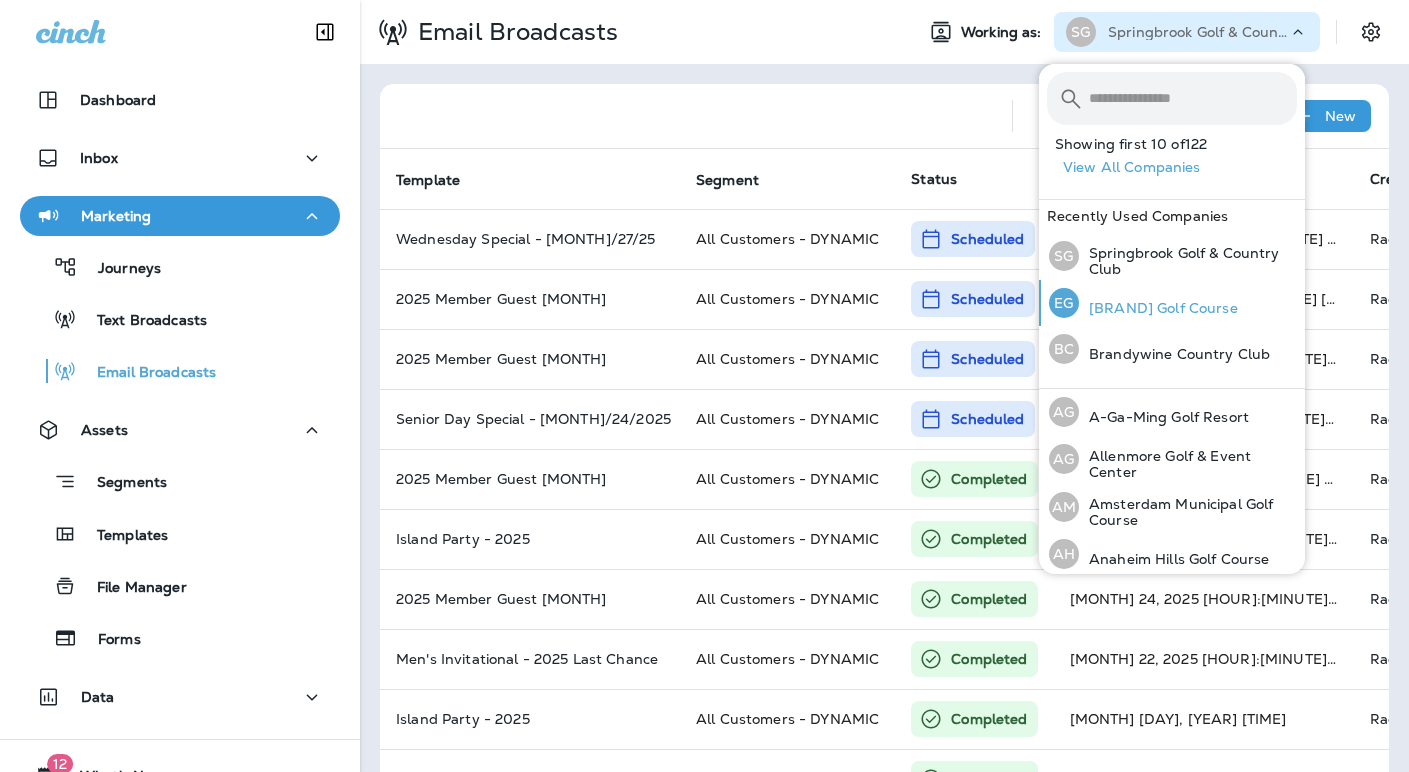 click on "[BRAND] Golf Course" at bounding box center [1158, 308] 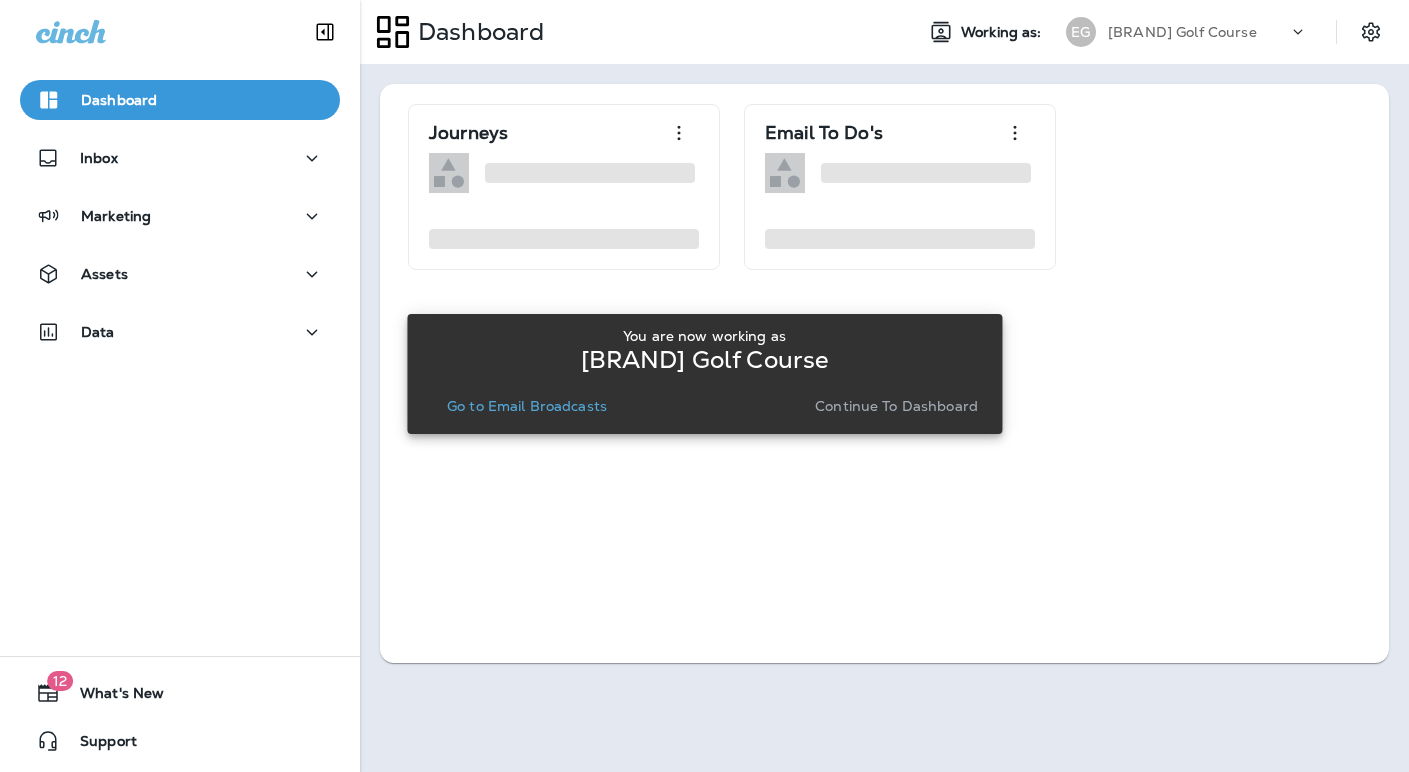 click on "Continue to Dashboard" at bounding box center (896, 406) 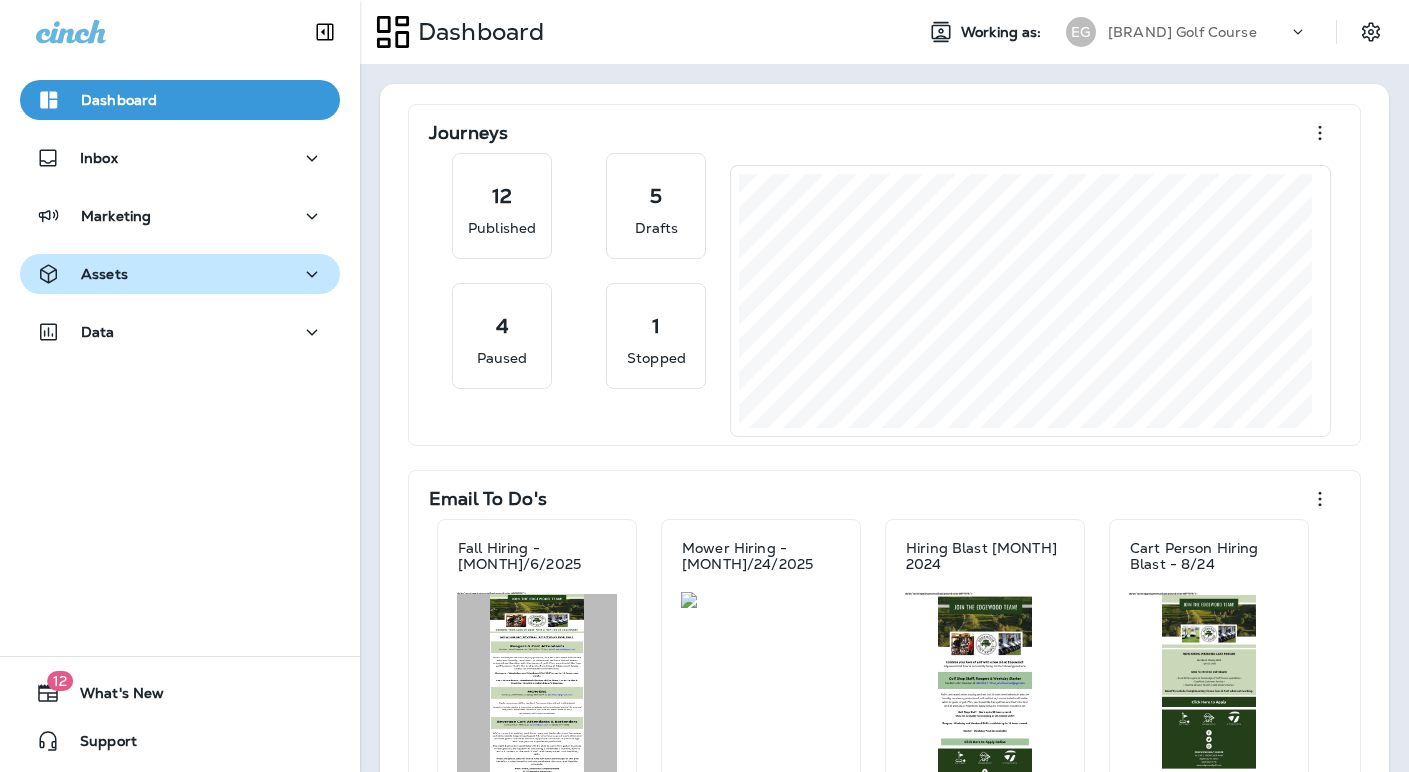 click on "Assets" at bounding box center [104, 274] 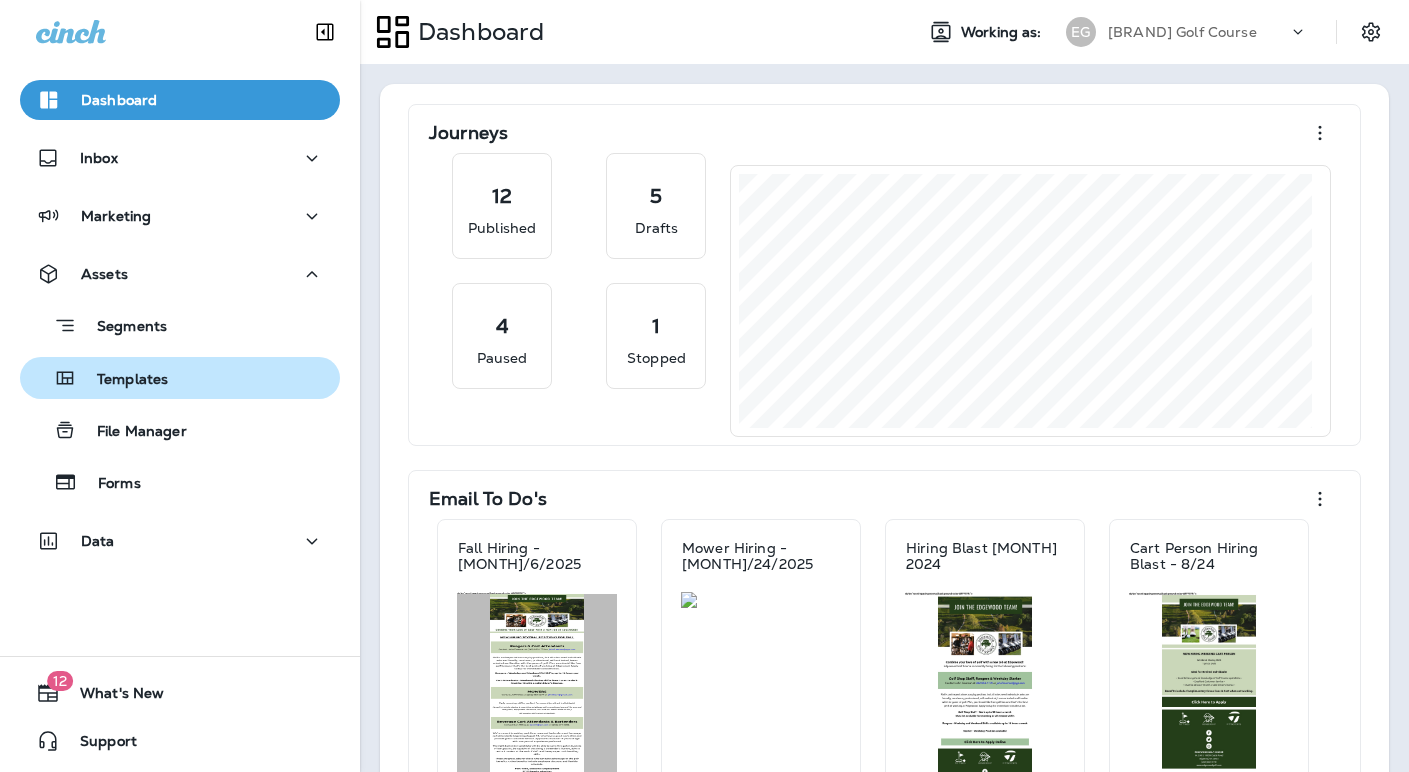 click on "Templates" at bounding box center (122, 380) 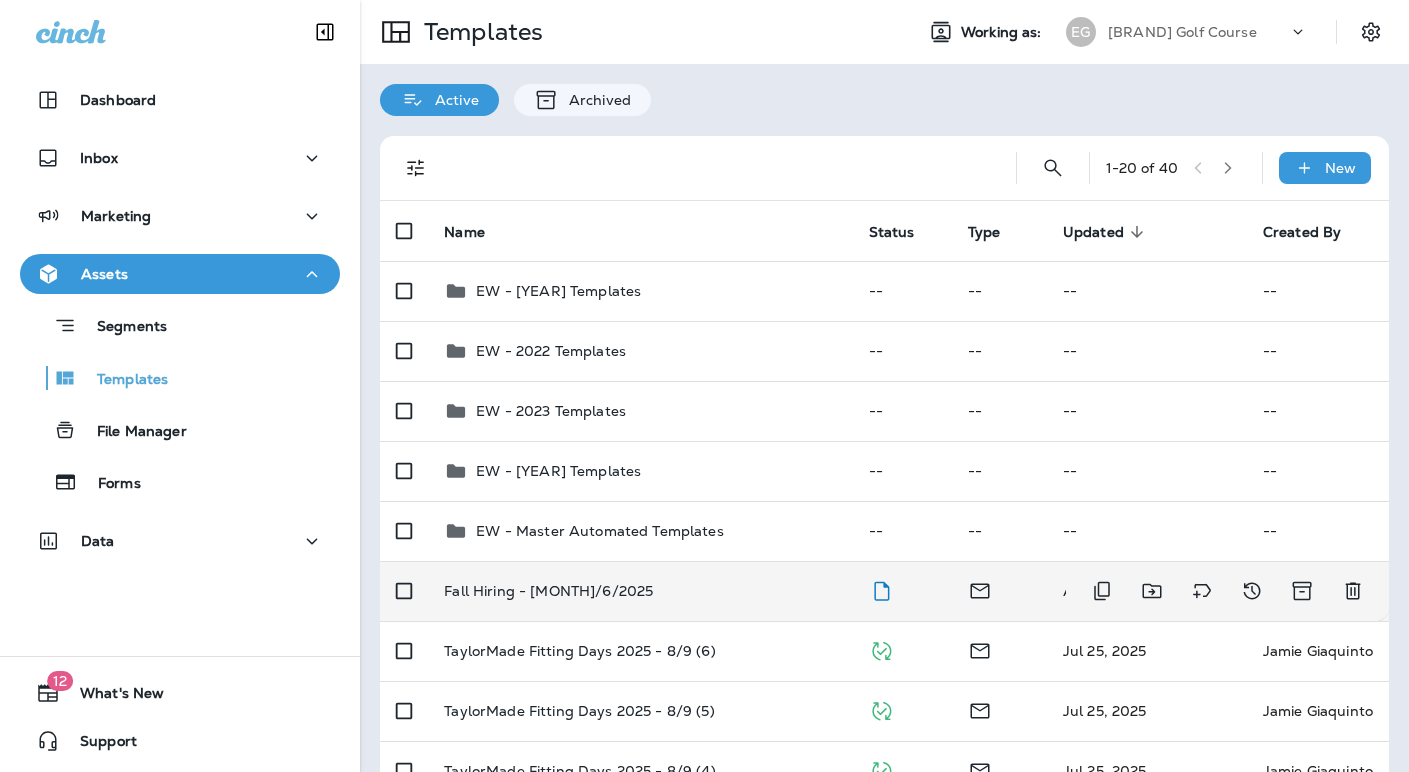 click on "Fall Hiring - [MONTH]/6/2025" at bounding box center (548, 591) 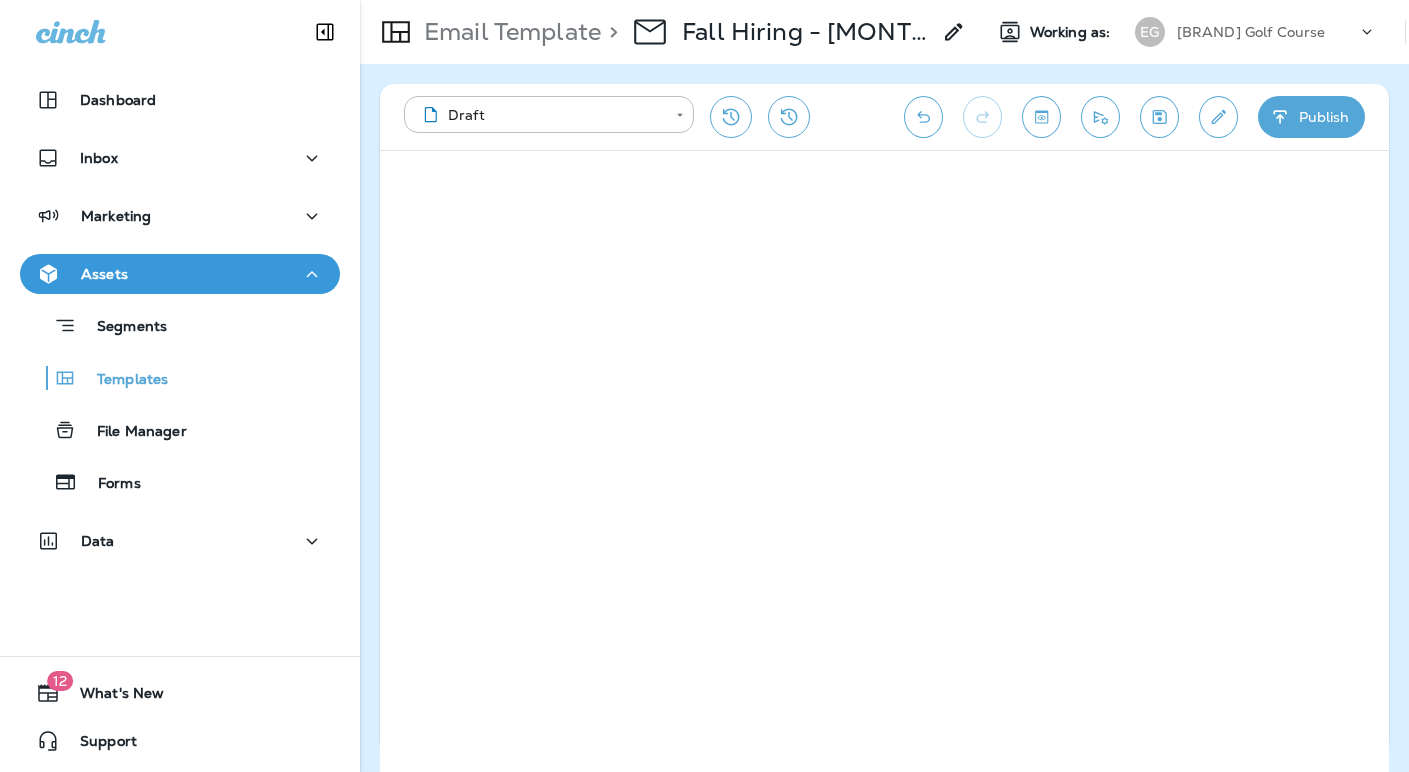 click 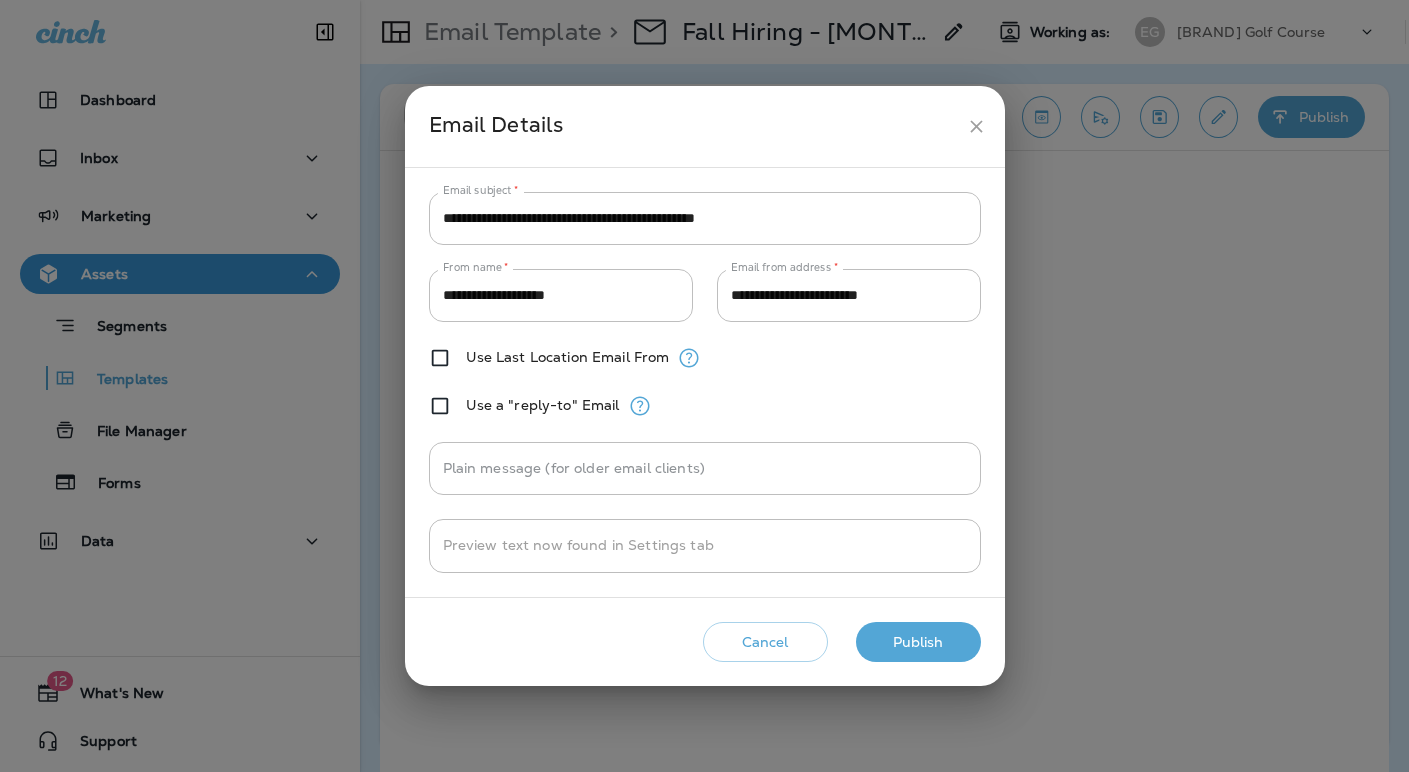 click on "Publish" at bounding box center (918, 642) 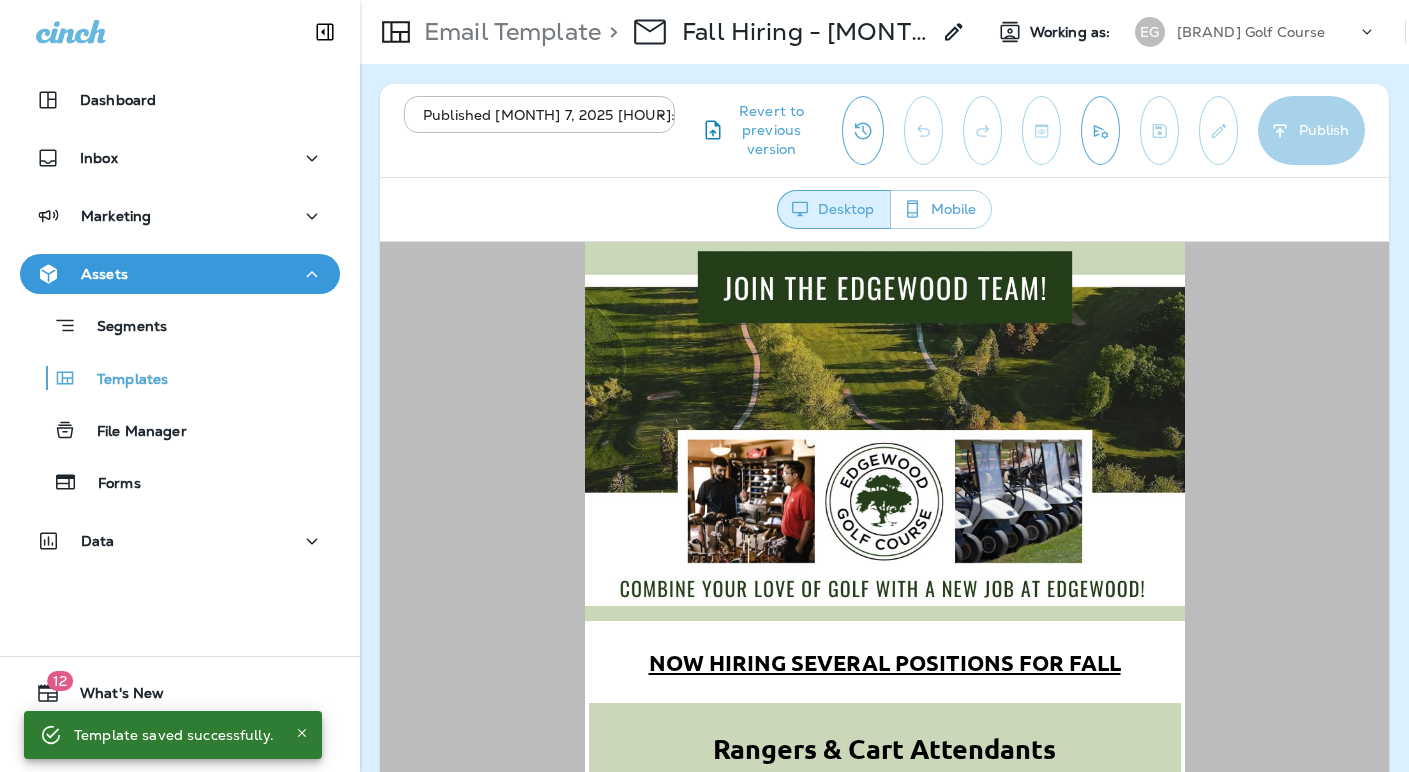 scroll, scrollTop: 0, scrollLeft: 0, axis: both 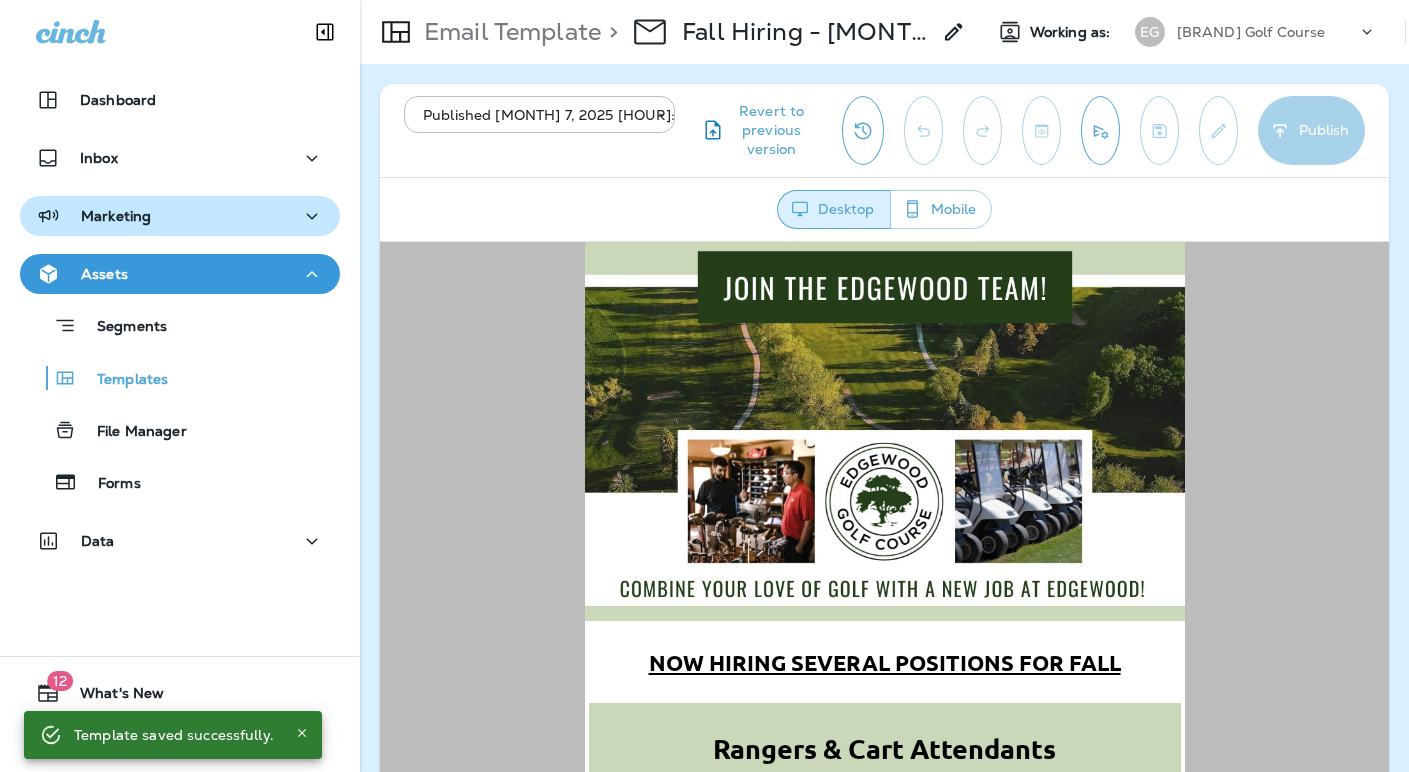 click on "Marketing" at bounding box center (116, 216) 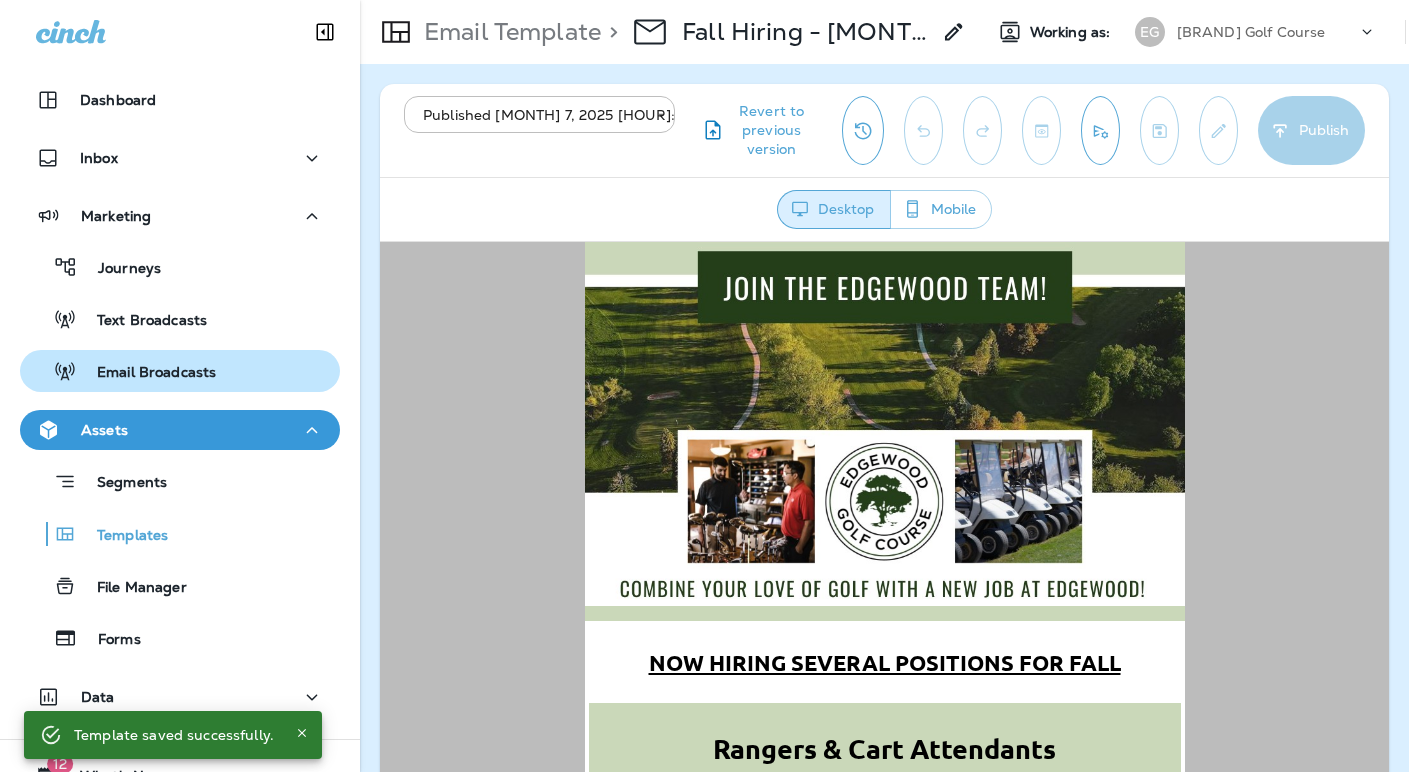 click on "Email Broadcasts" at bounding box center (146, 373) 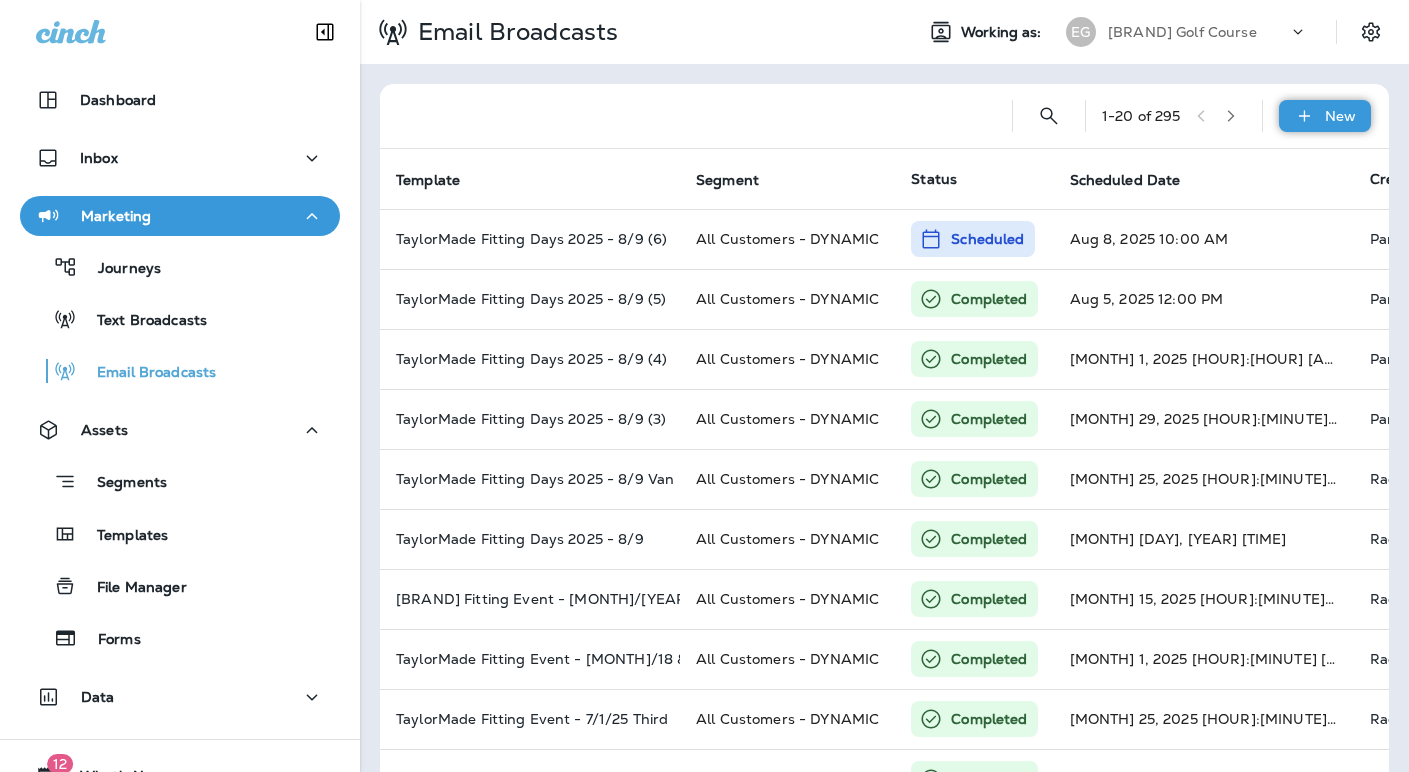 click on "New" at bounding box center (1325, 116) 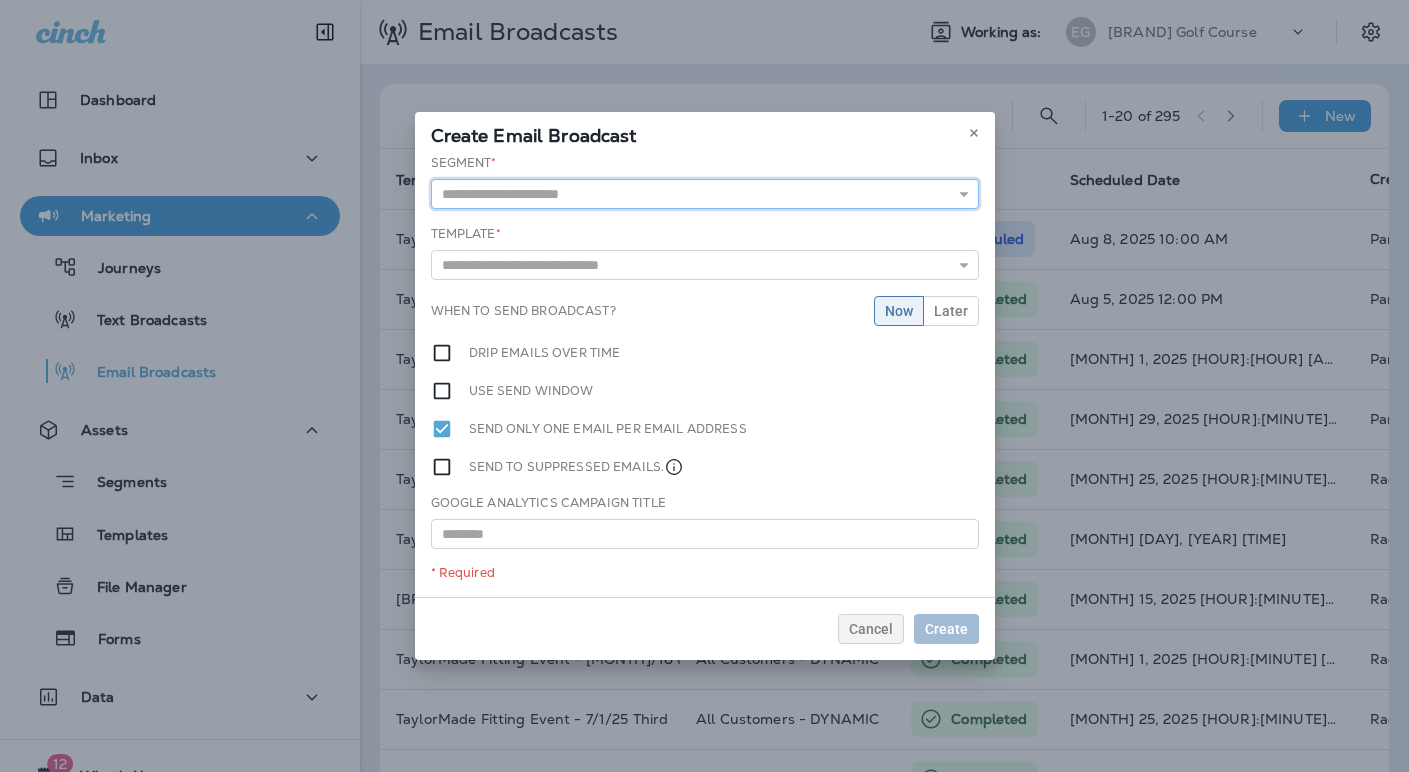 click at bounding box center (705, 194) 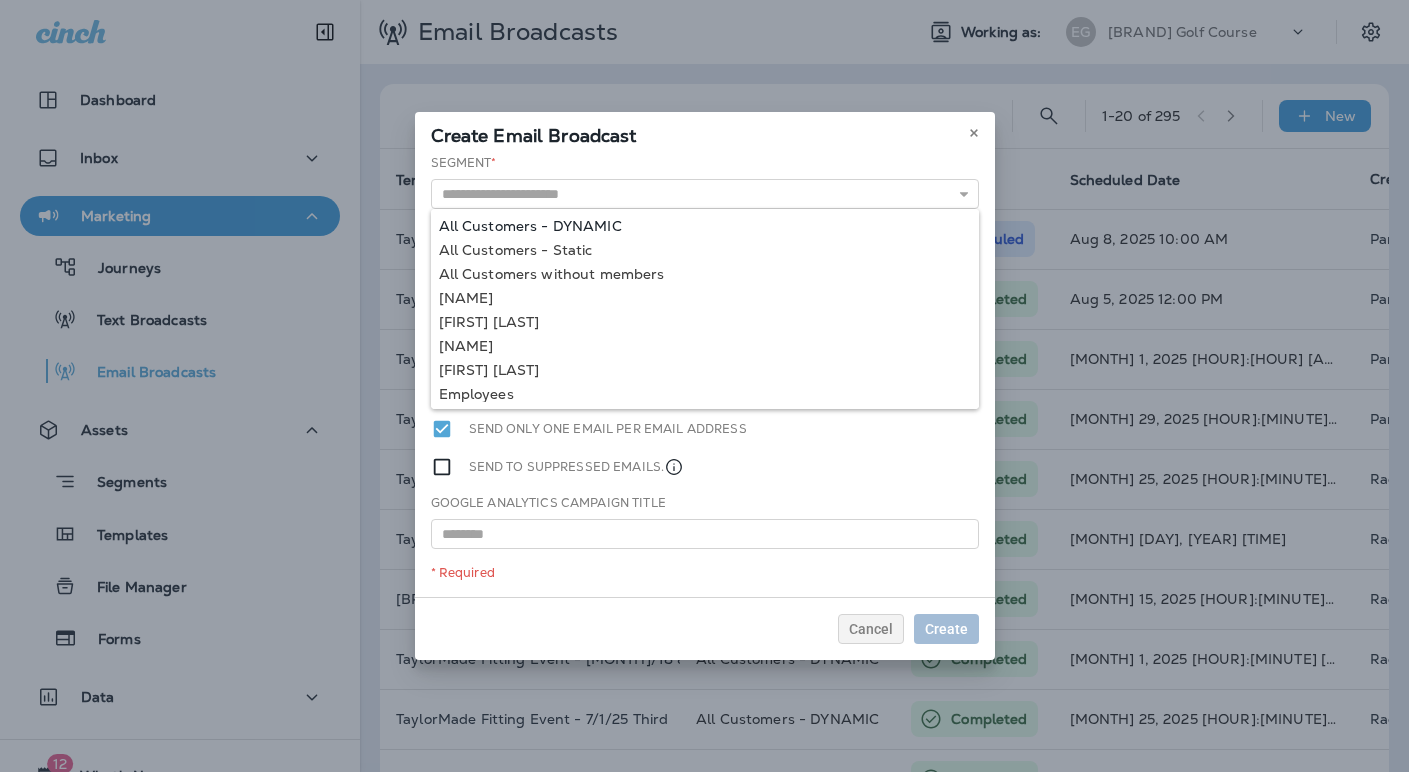 type on "**********" 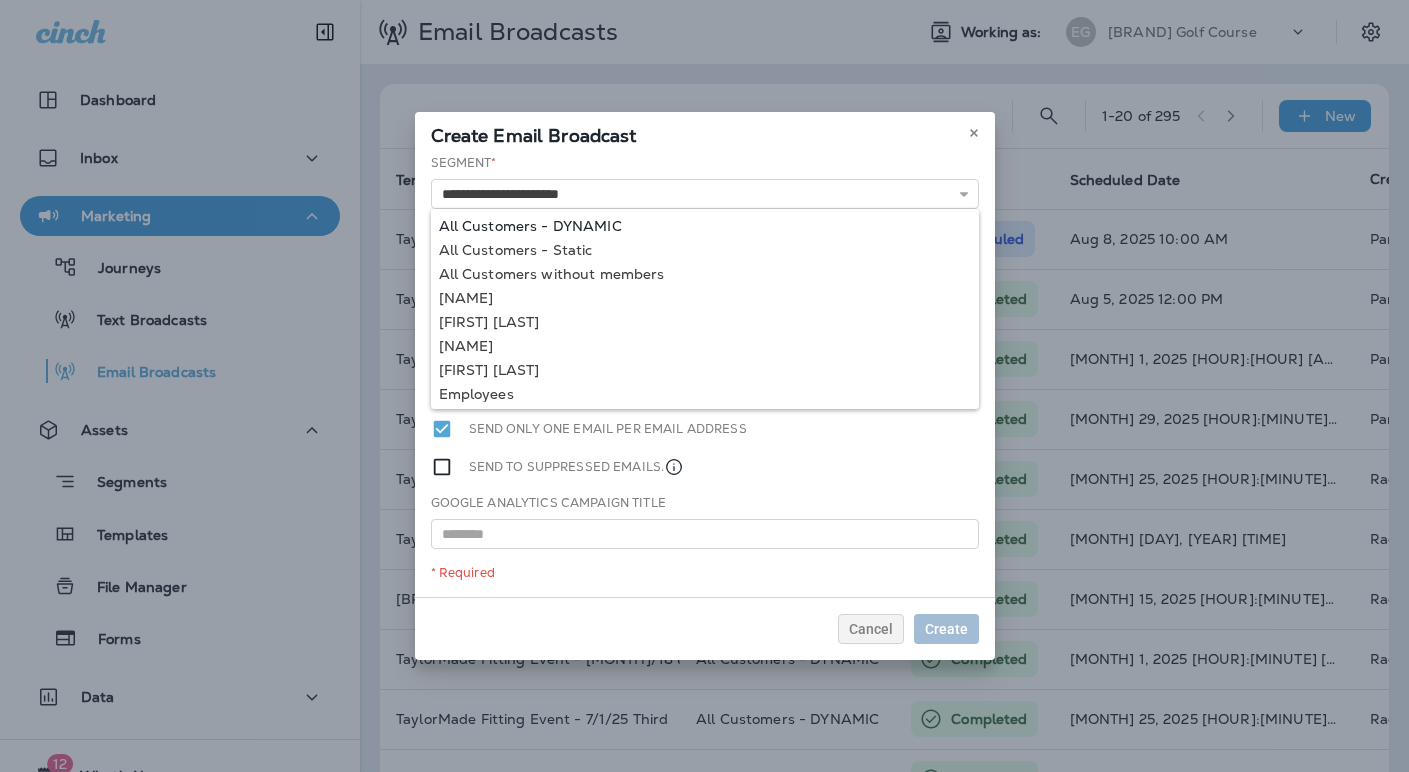 click on "**********" at bounding box center (705, 375) 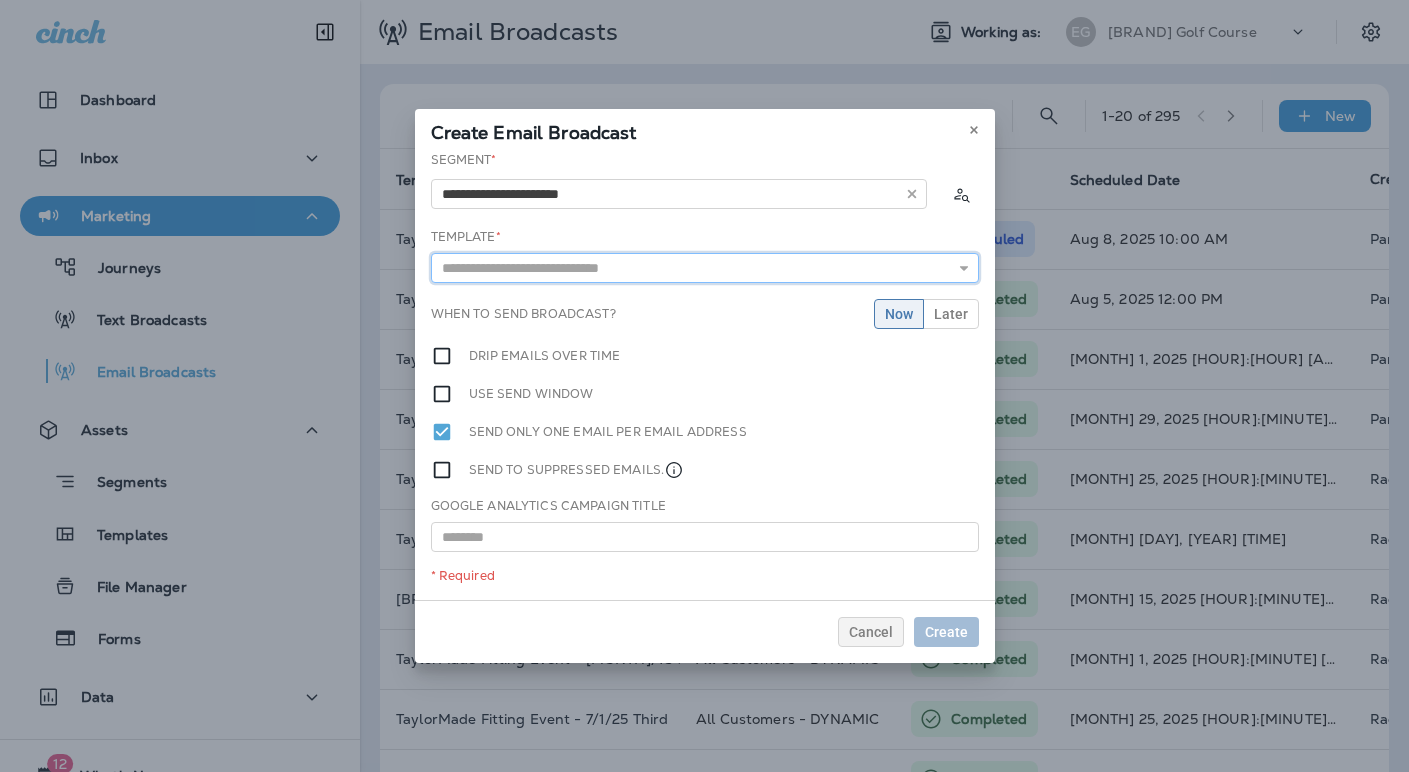 click at bounding box center (705, 268) 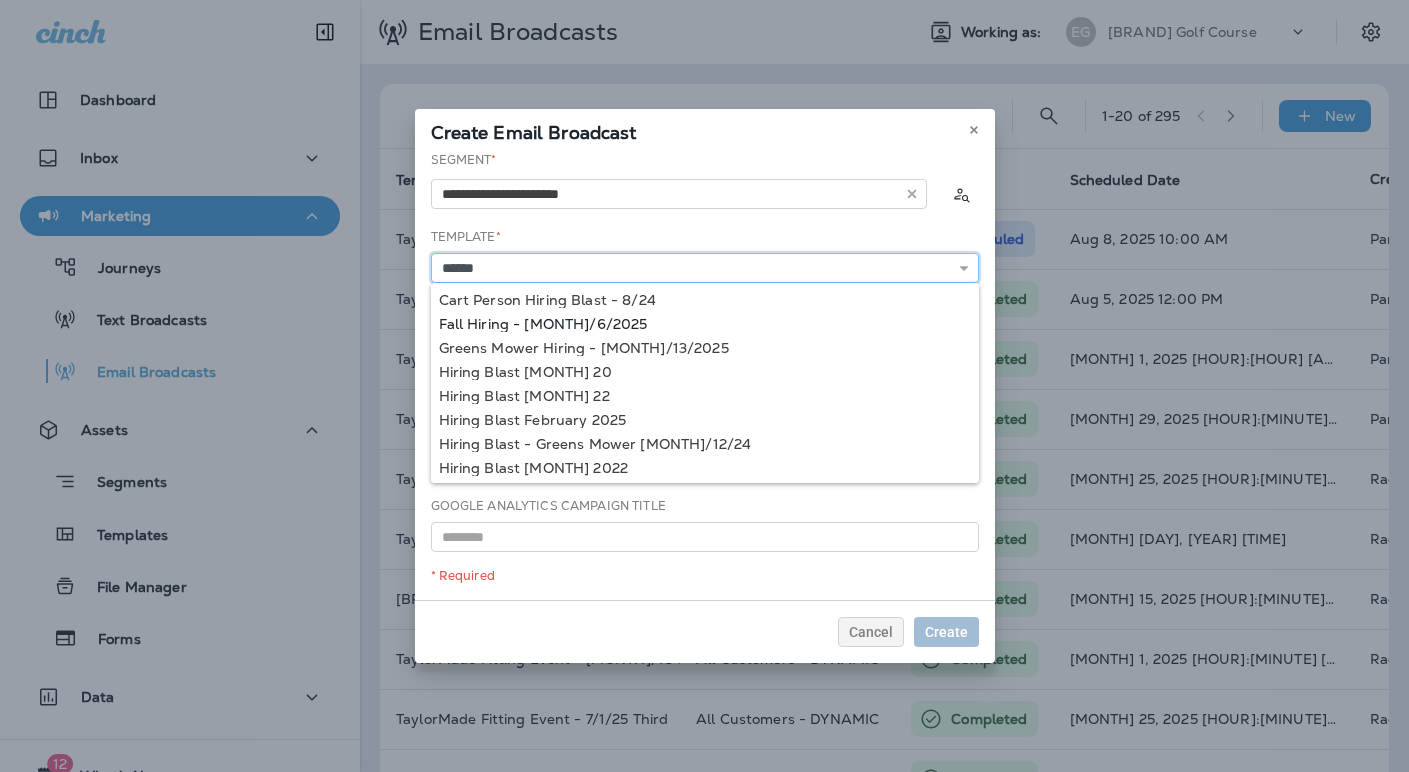type on "**********" 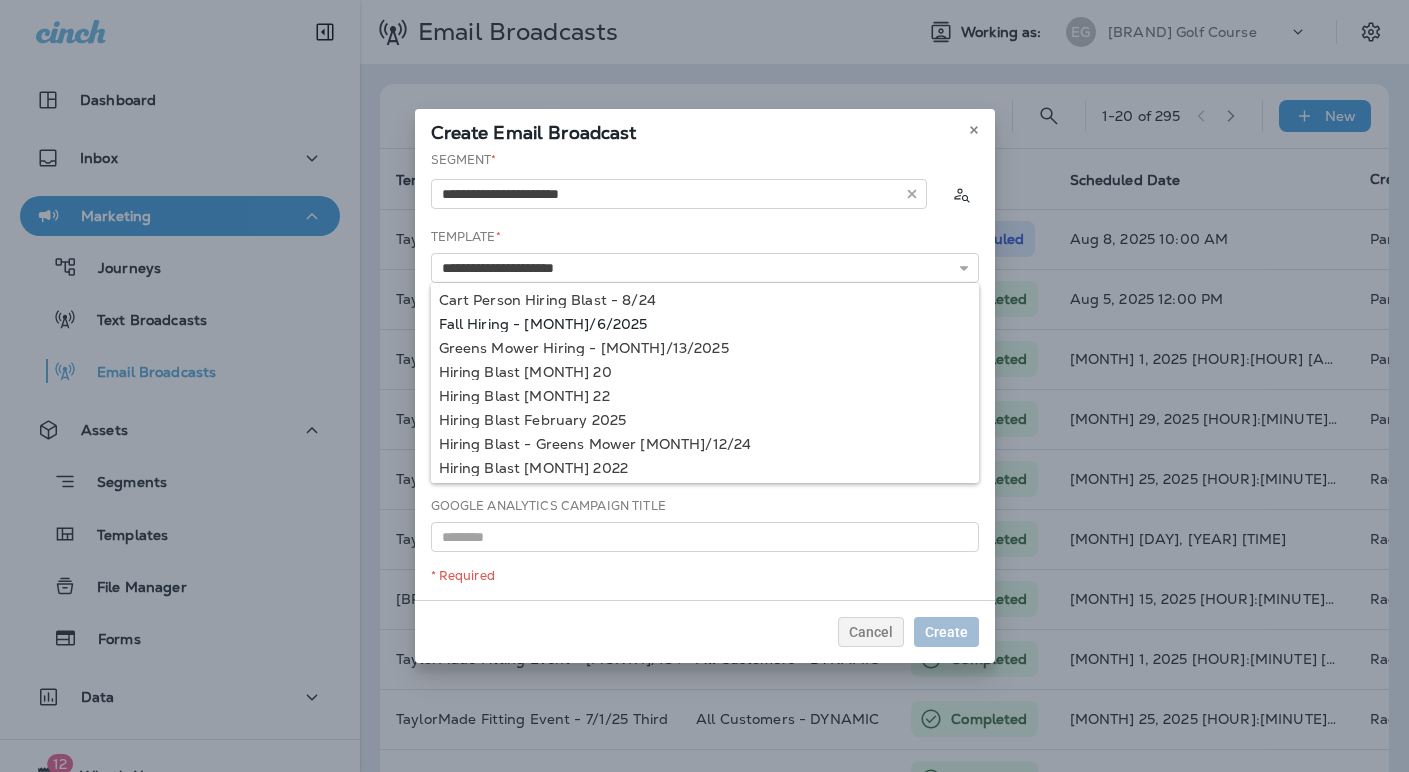 click on "**********" at bounding box center [705, 375] 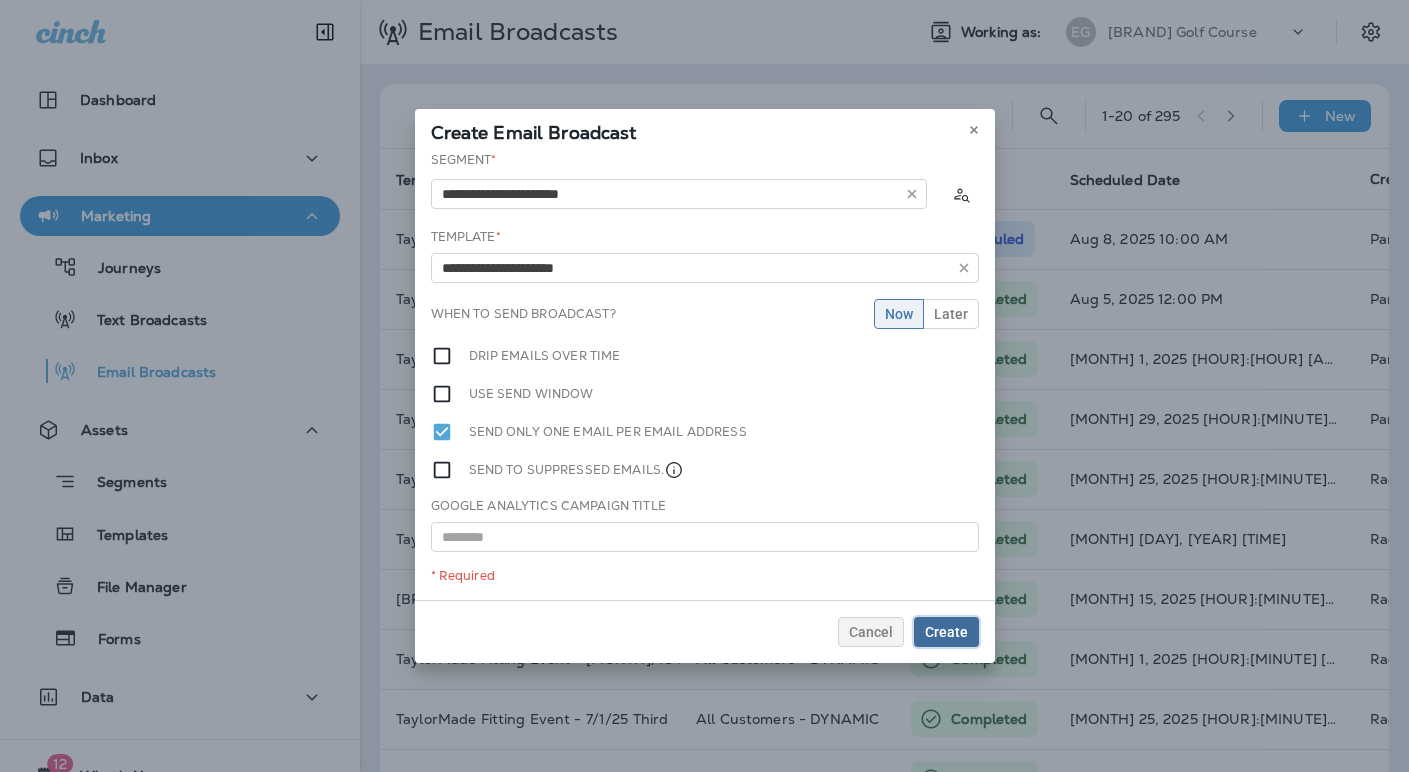 click on "Create" at bounding box center (946, 632) 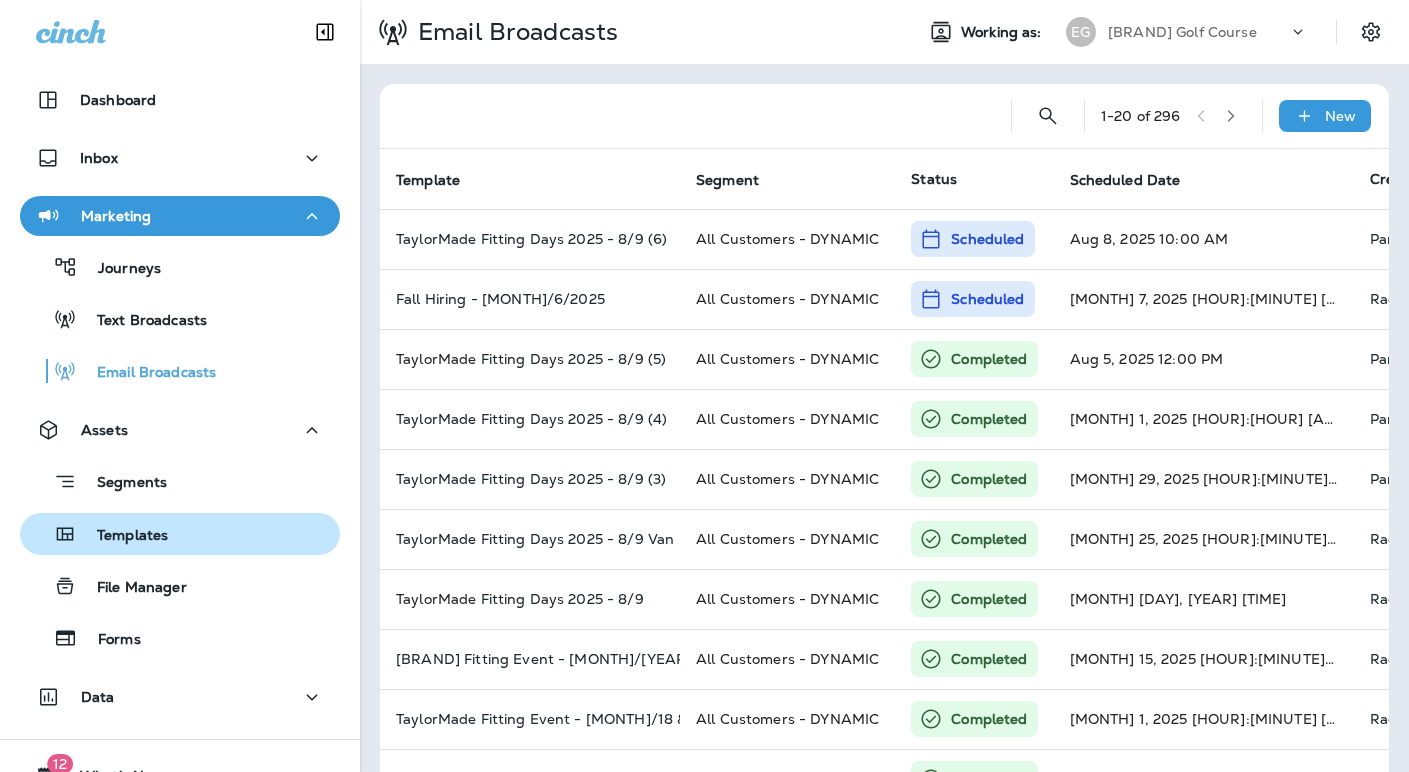 click on "Templates" at bounding box center [122, 536] 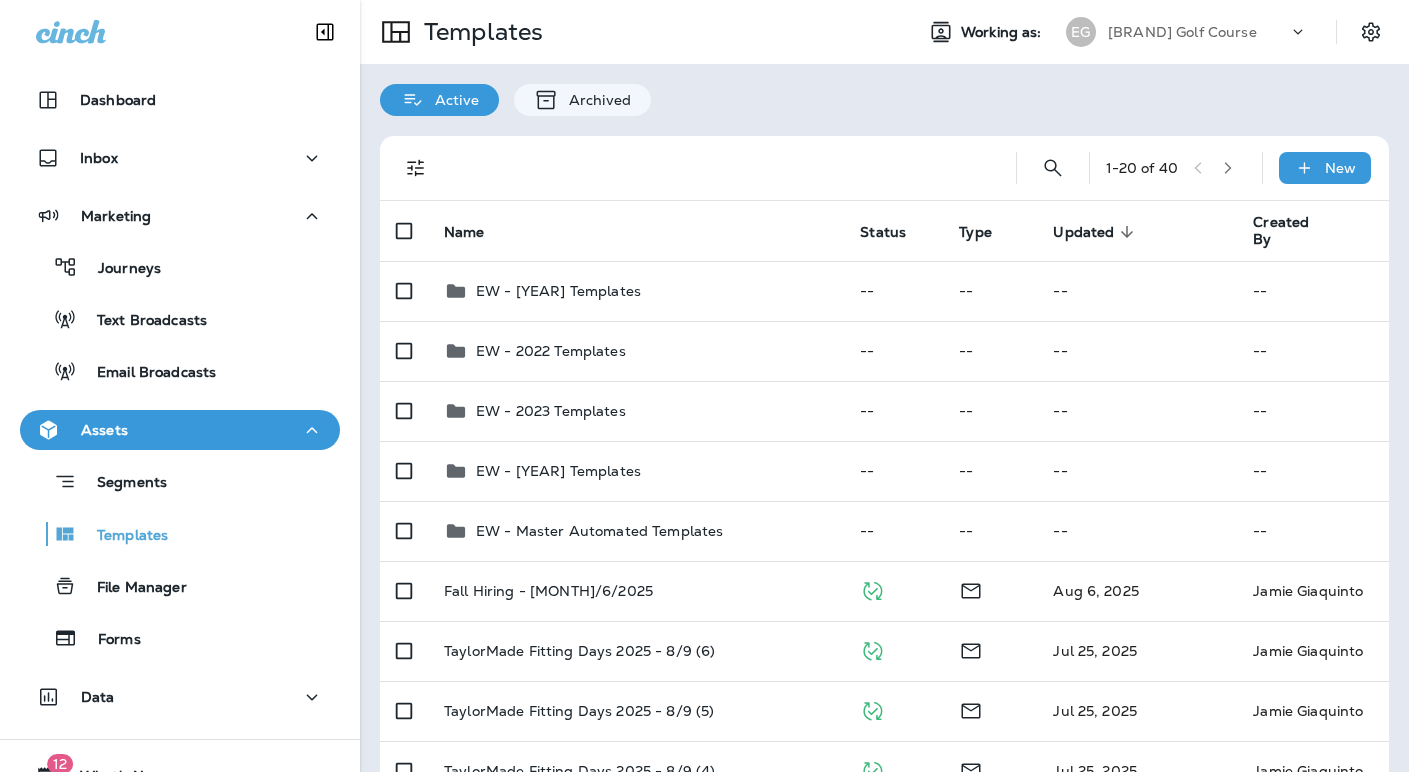 click on "[BRAND] Golf Course" at bounding box center (1182, 32) 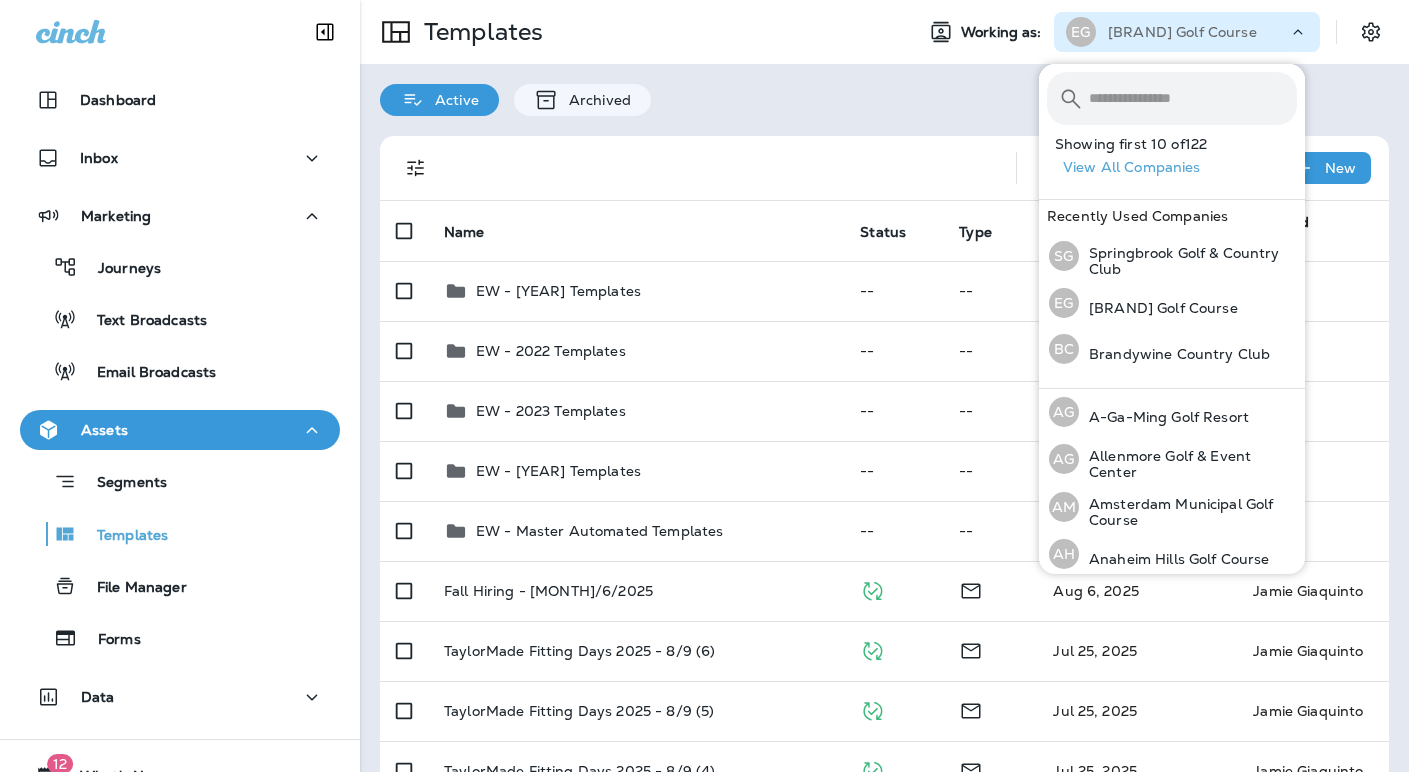 click at bounding box center (1193, 98) 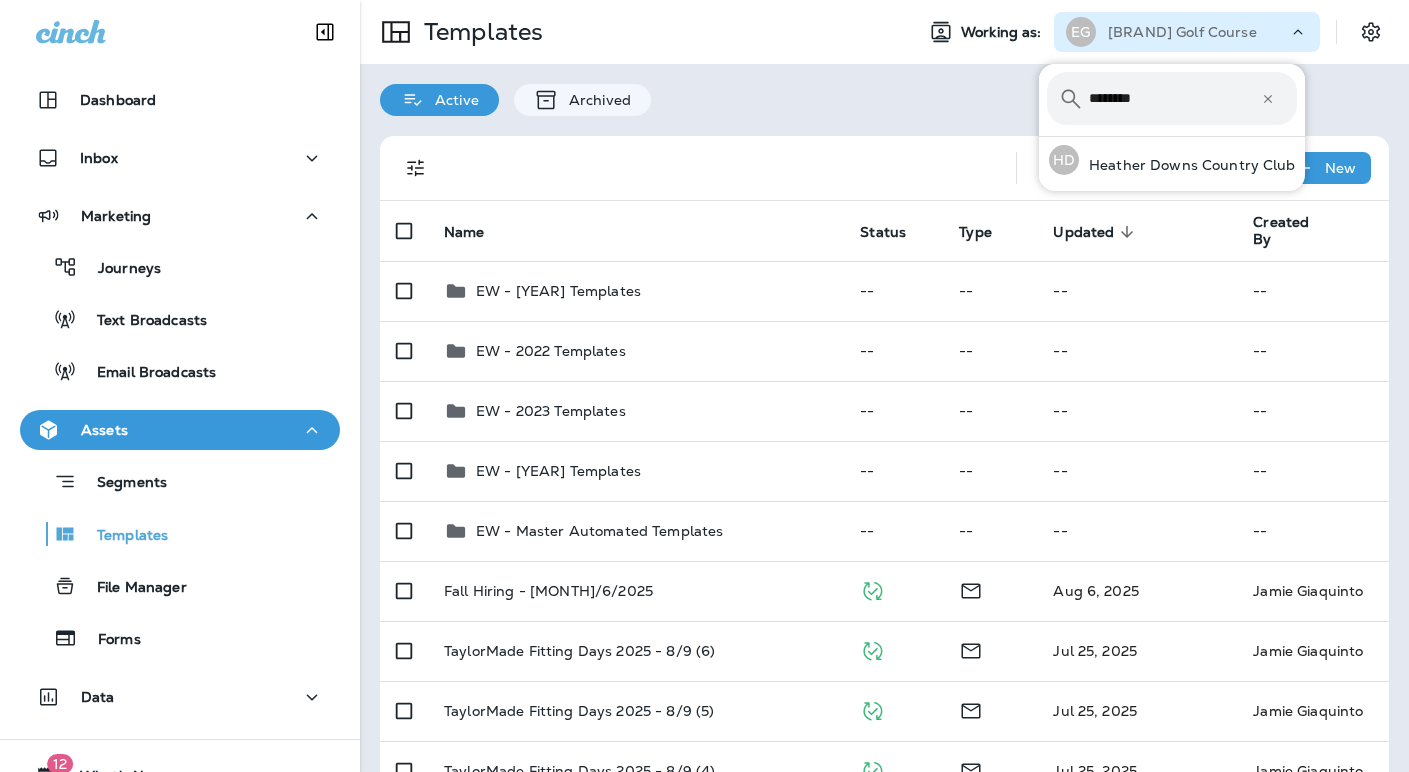 type on "*******" 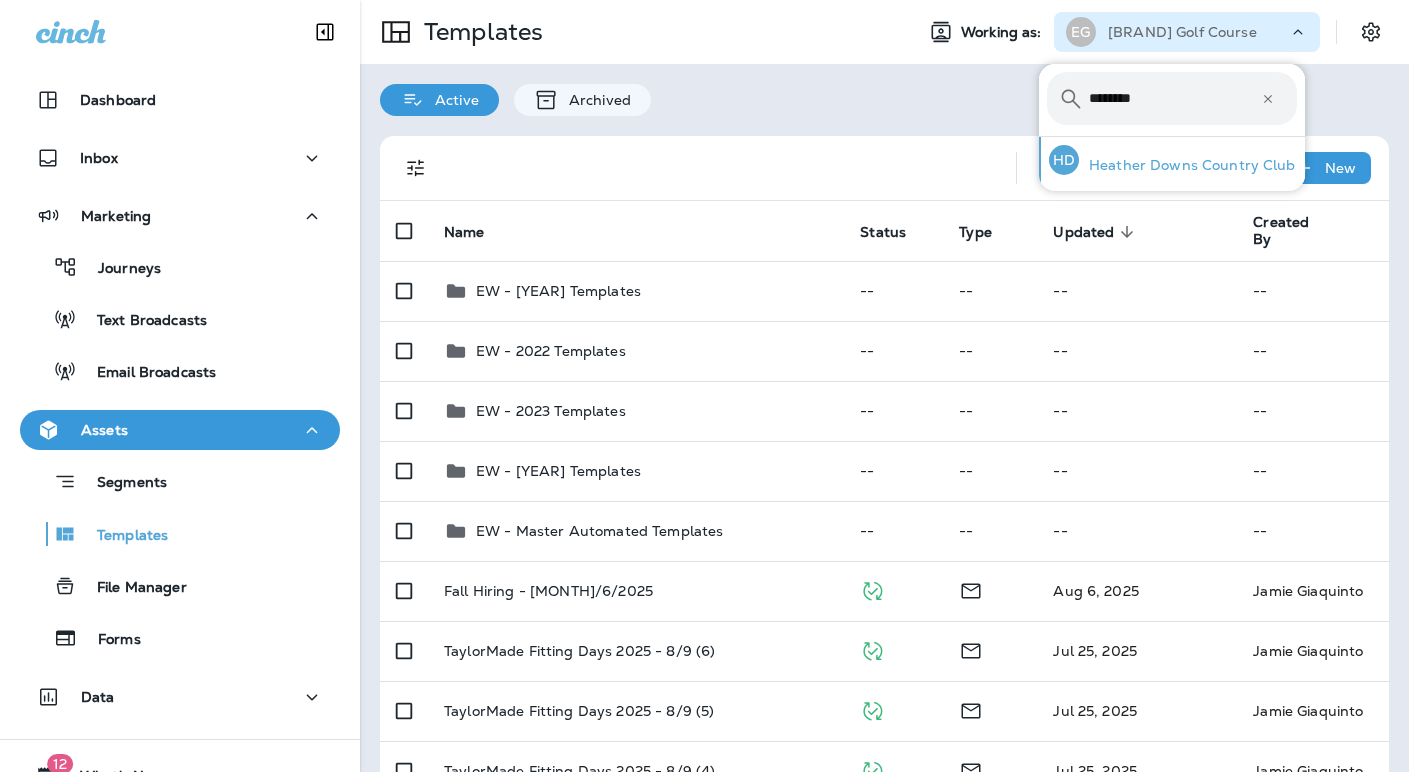 click on "Heather Downs Country Club" at bounding box center [1187, 165] 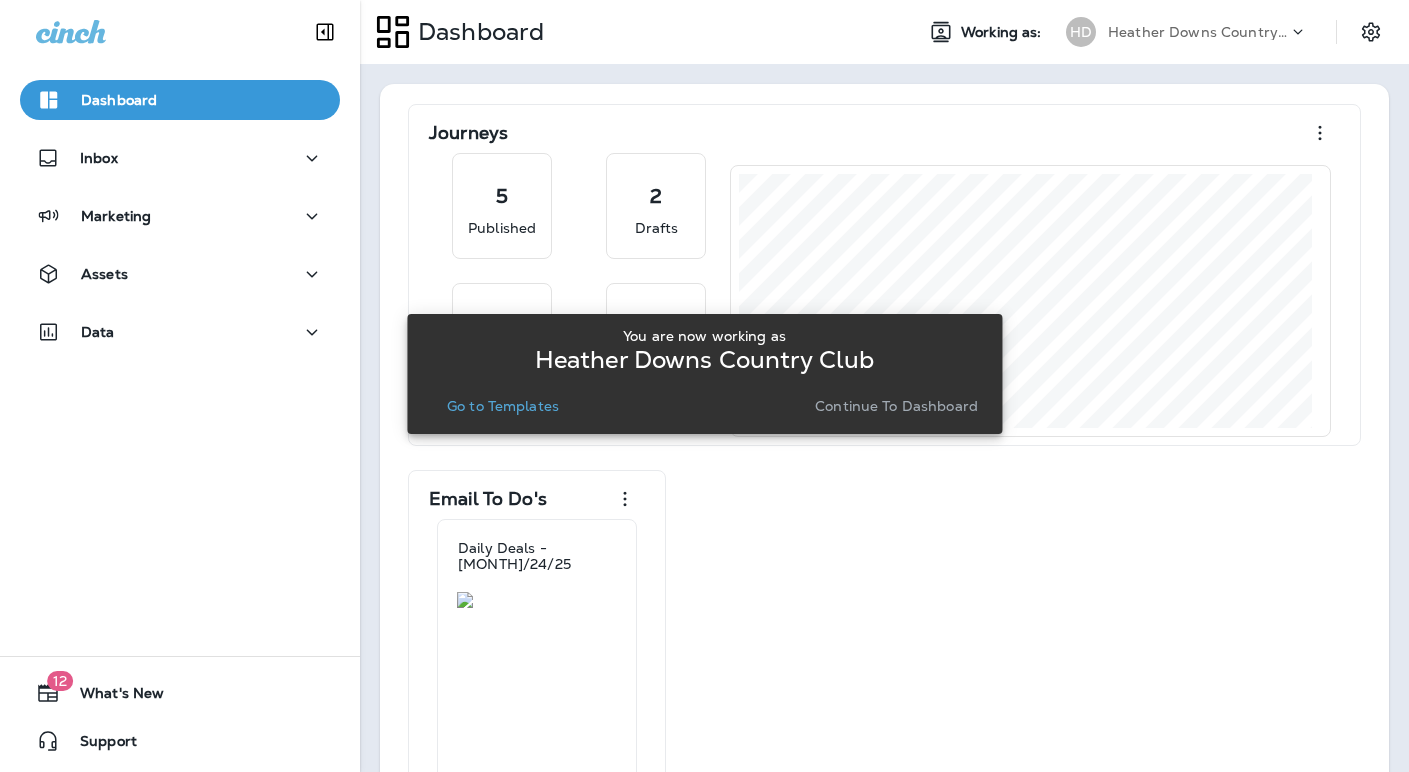 click on "Continue to Dashboard" at bounding box center (896, 406) 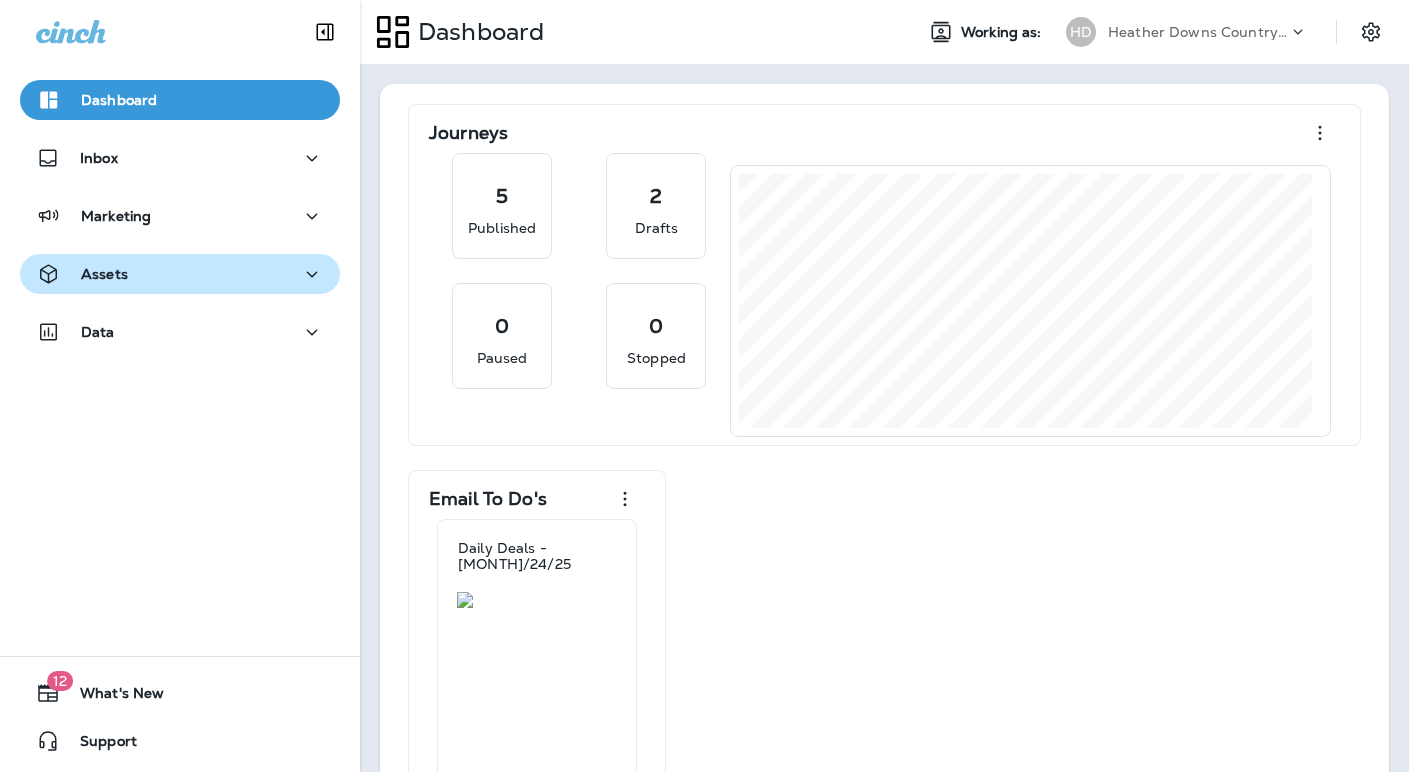 click on "Assets" at bounding box center [180, 274] 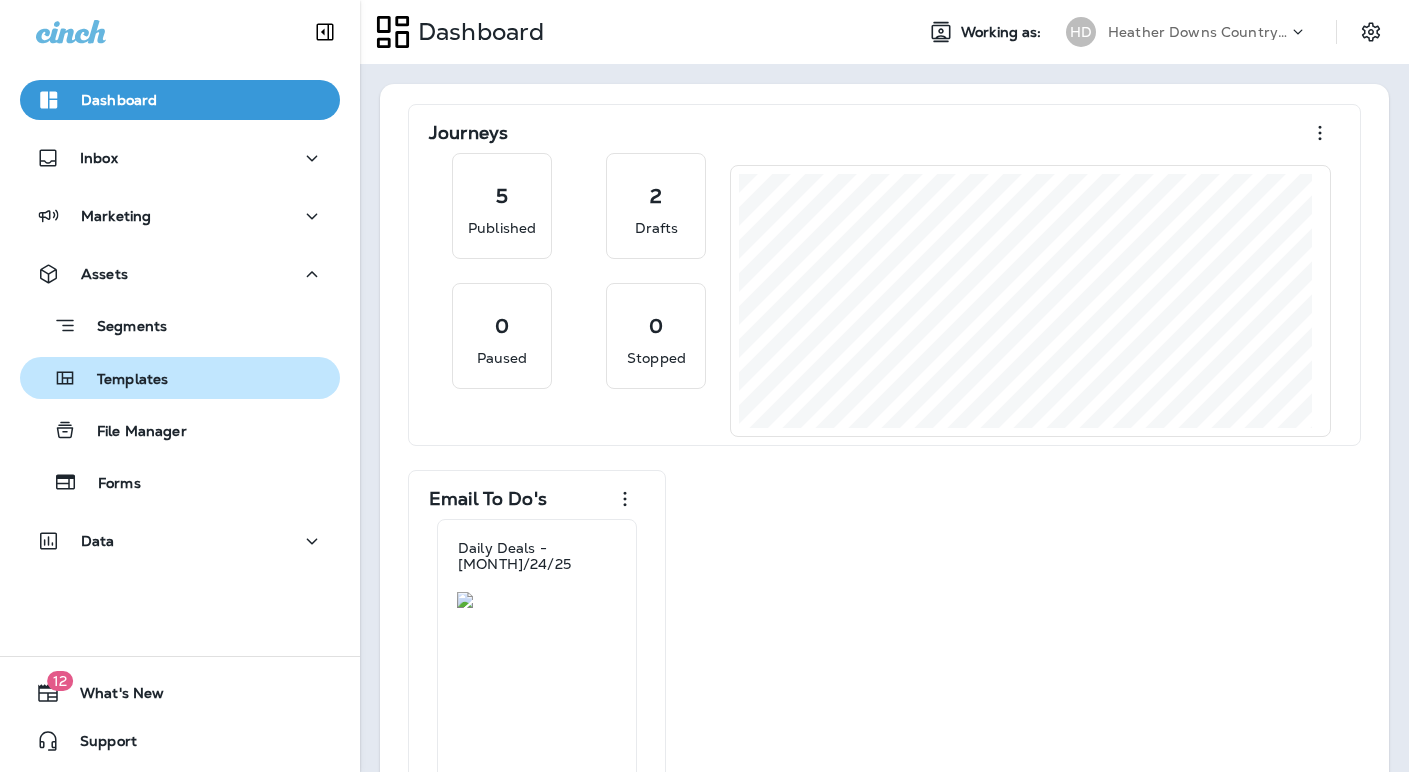 click on "Templates" at bounding box center [180, 378] 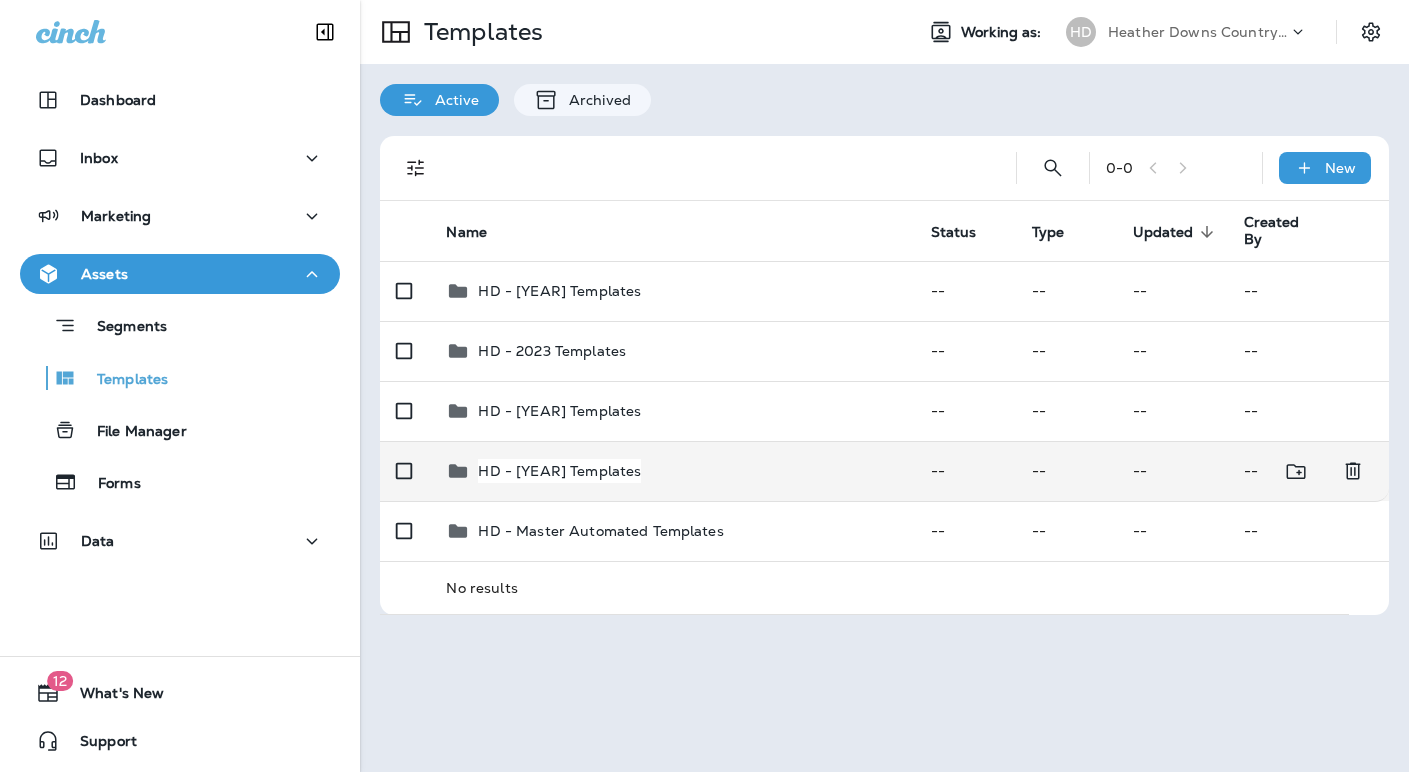 click on "HD - [YEAR] Templates" at bounding box center (559, 471) 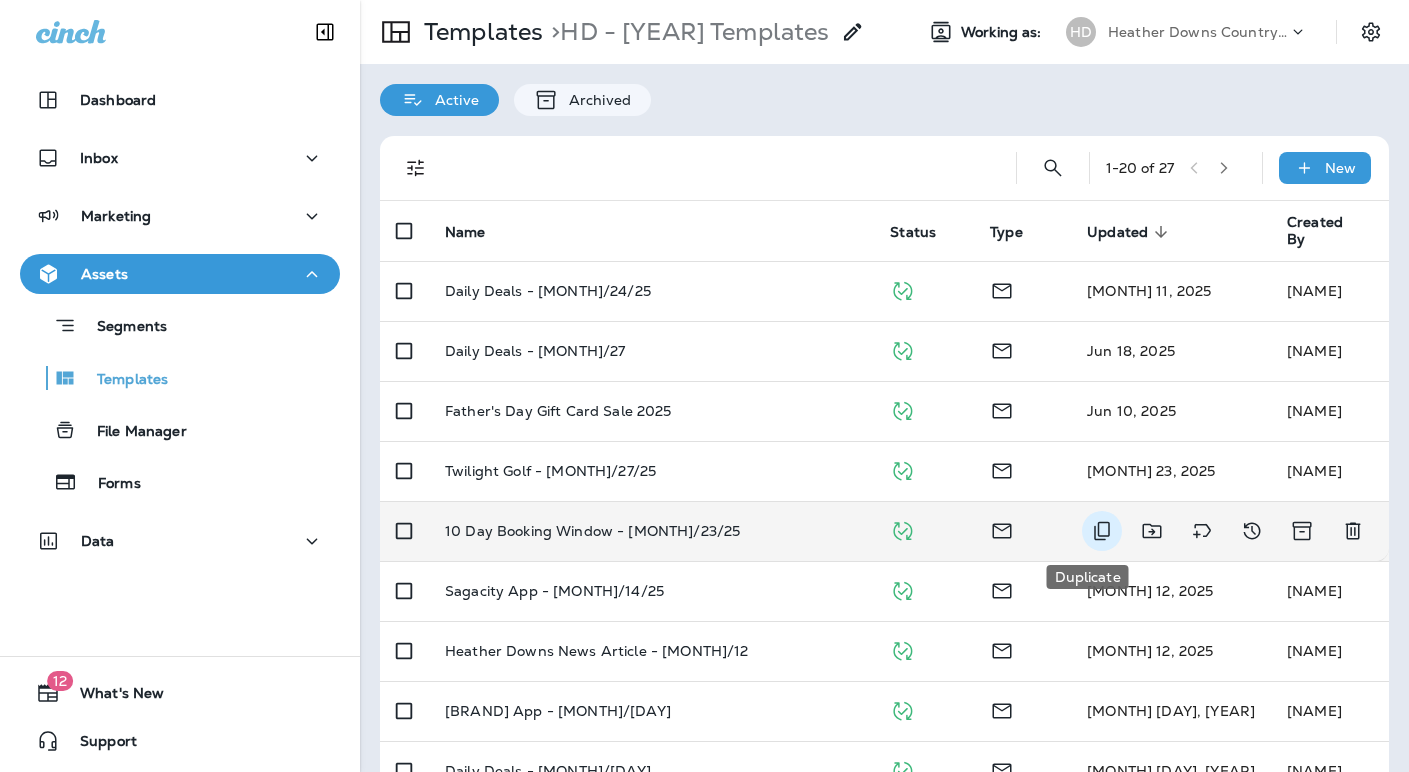 click 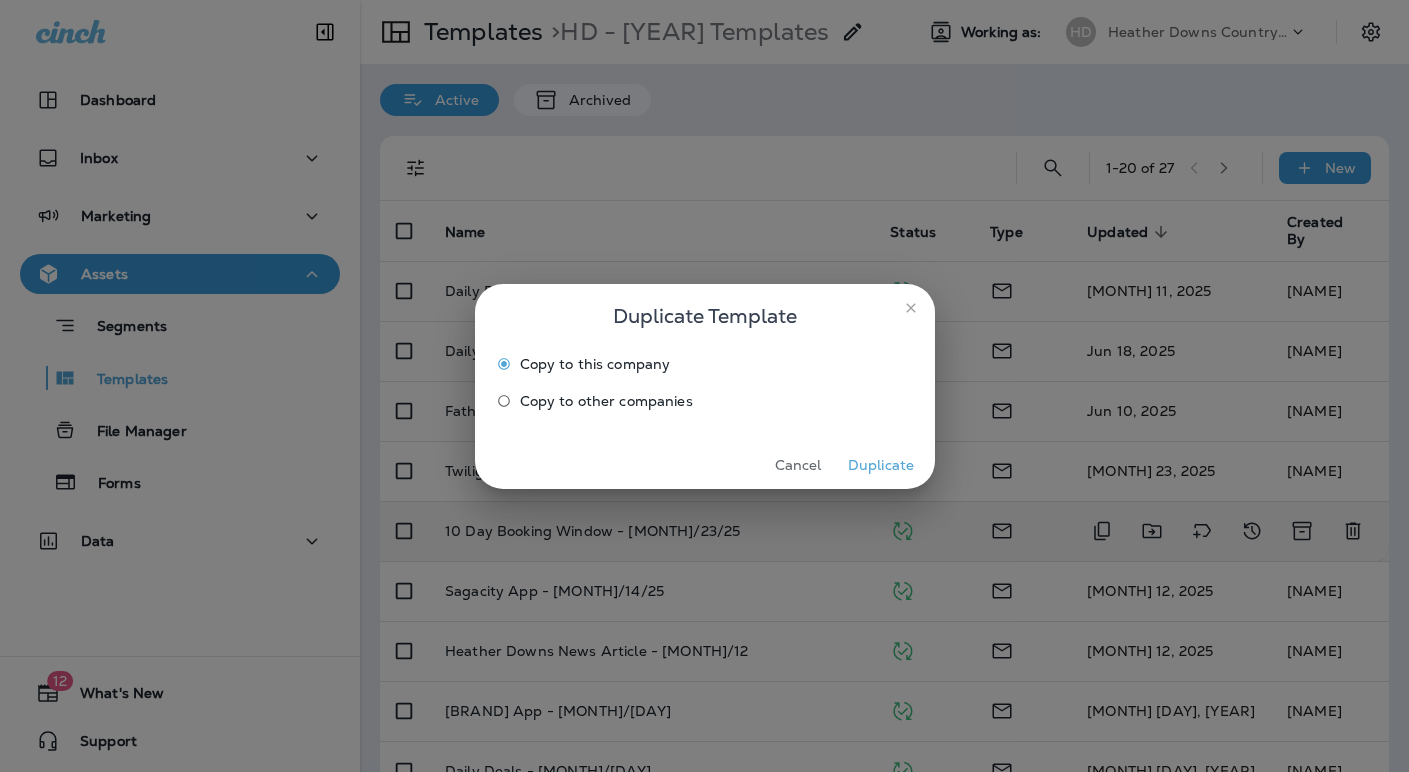 click on "Duplicate" at bounding box center (881, 465) 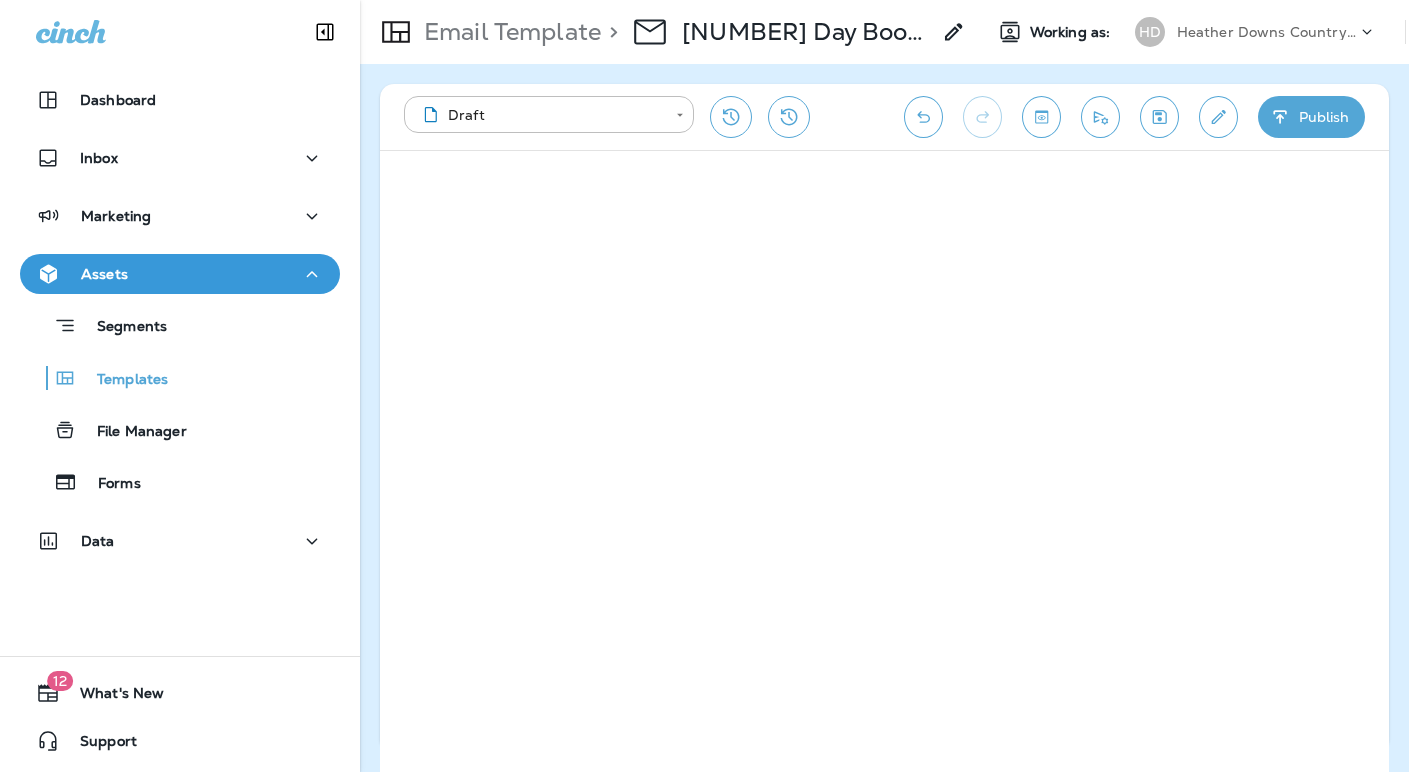click at bounding box center (1159, 117) 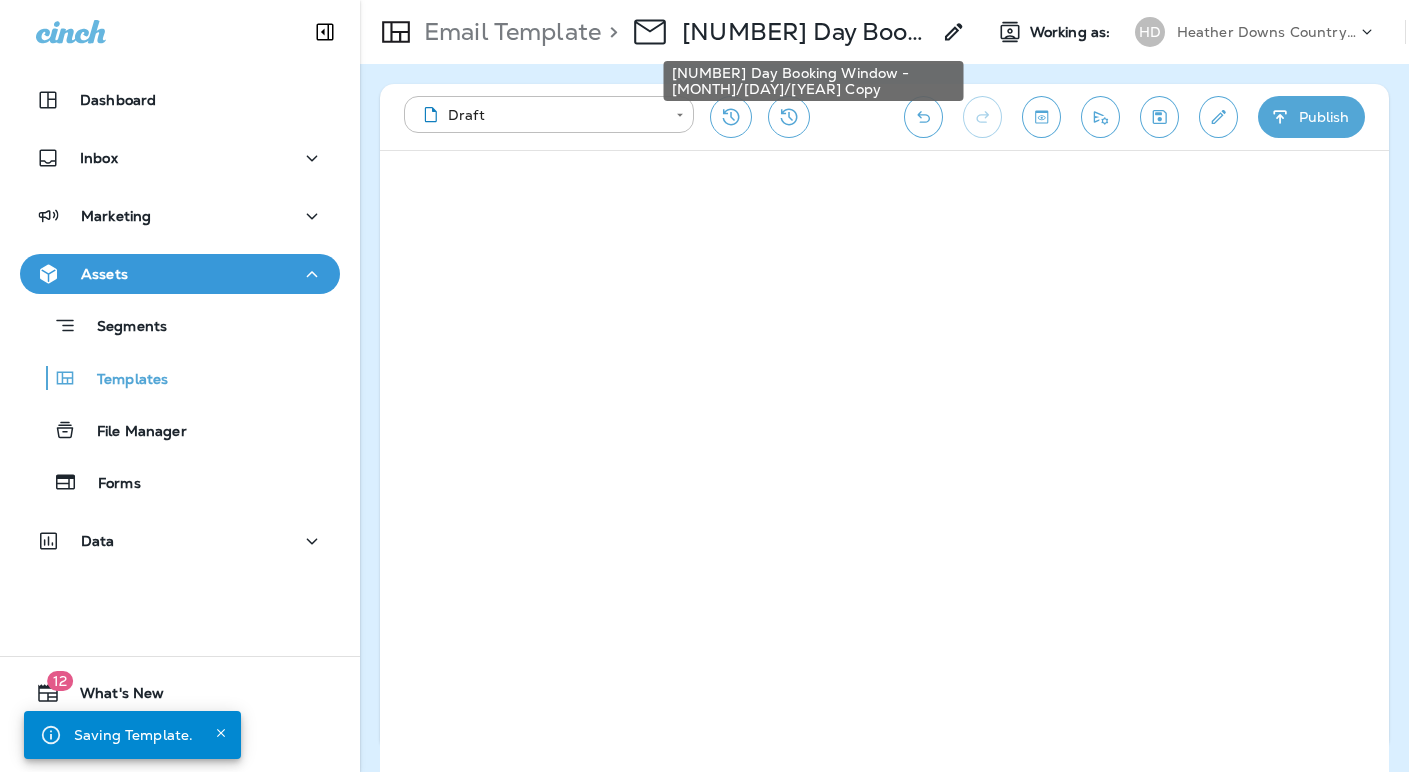 click on "[NUMBER] Day Booking Window - [MONTH]/[DAY]/[YEAR] Copy" at bounding box center (806, 32) 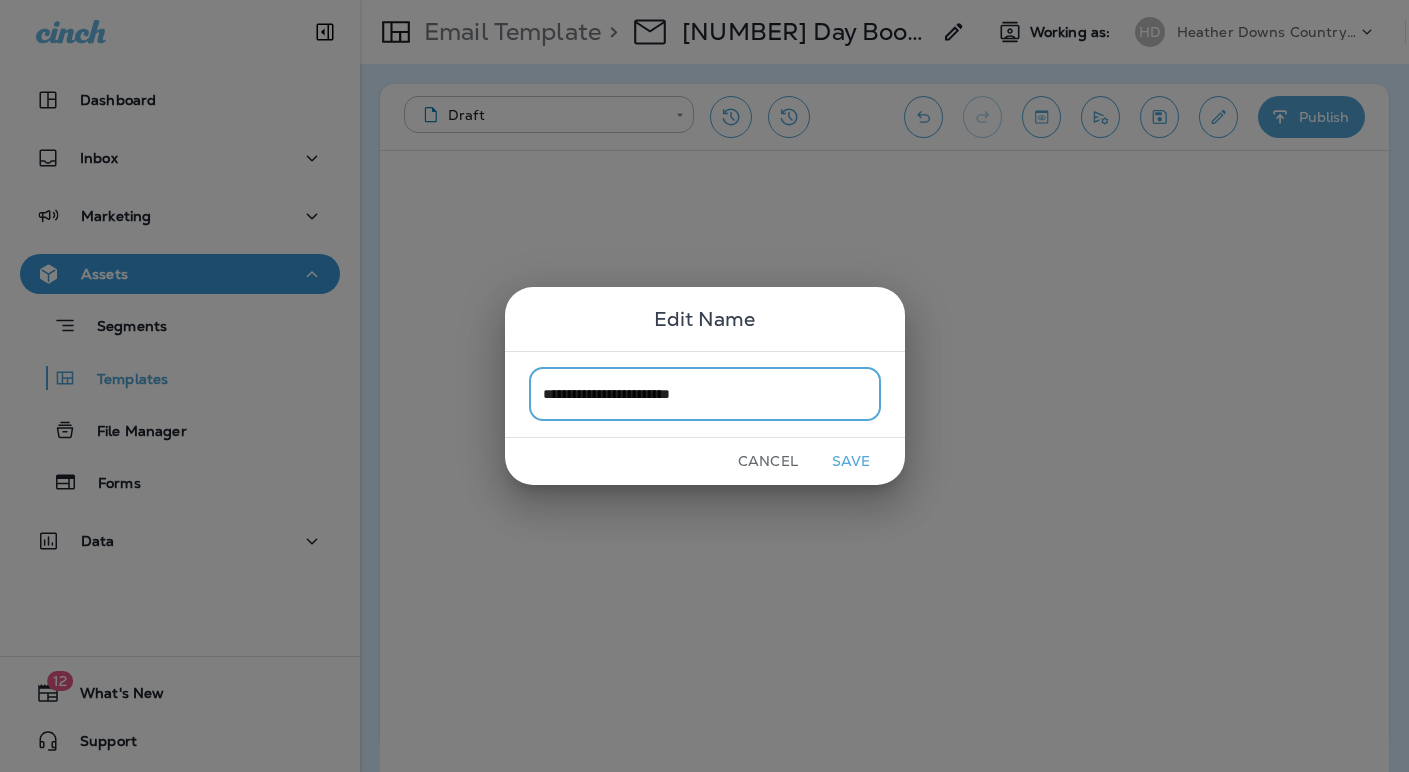 type on "**********" 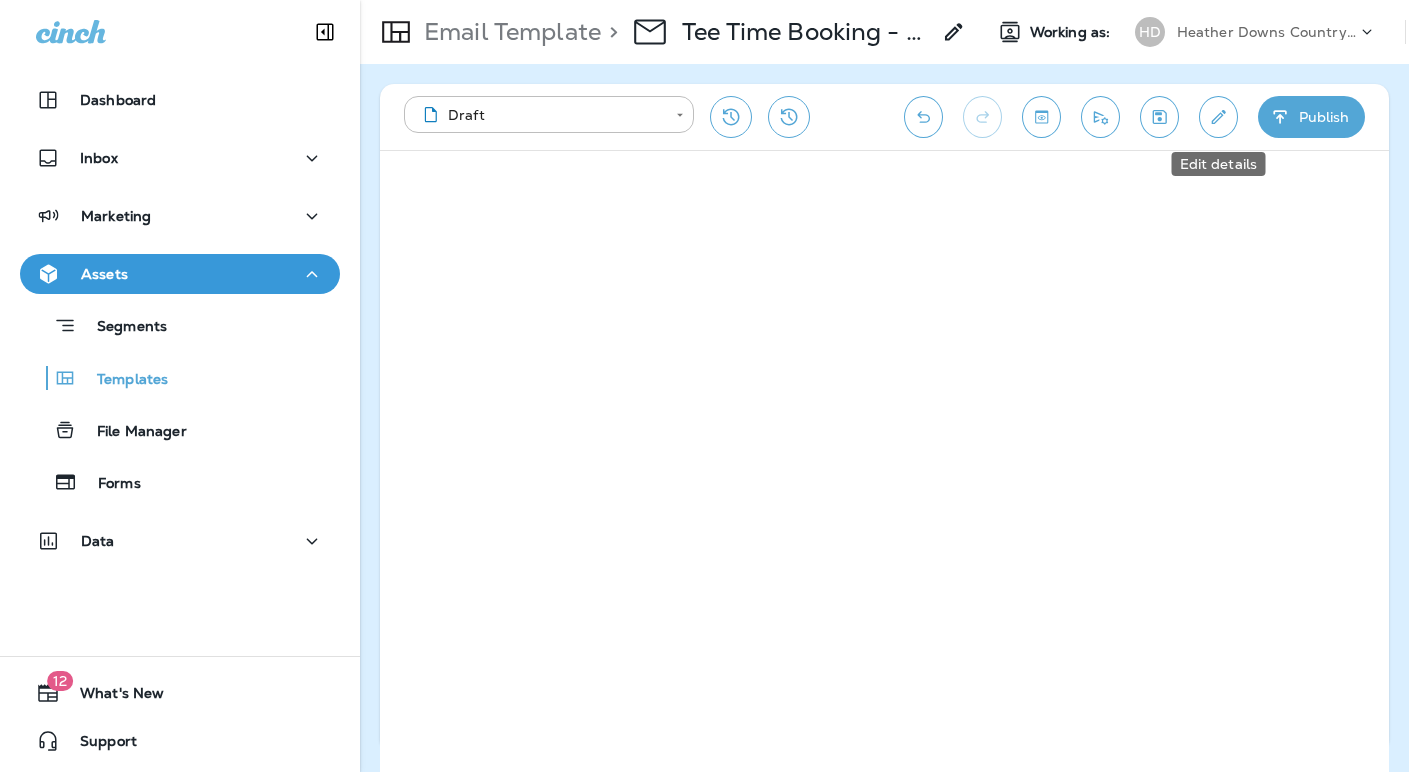 click 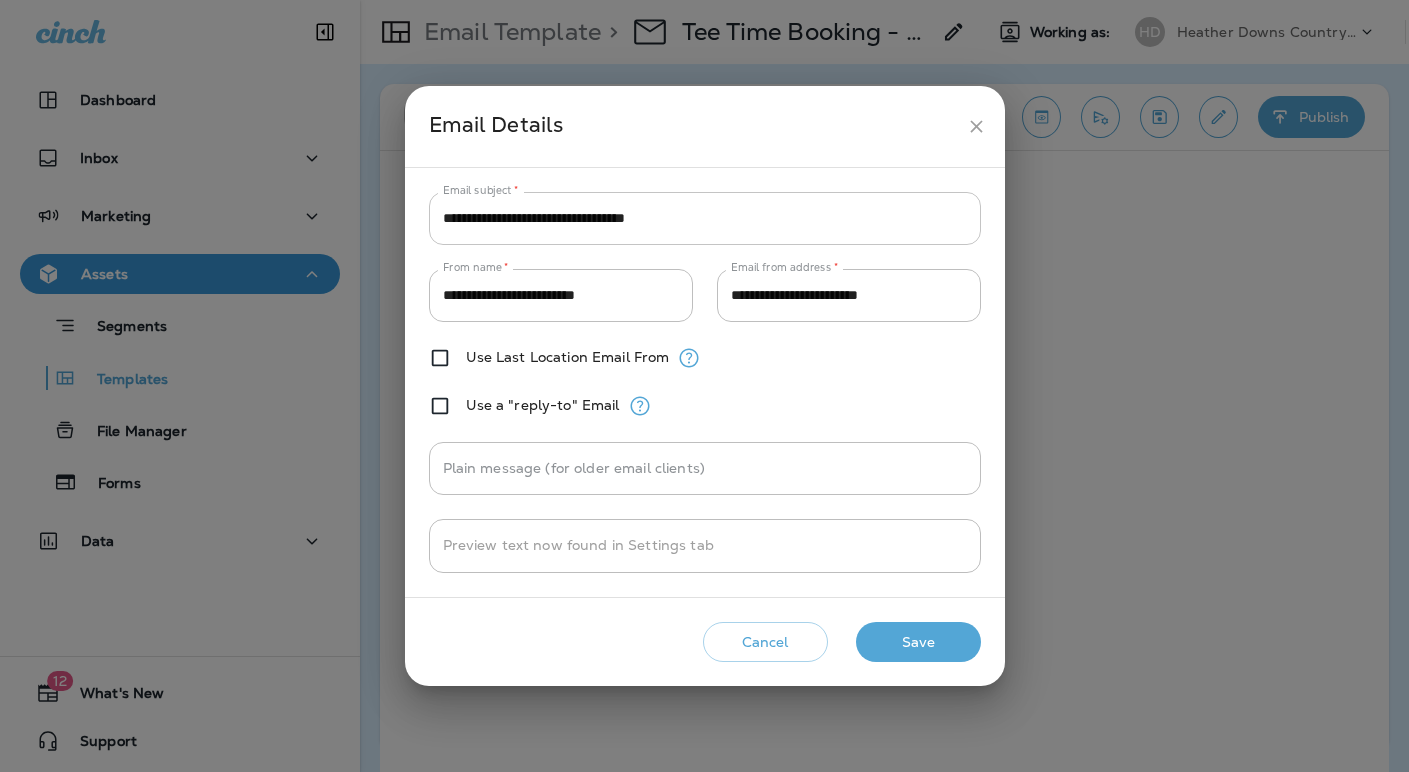 click on "**********" at bounding box center (705, 218) 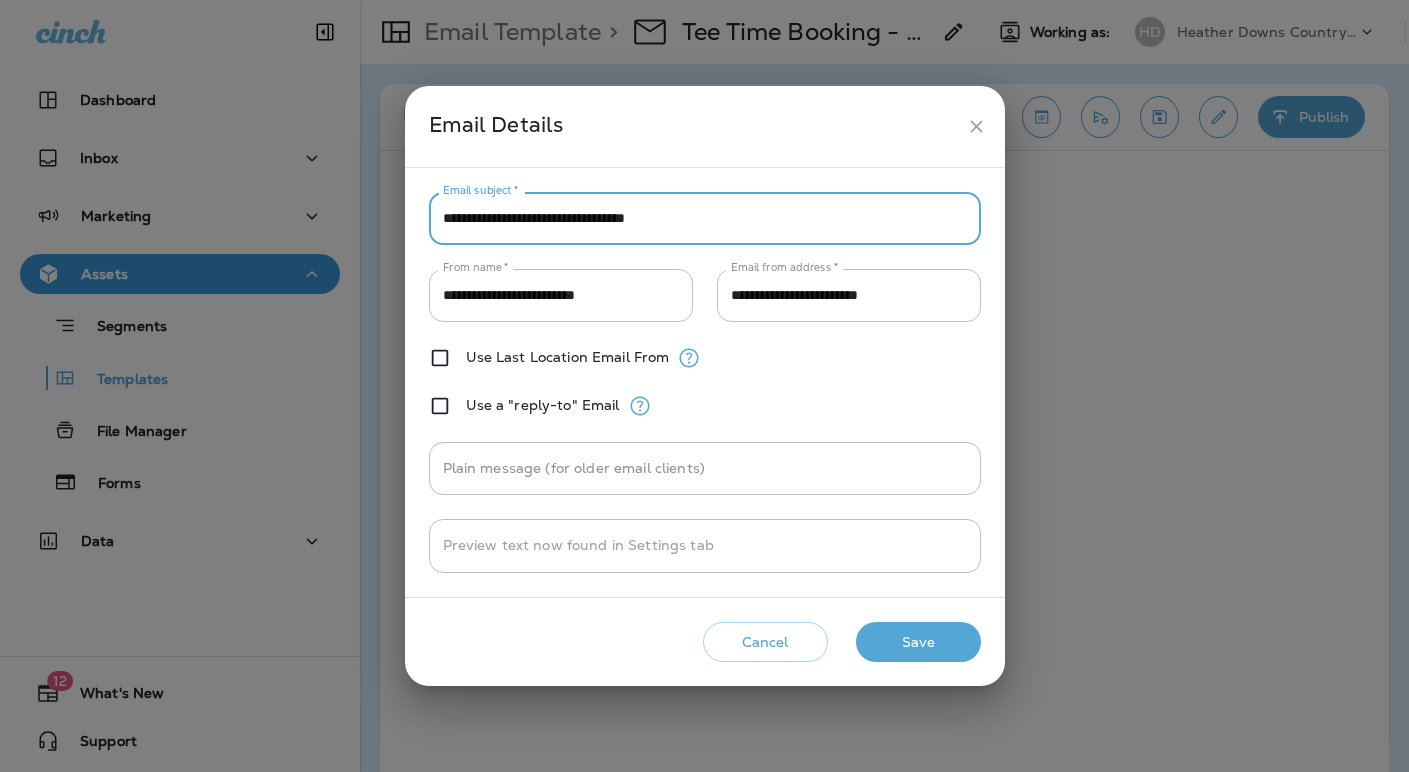 click on "**********" at bounding box center (705, 218) 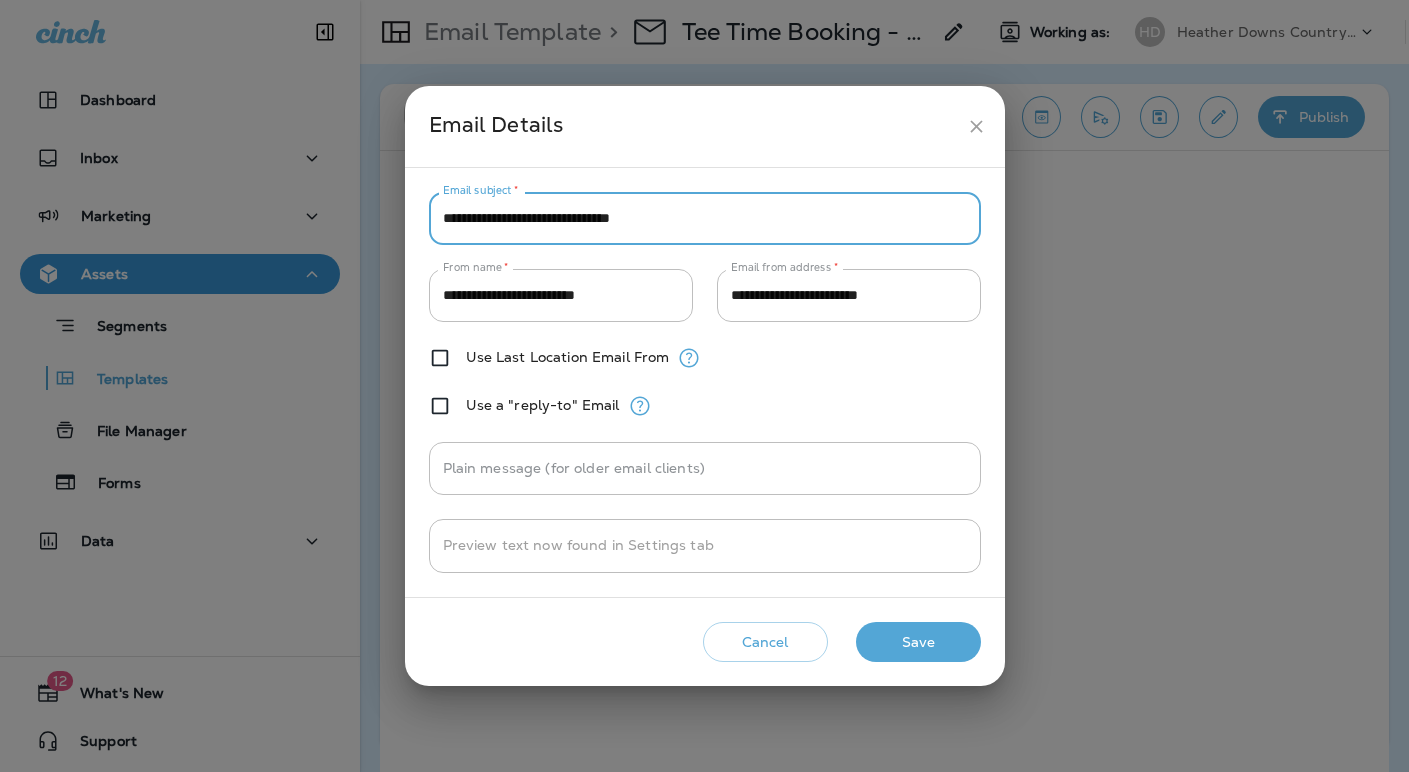 type on "**********" 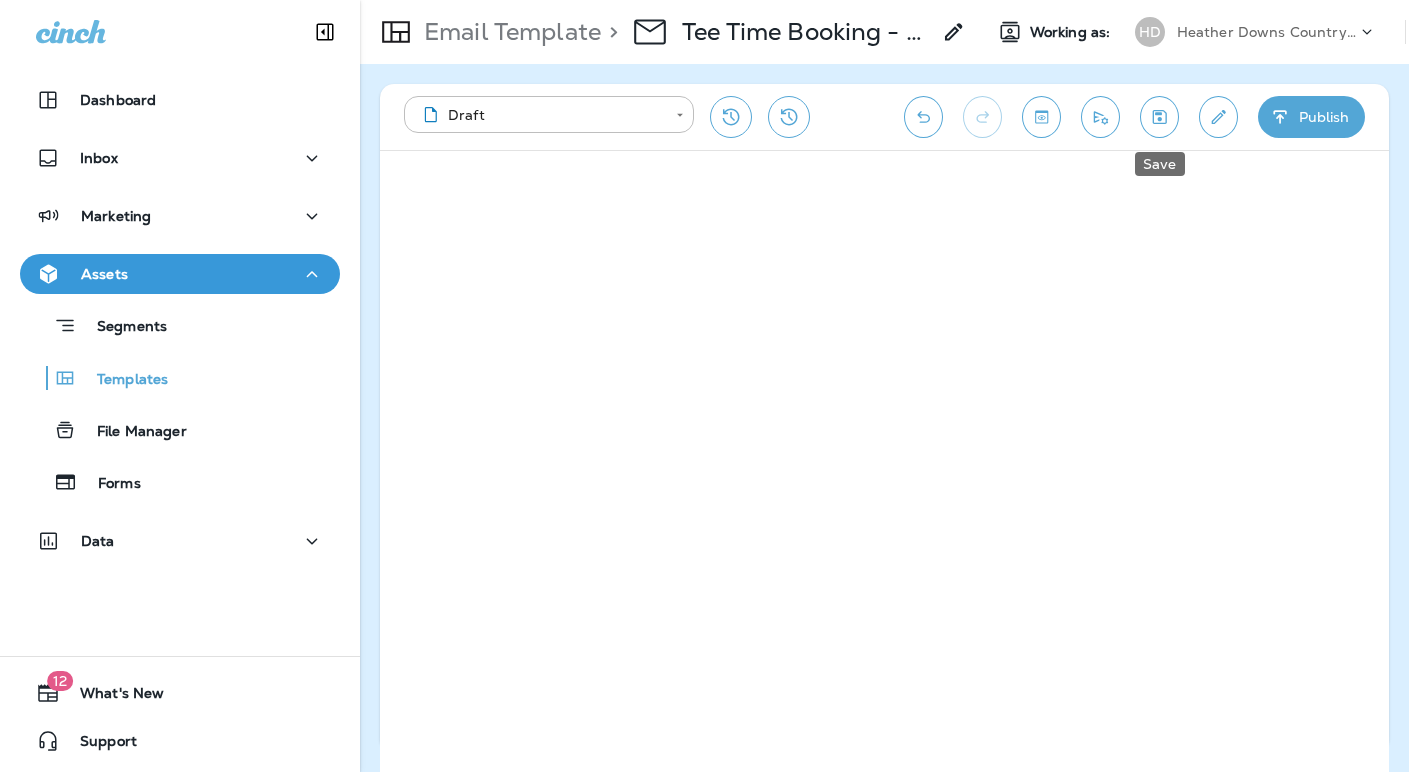 click 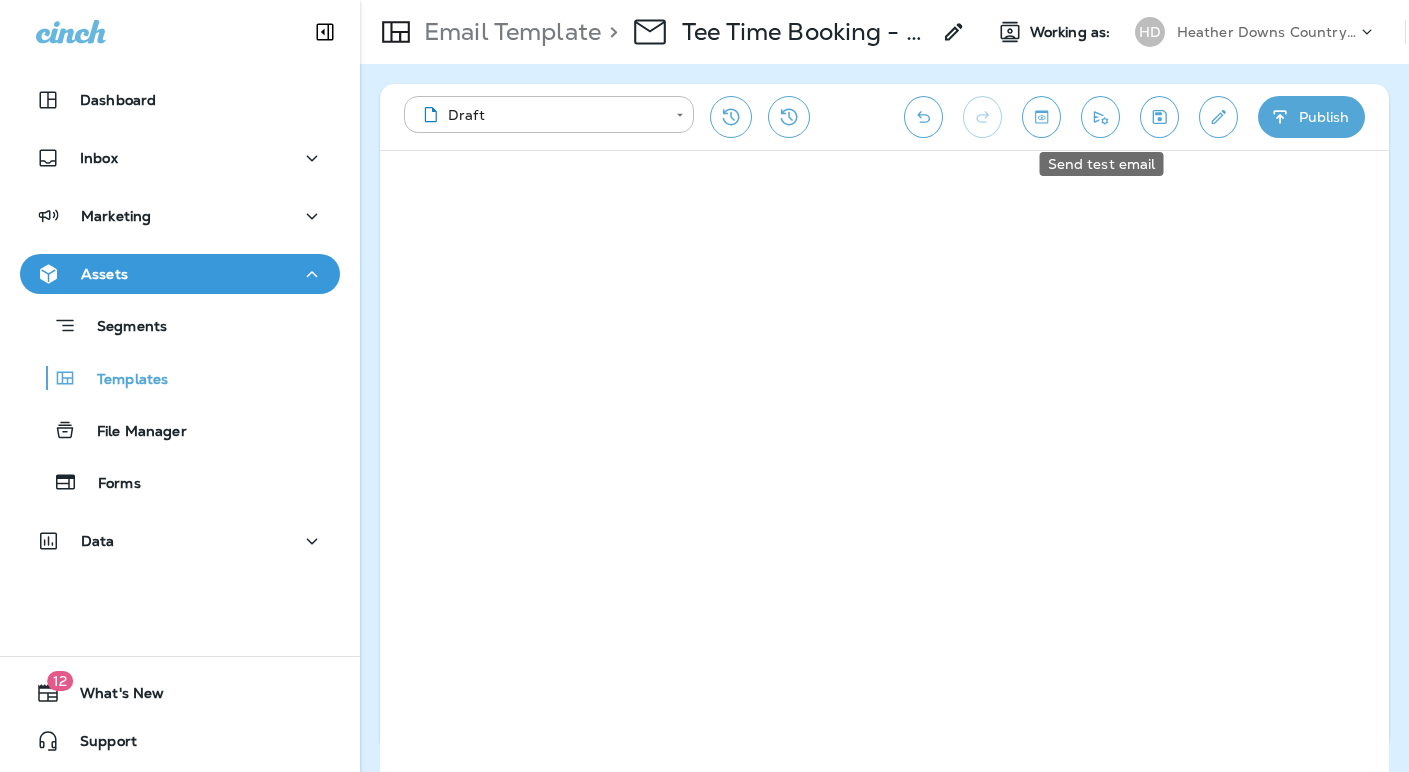click 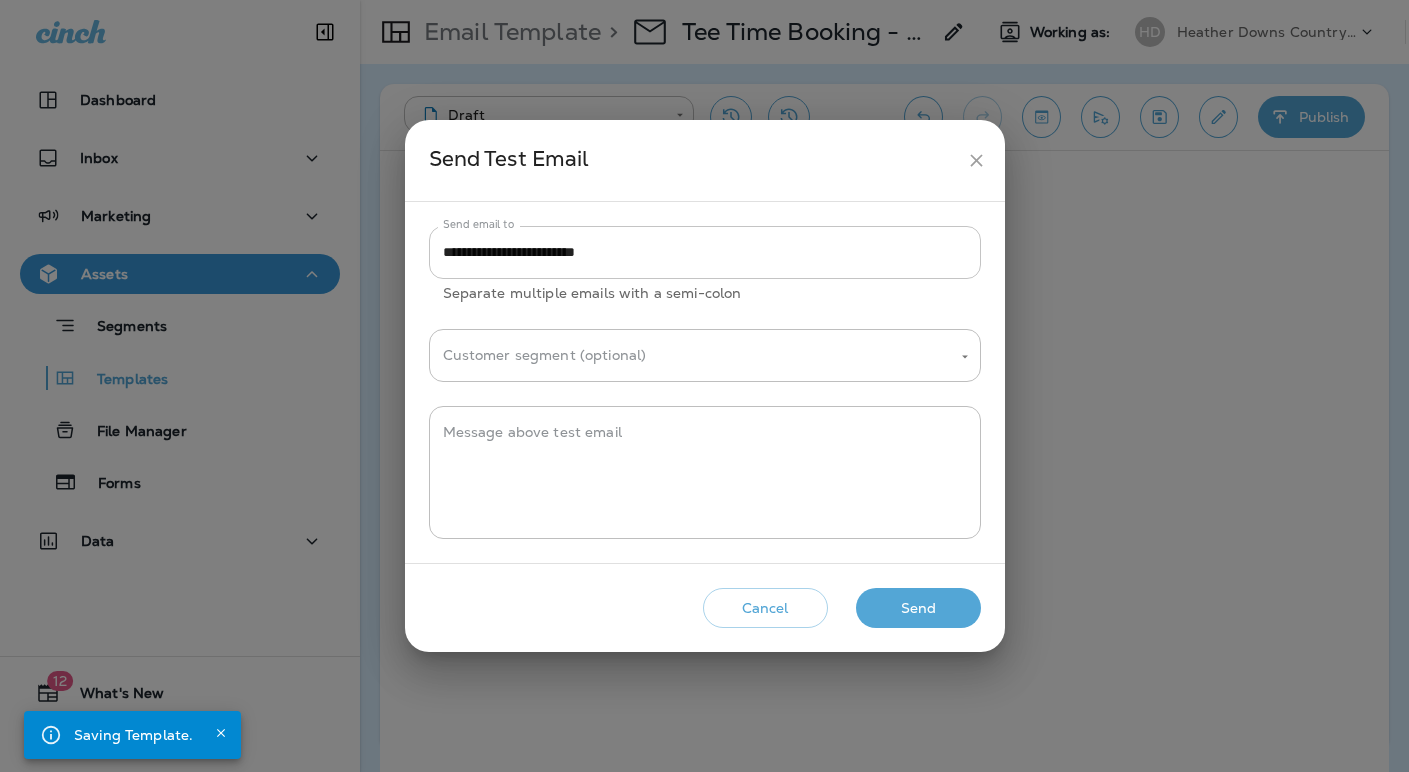 click on "**********" at bounding box center [705, 252] 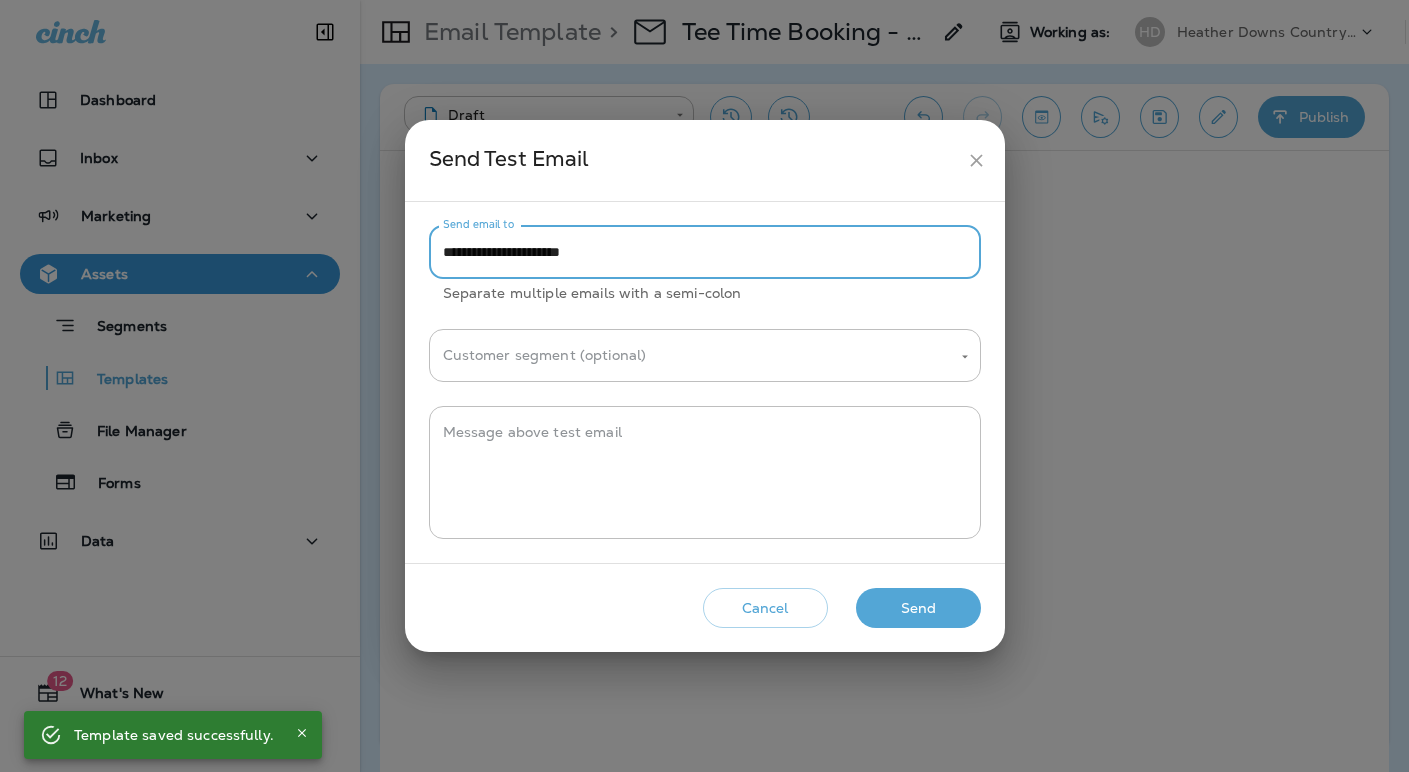 type on "**********" 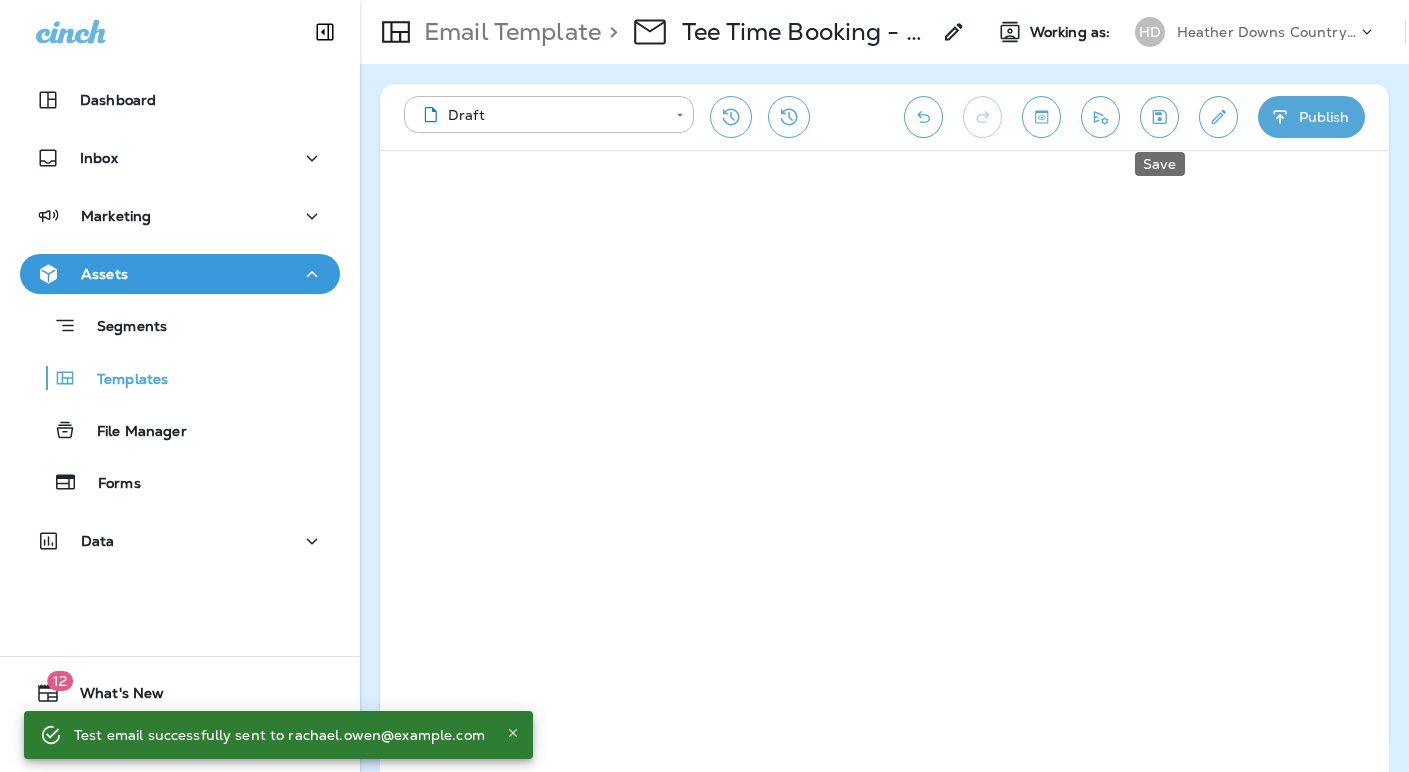 click 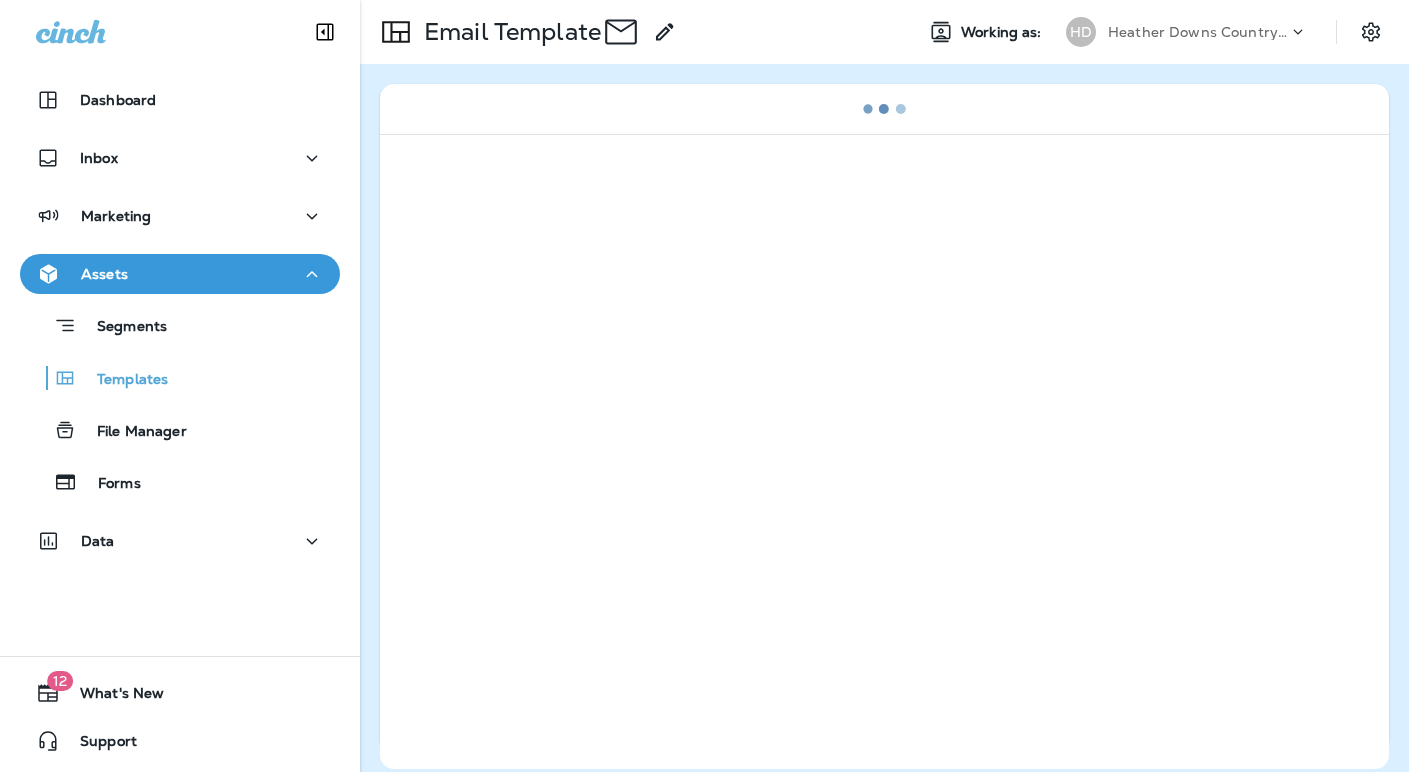 scroll, scrollTop: 0, scrollLeft: 0, axis: both 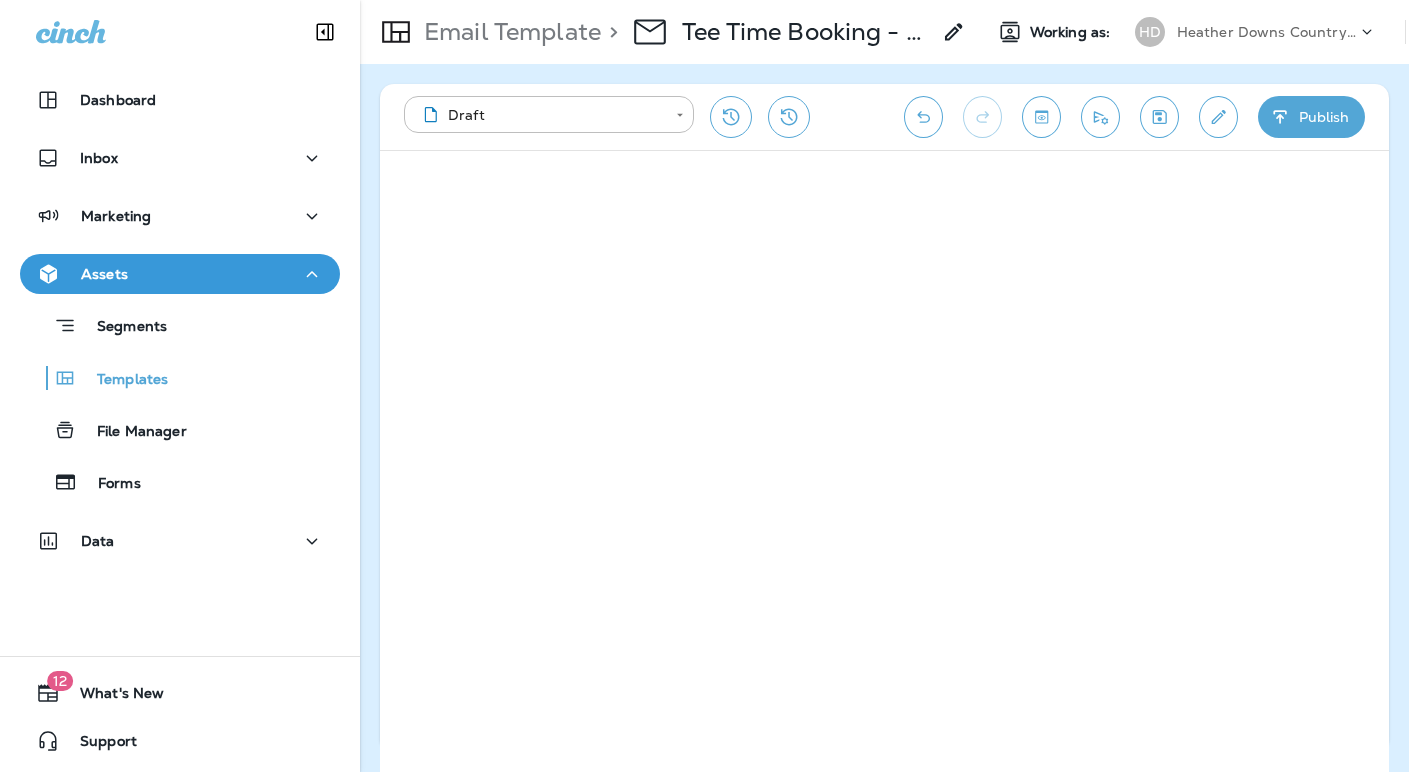 click 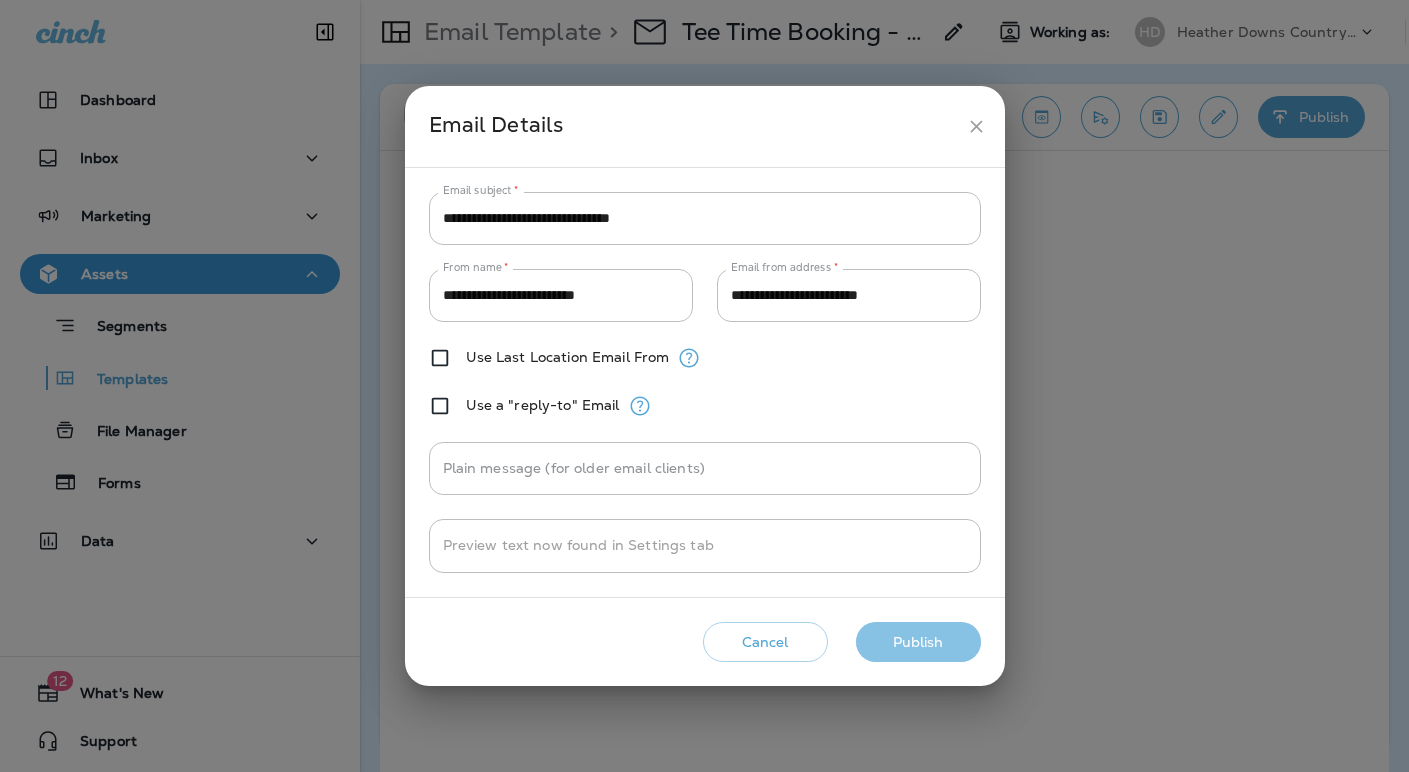 click on "Publish" at bounding box center [918, 642] 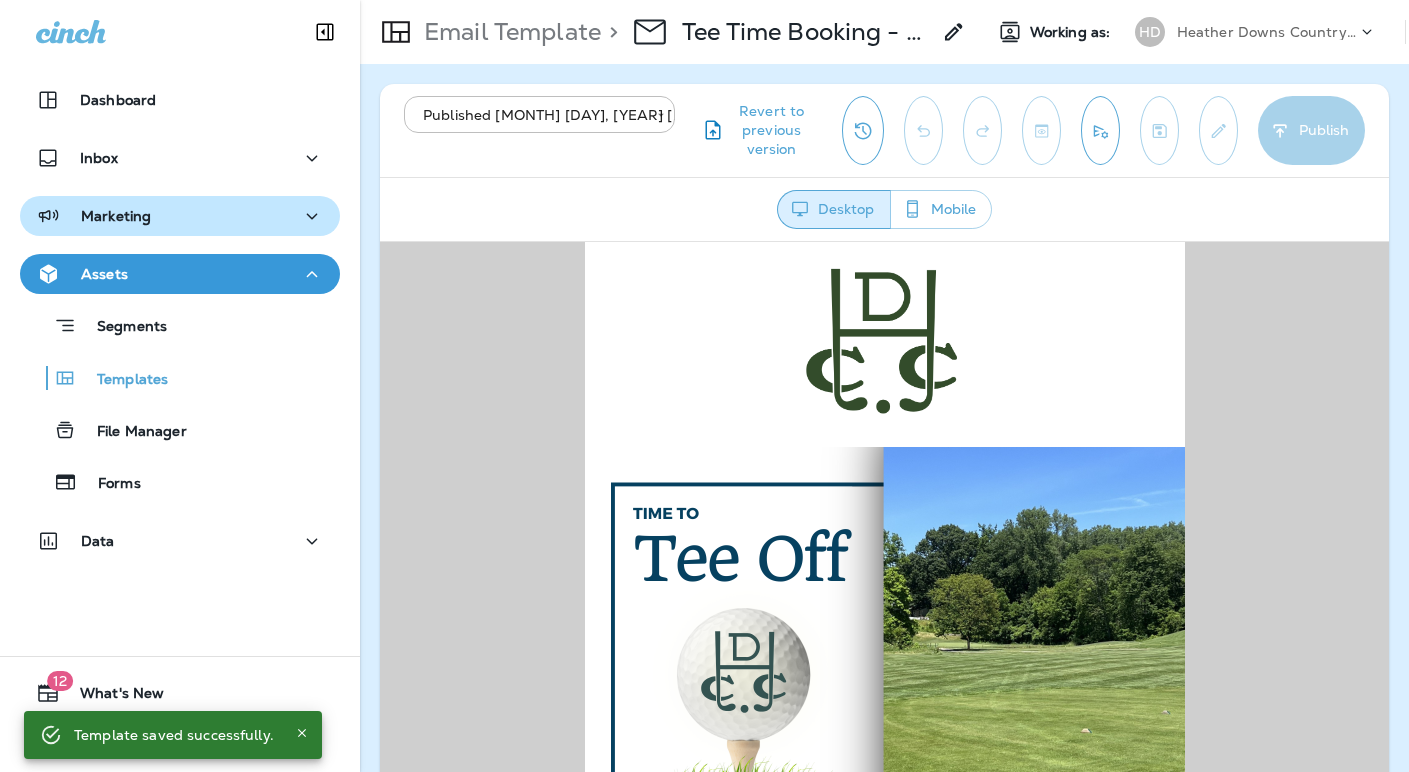 scroll, scrollTop: 0, scrollLeft: 0, axis: both 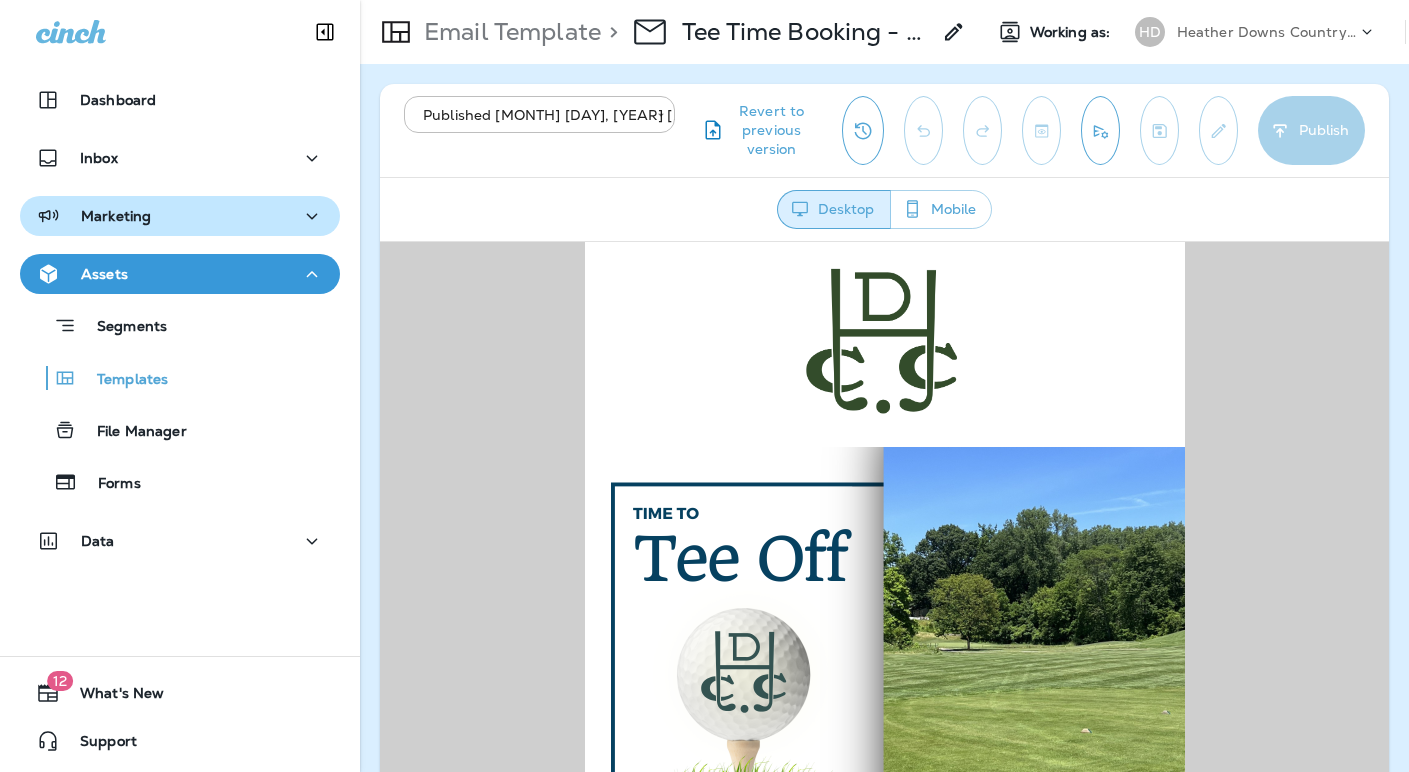 click on "Marketing" at bounding box center (116, 216) 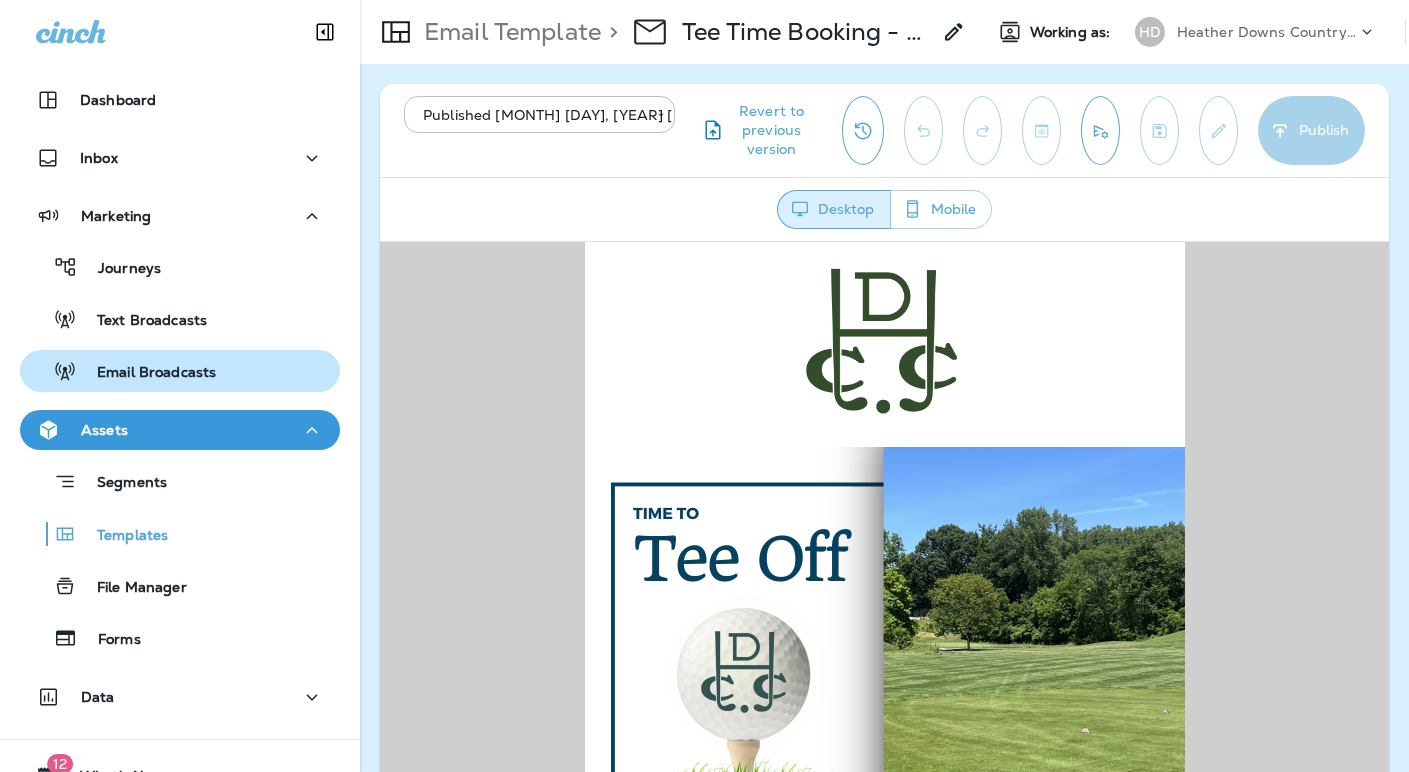 click on "Email Broadcasts" at bounding box center (146, 373) 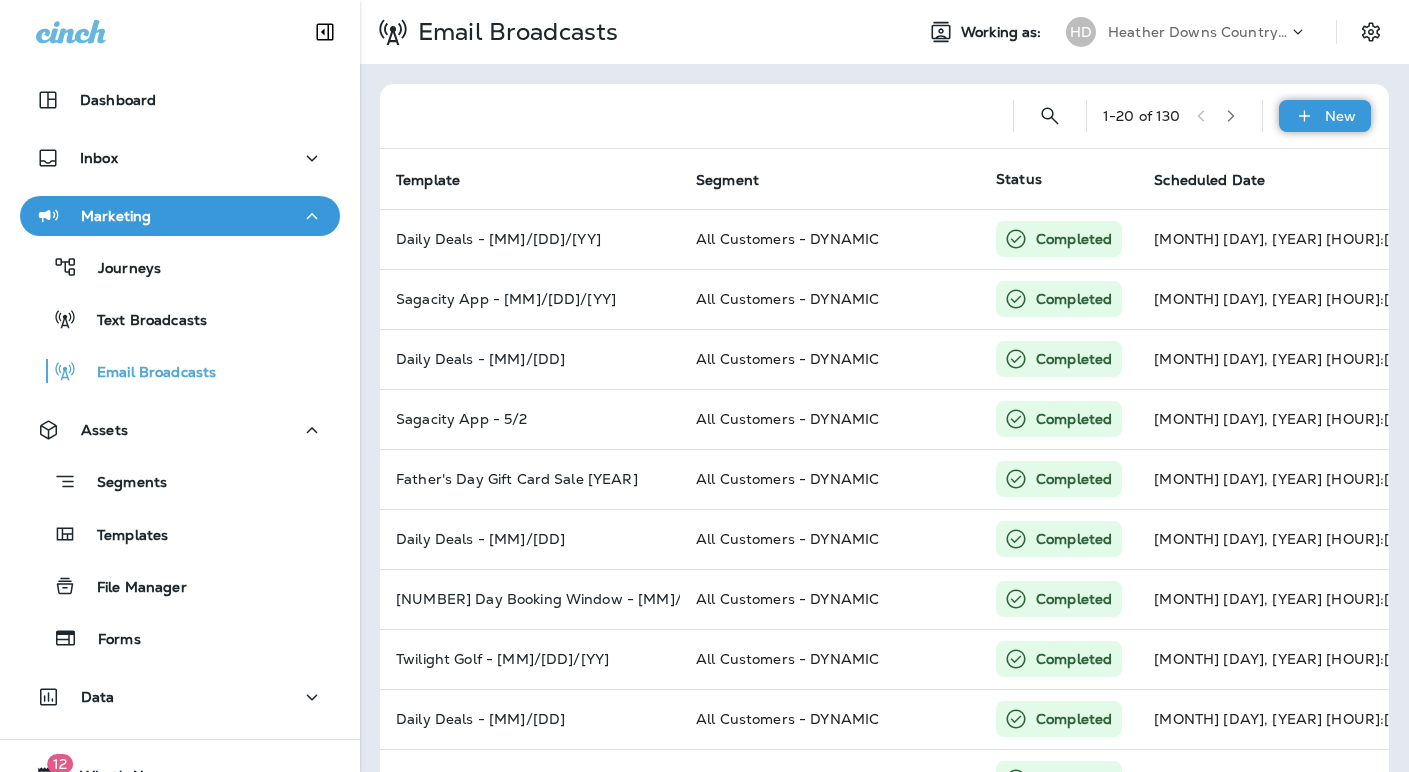 click 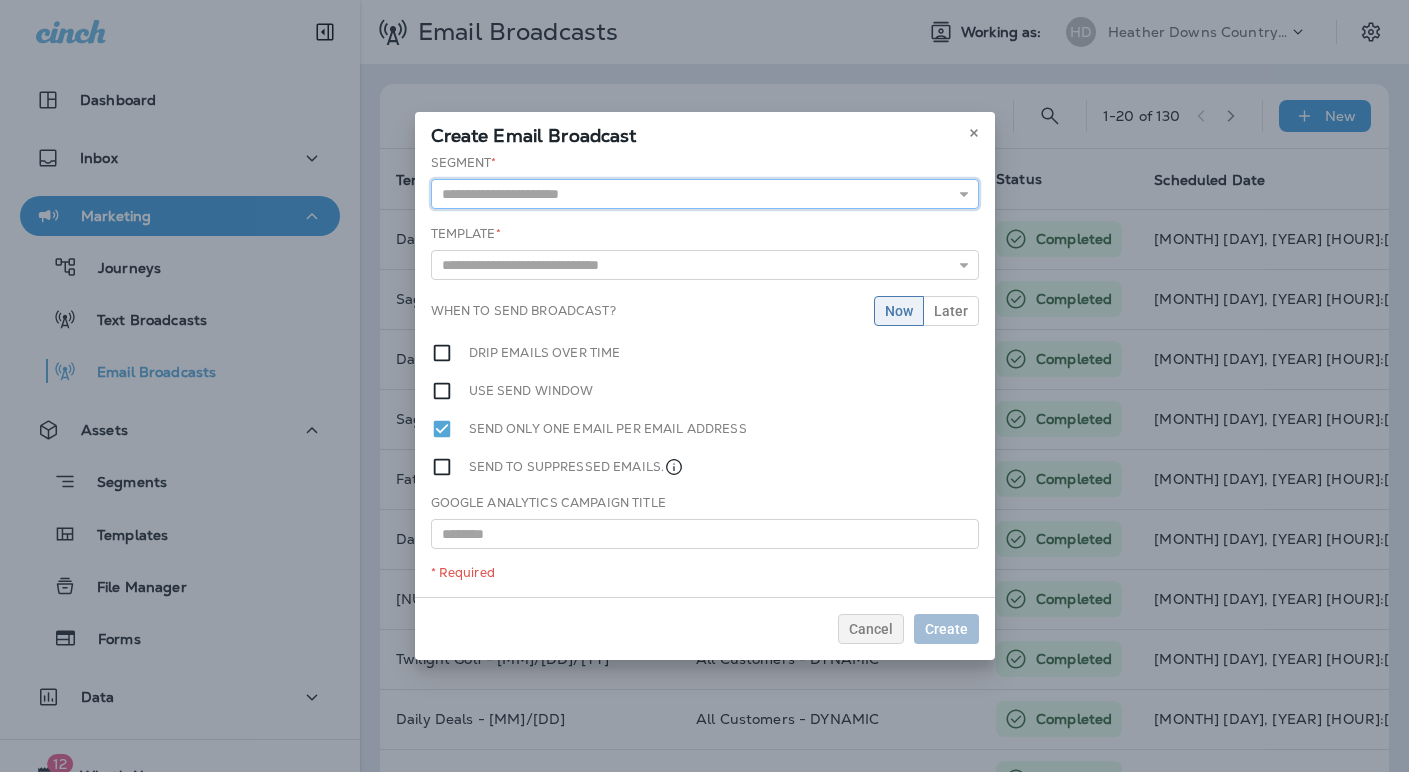 click at bounding box center (705, 194) 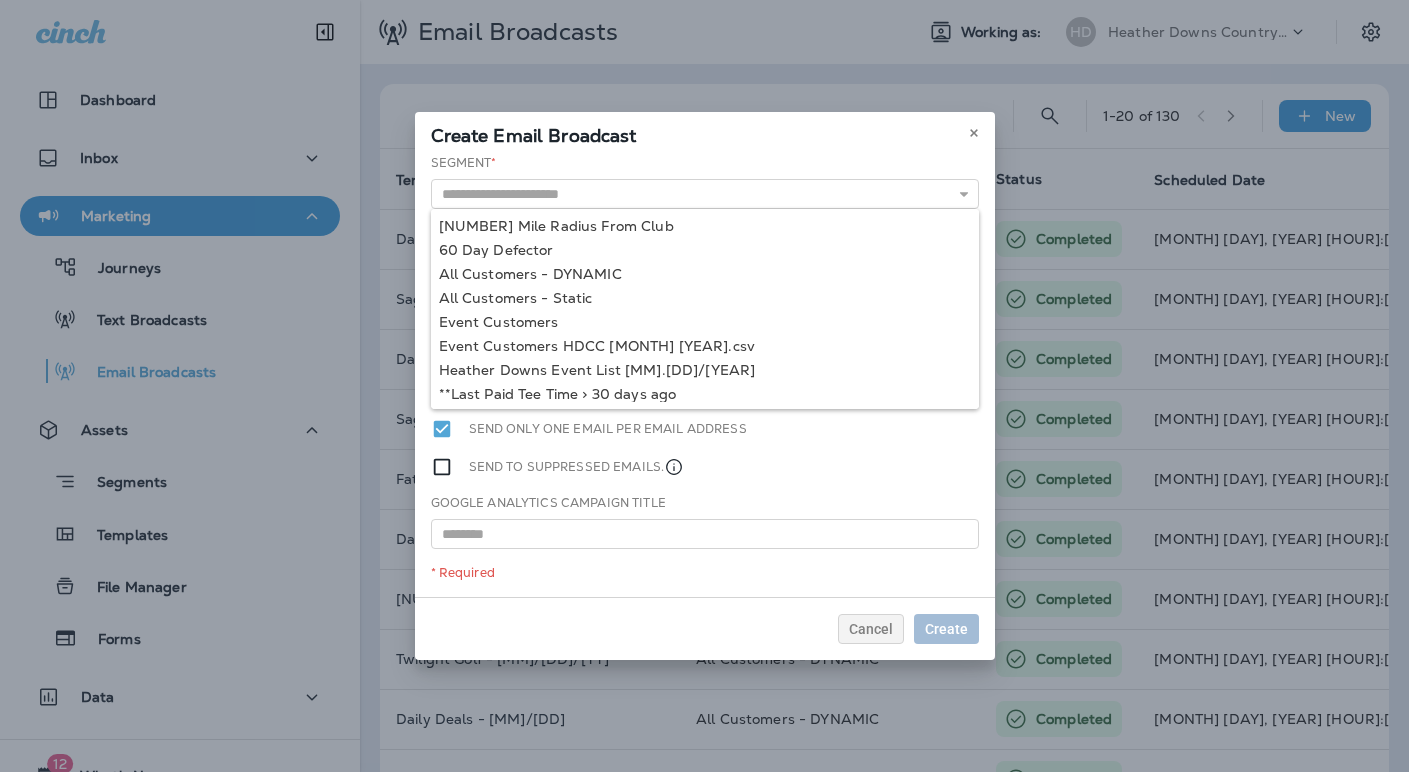 type on "**********" 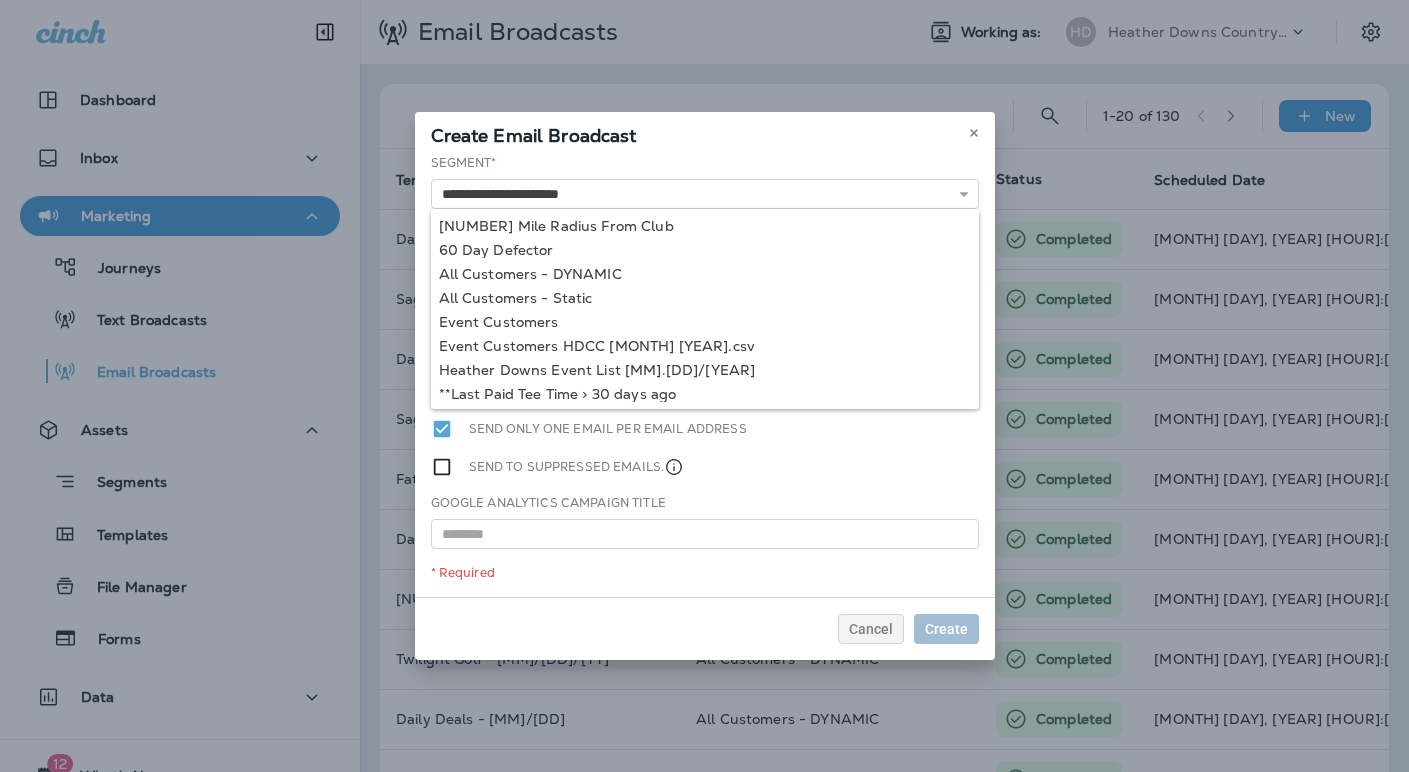 click on "**********" at bounding box center (705, 375) 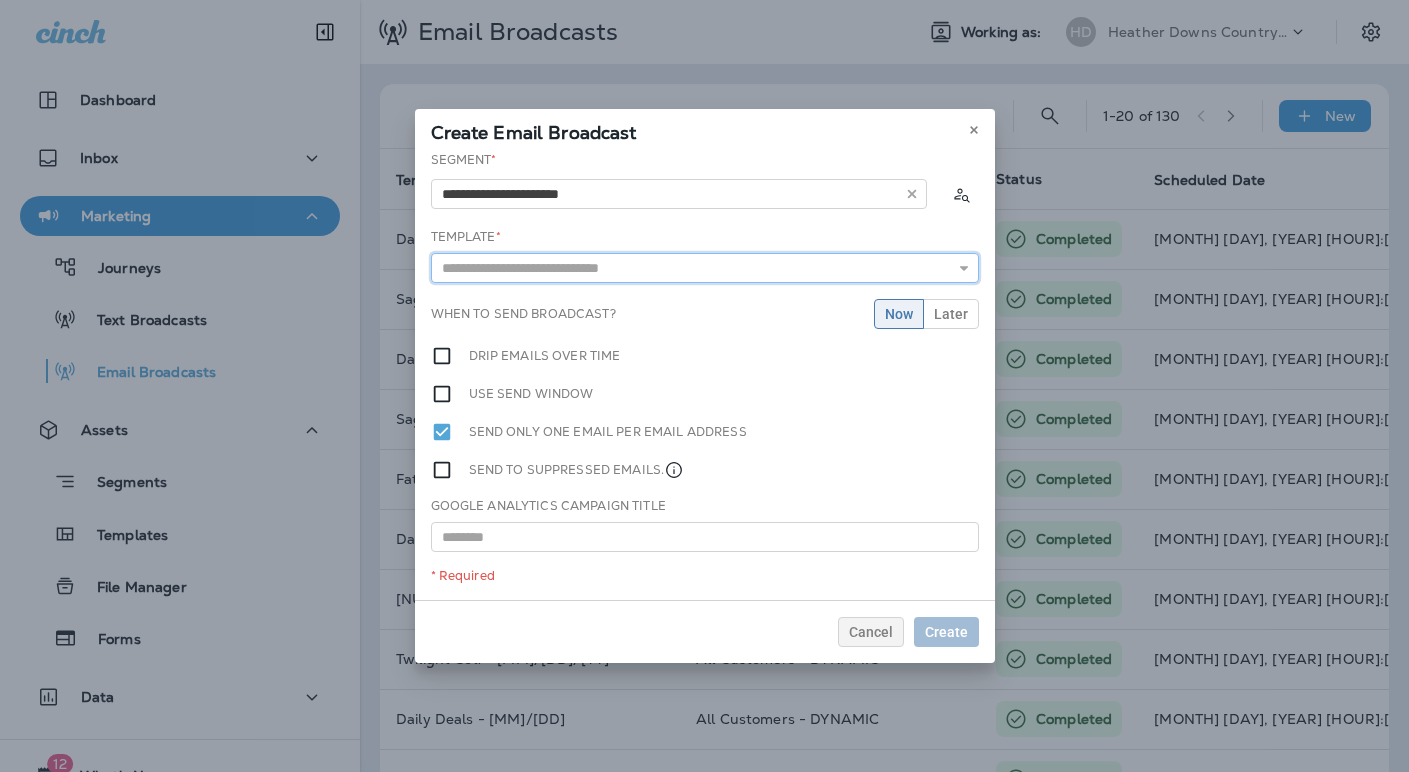 click at bounding box center [705, 268] 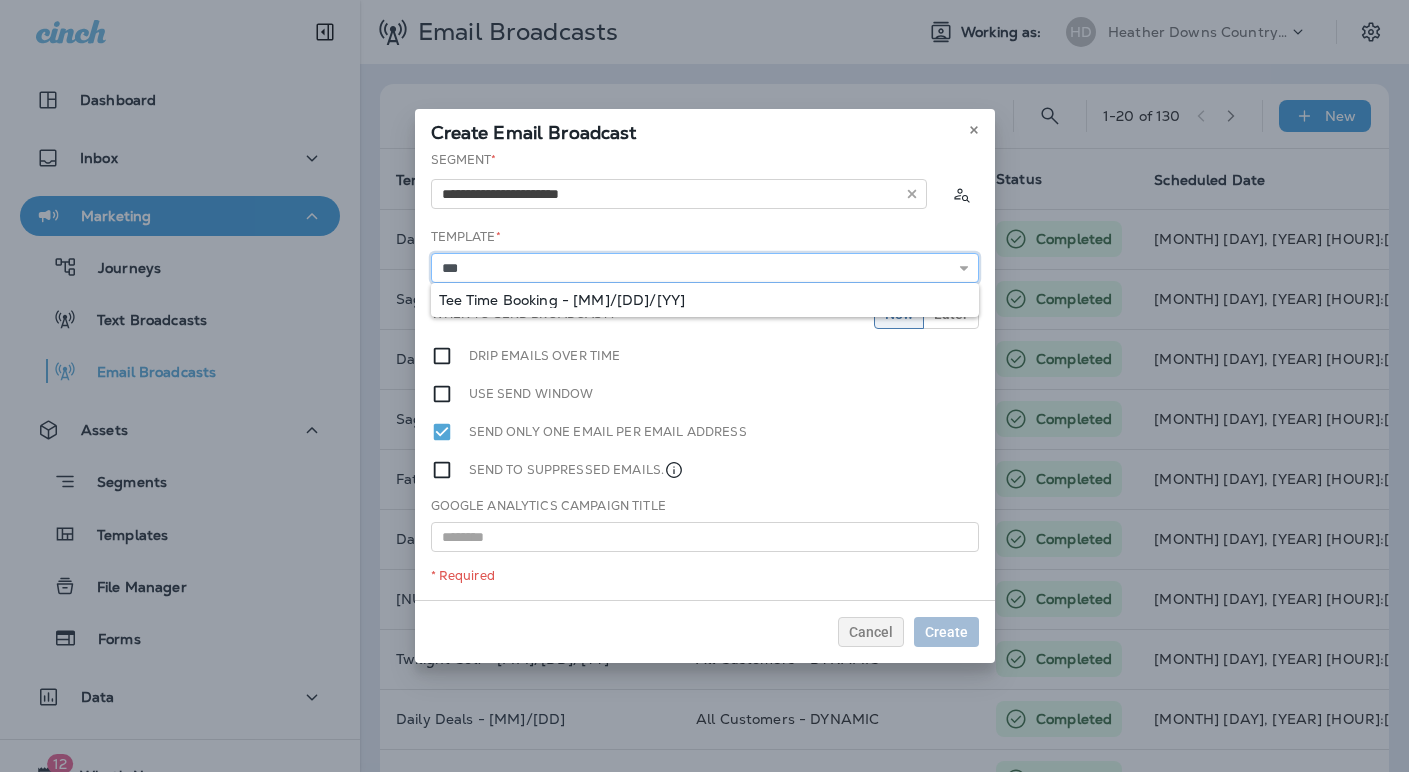 type on "**********" 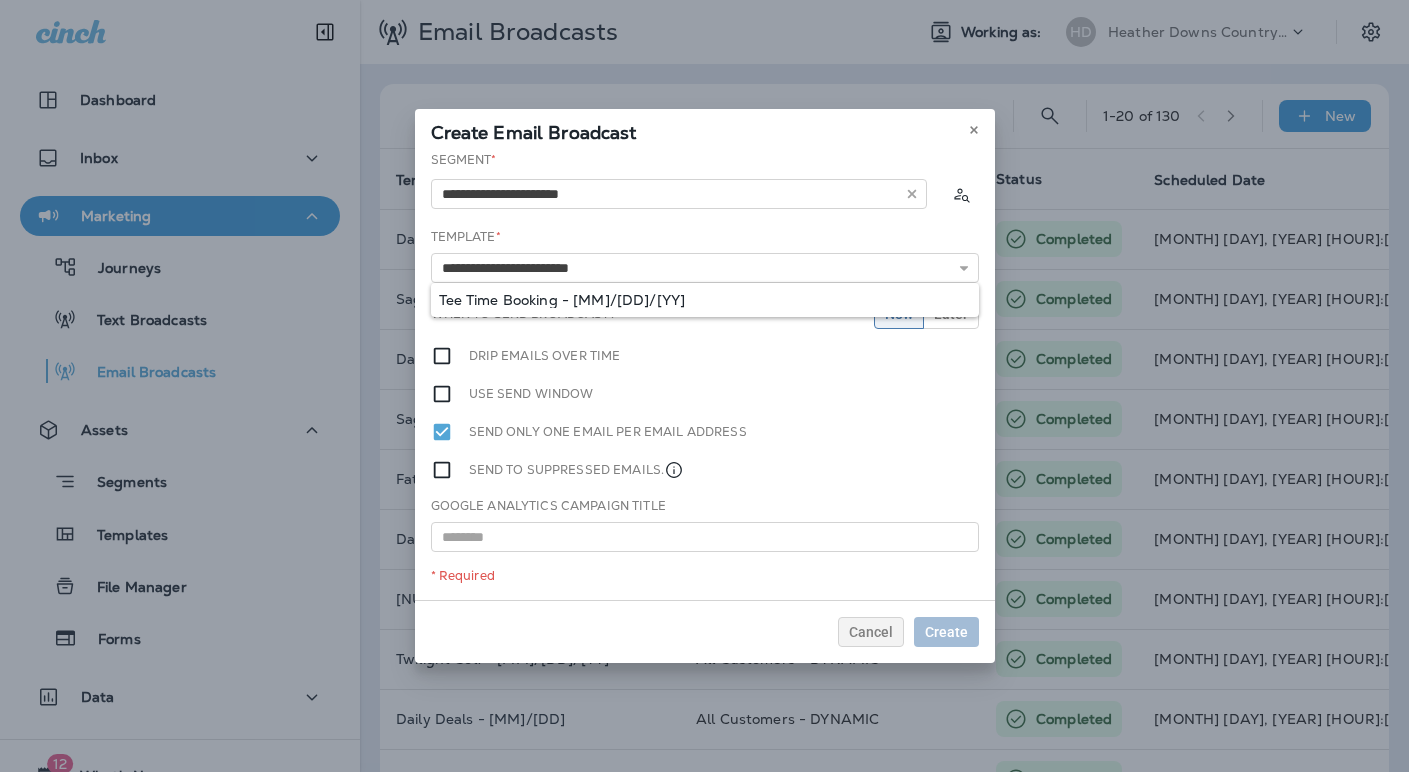 click on "**********" at bounding box center [705, 375] 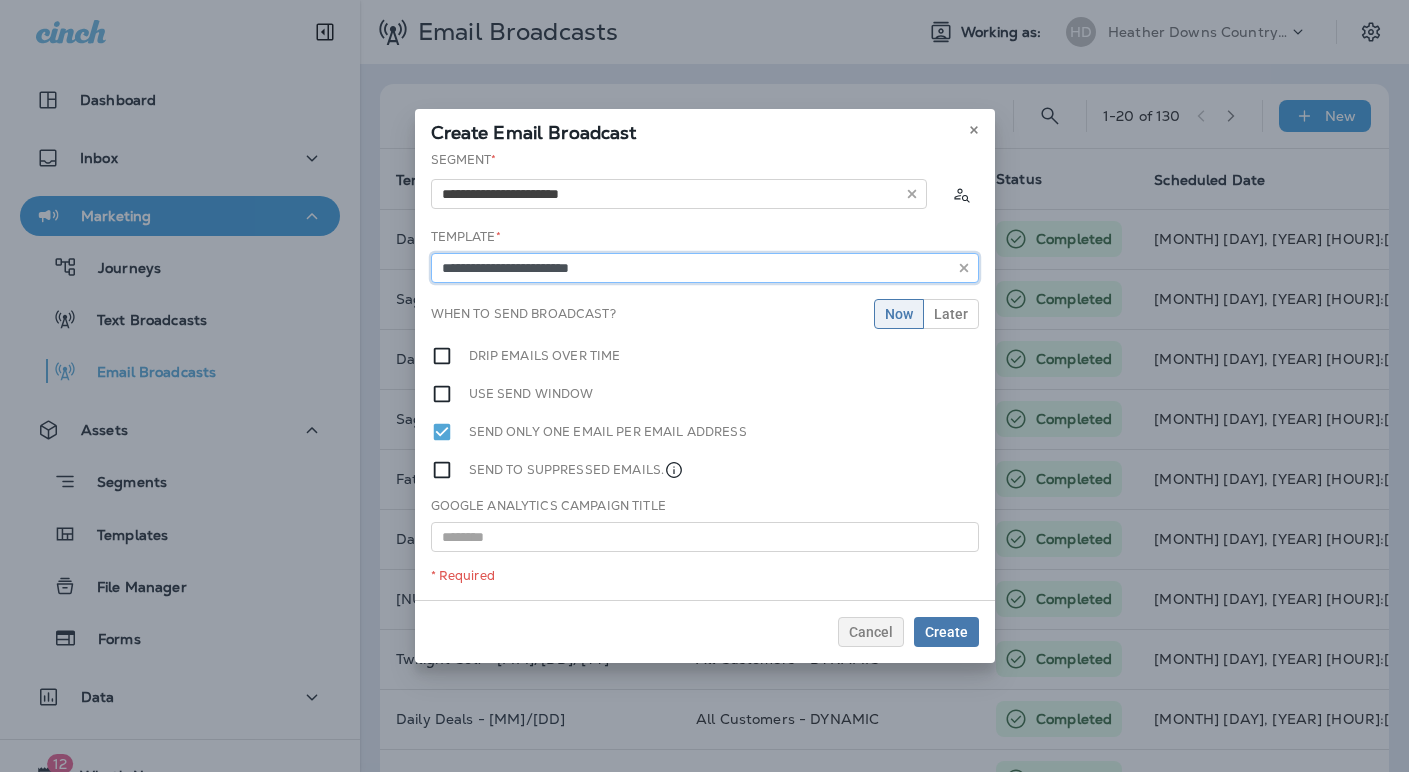click on "**********" at bounding box center (705, 268) 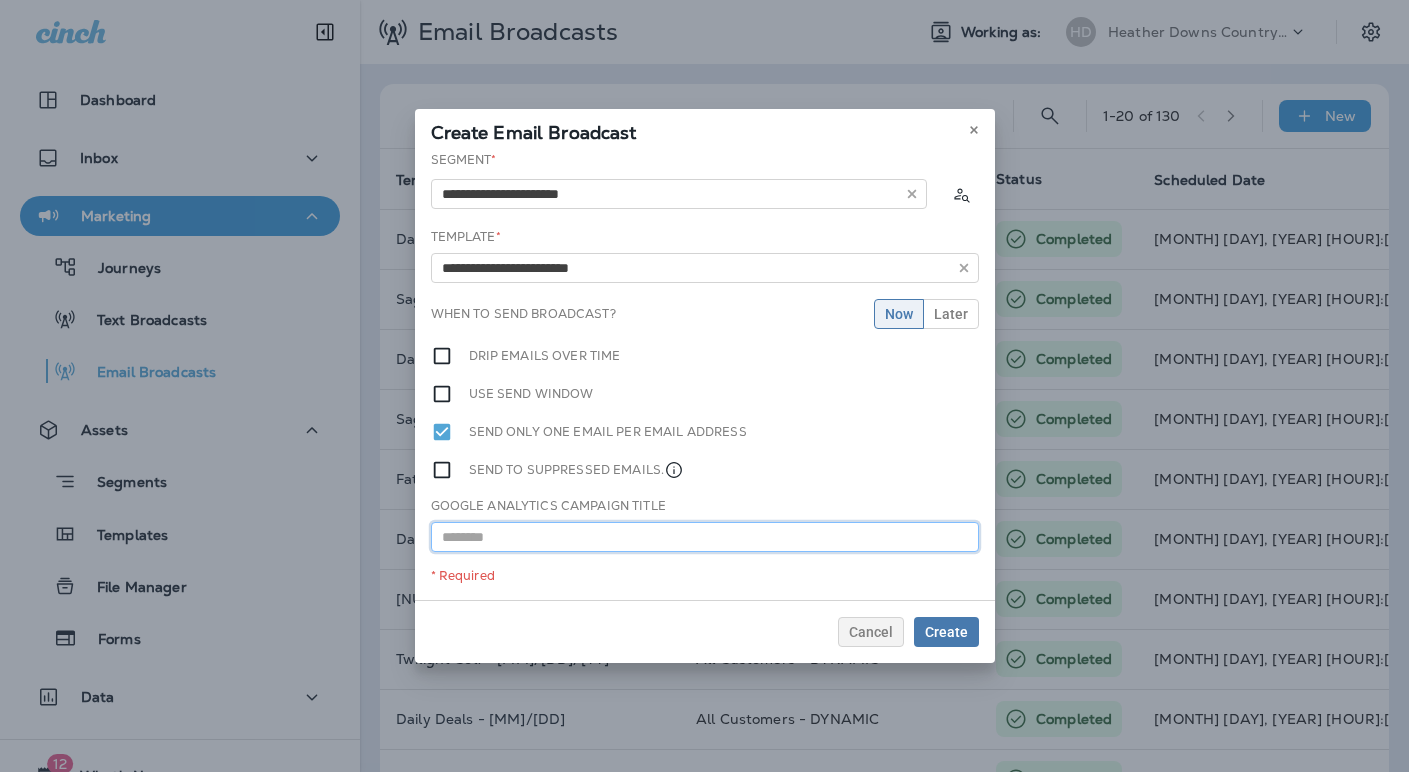 click at bounding box center [705, 537] 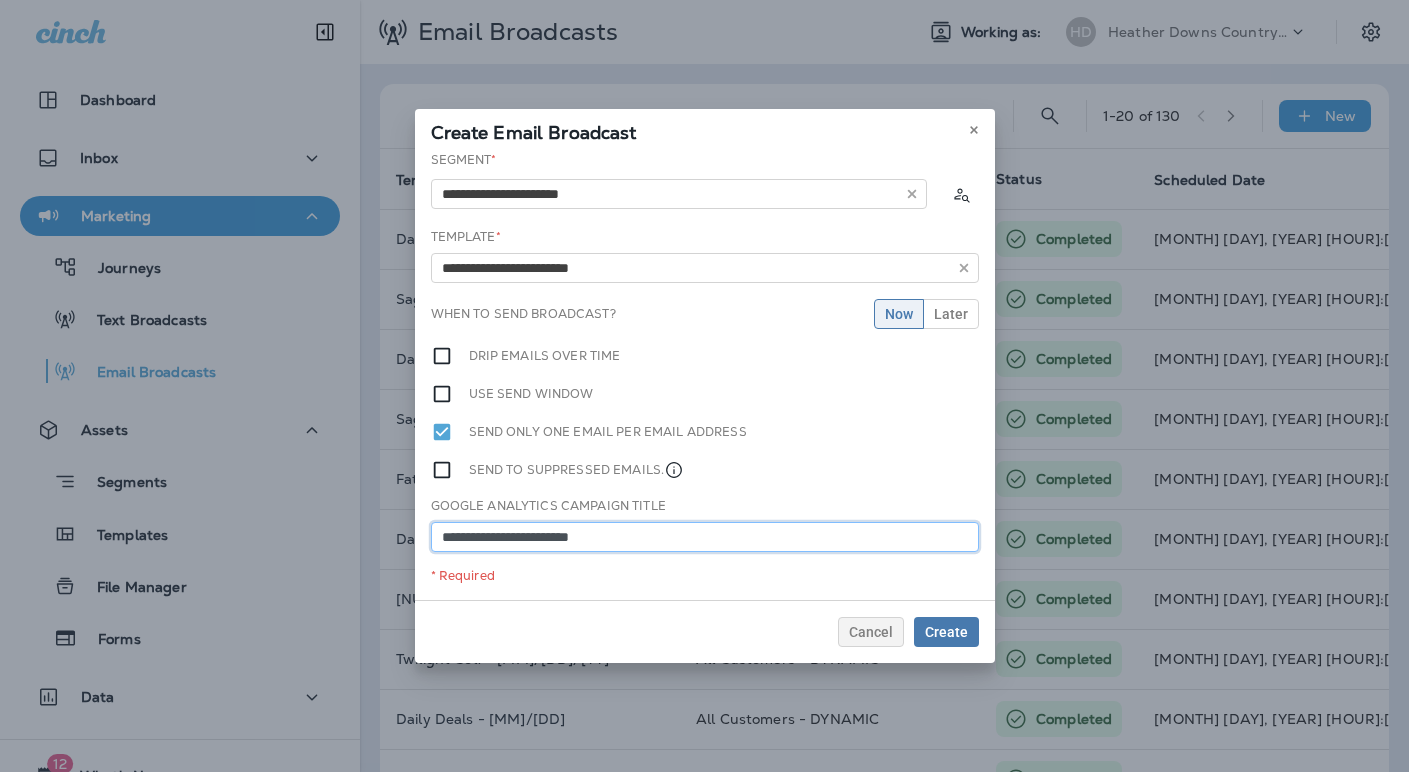 click on "**********" at bounding box center (705, 537) 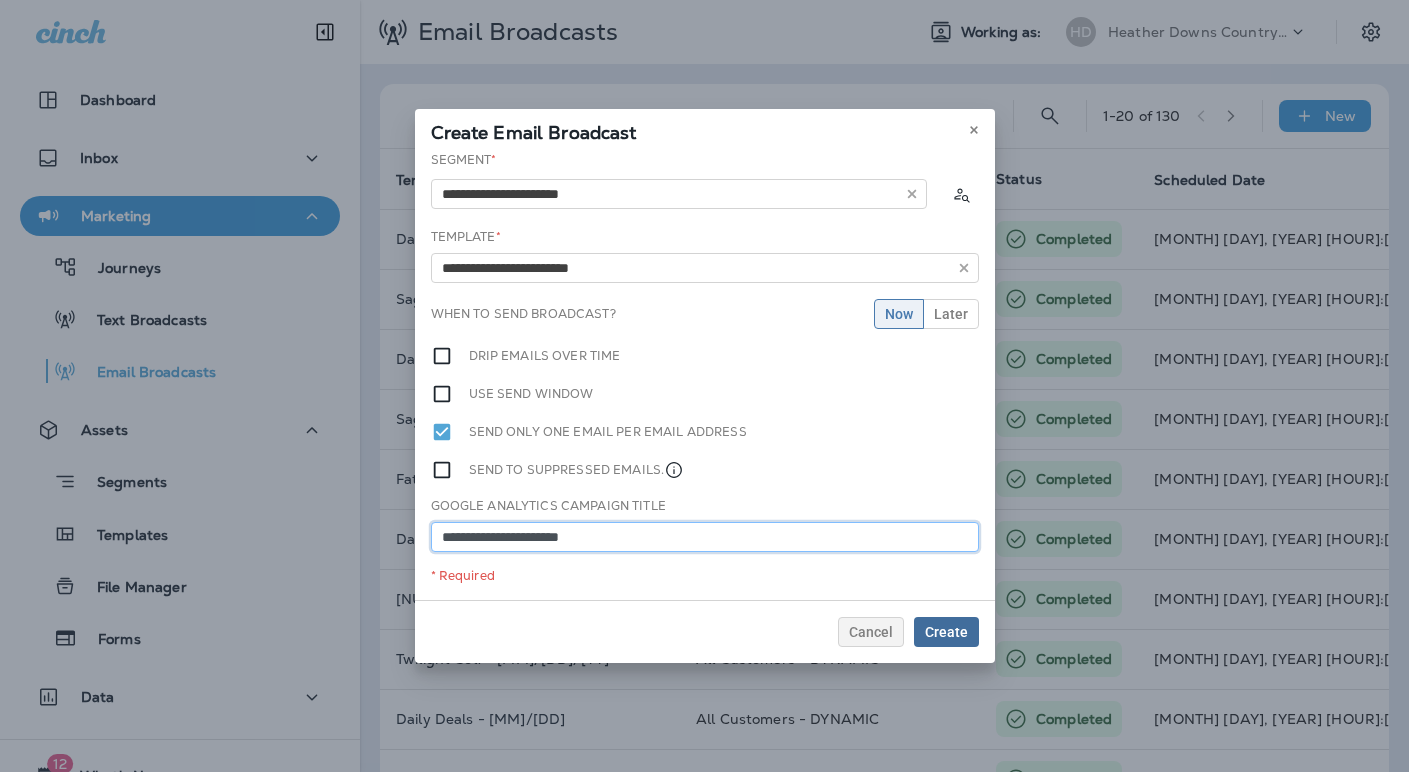 type on "**********" 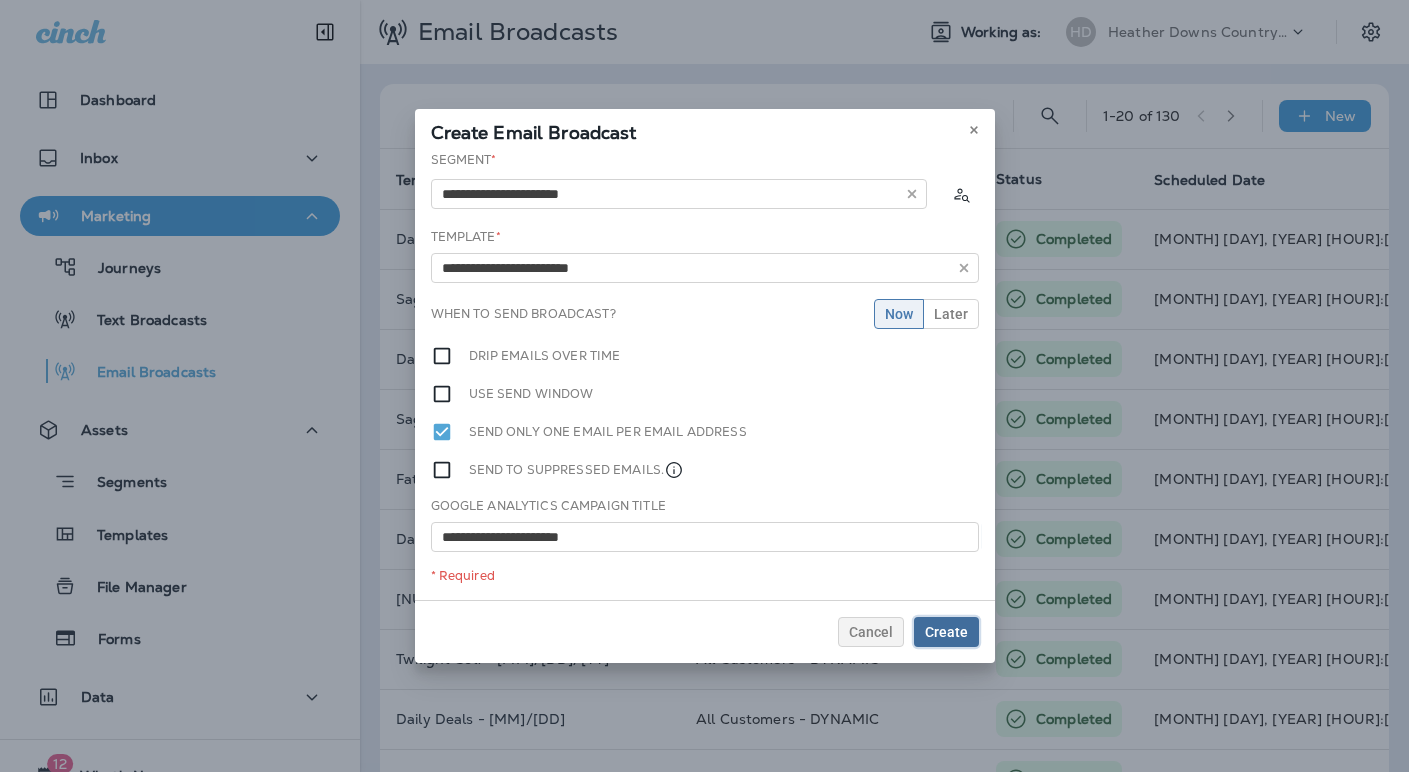 click on "Create" at bounding box center [946, 632] 